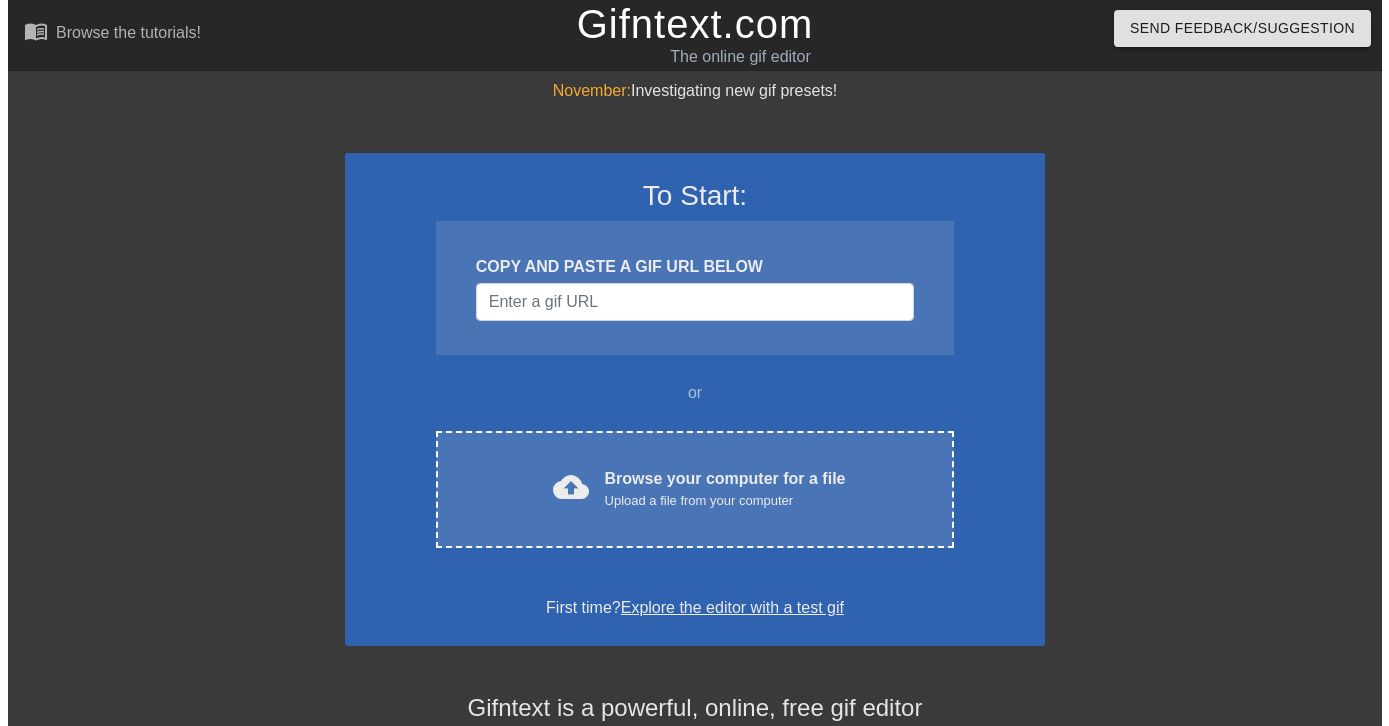 scroll, scrollTop: 0, scrollLeft: 0, axis: both 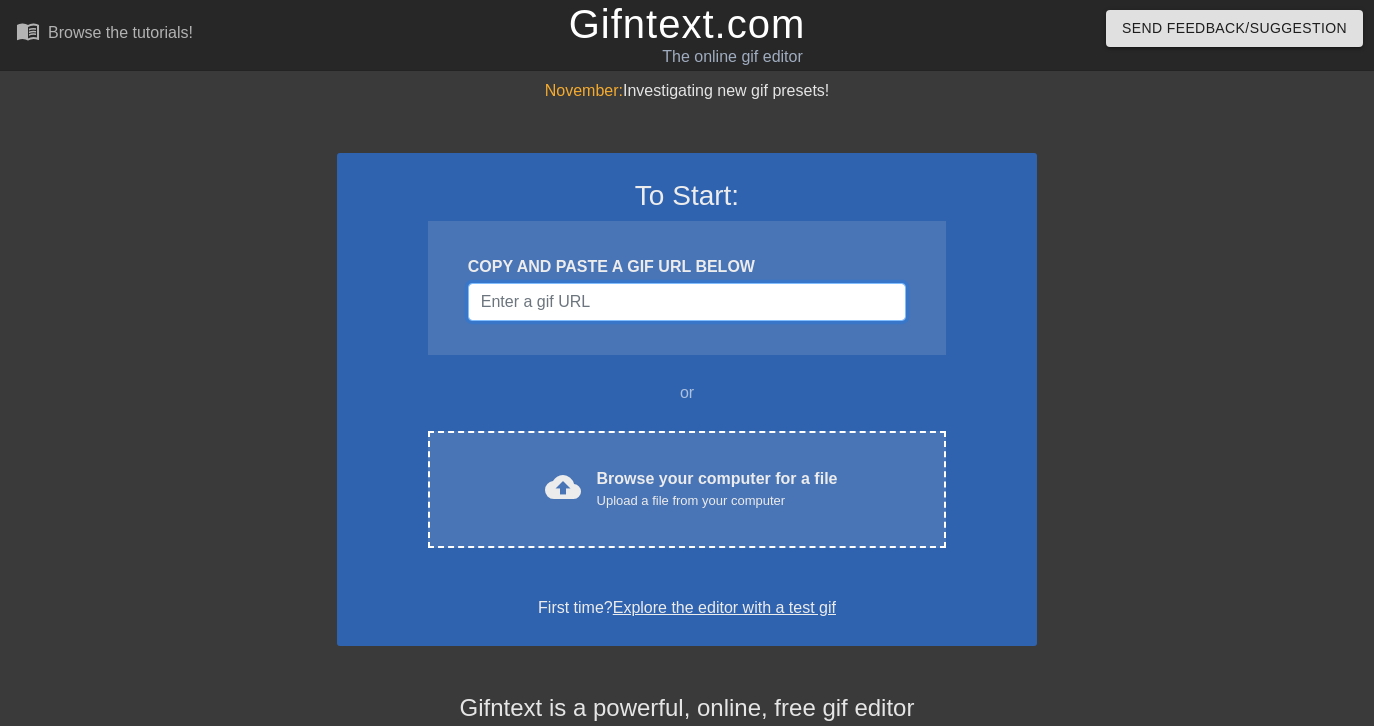 click at bounding box center (687, 302) 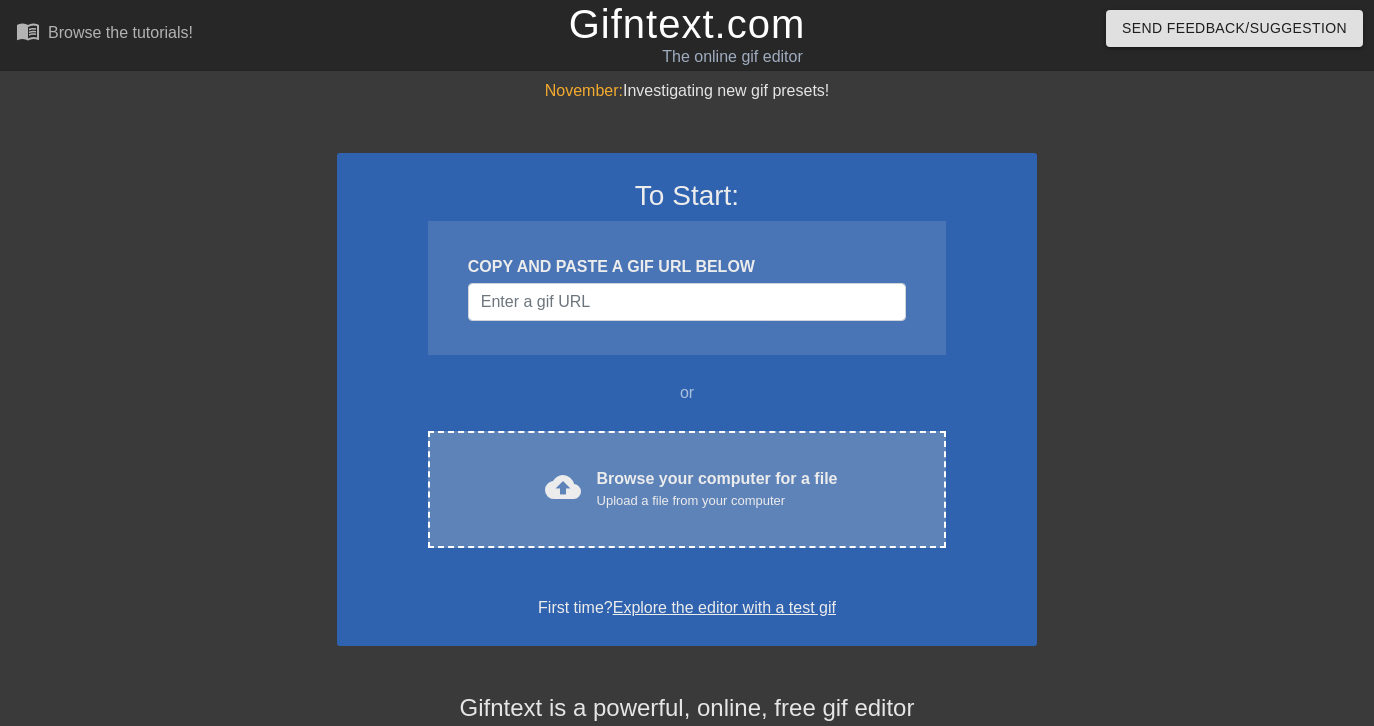 click on "Browse your computer for a file Upload a file from your computer" at bounding box center [717, 489] 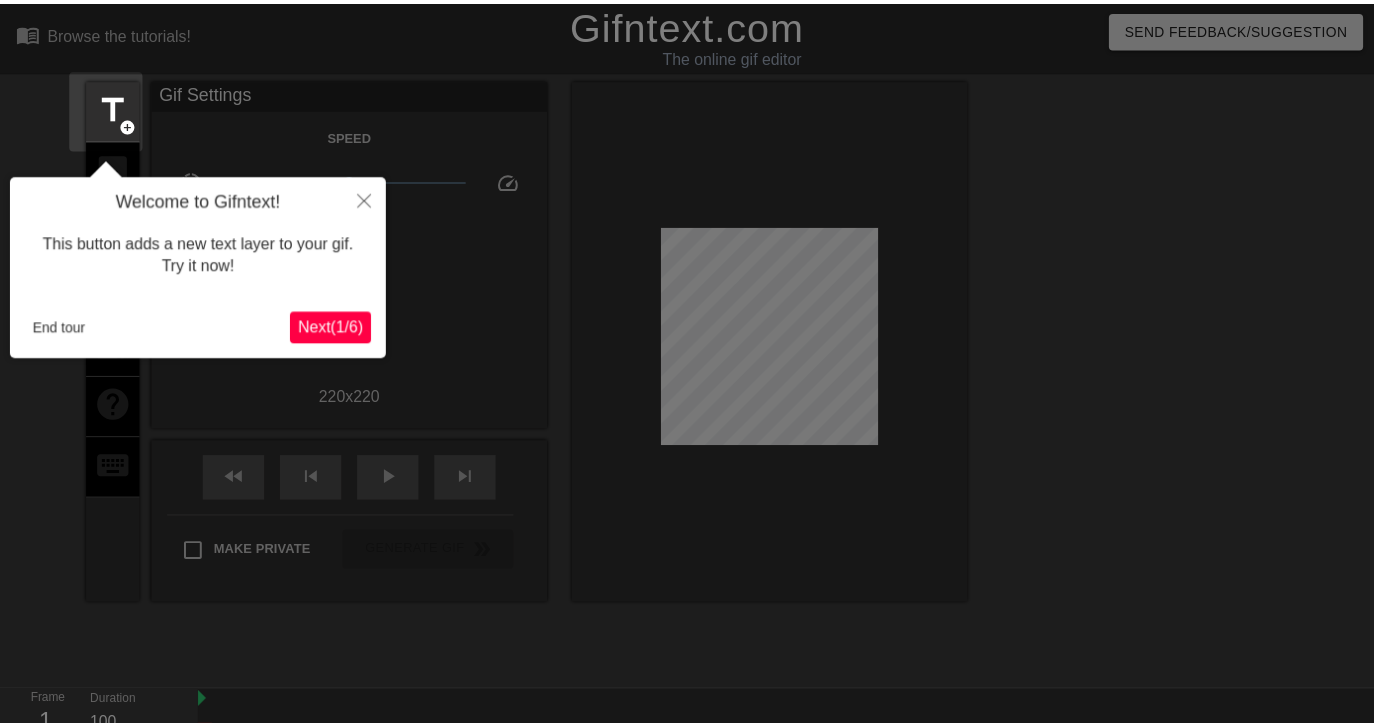 scroll, scrollTop: 49, scrollLeft: 0, axis: vertical 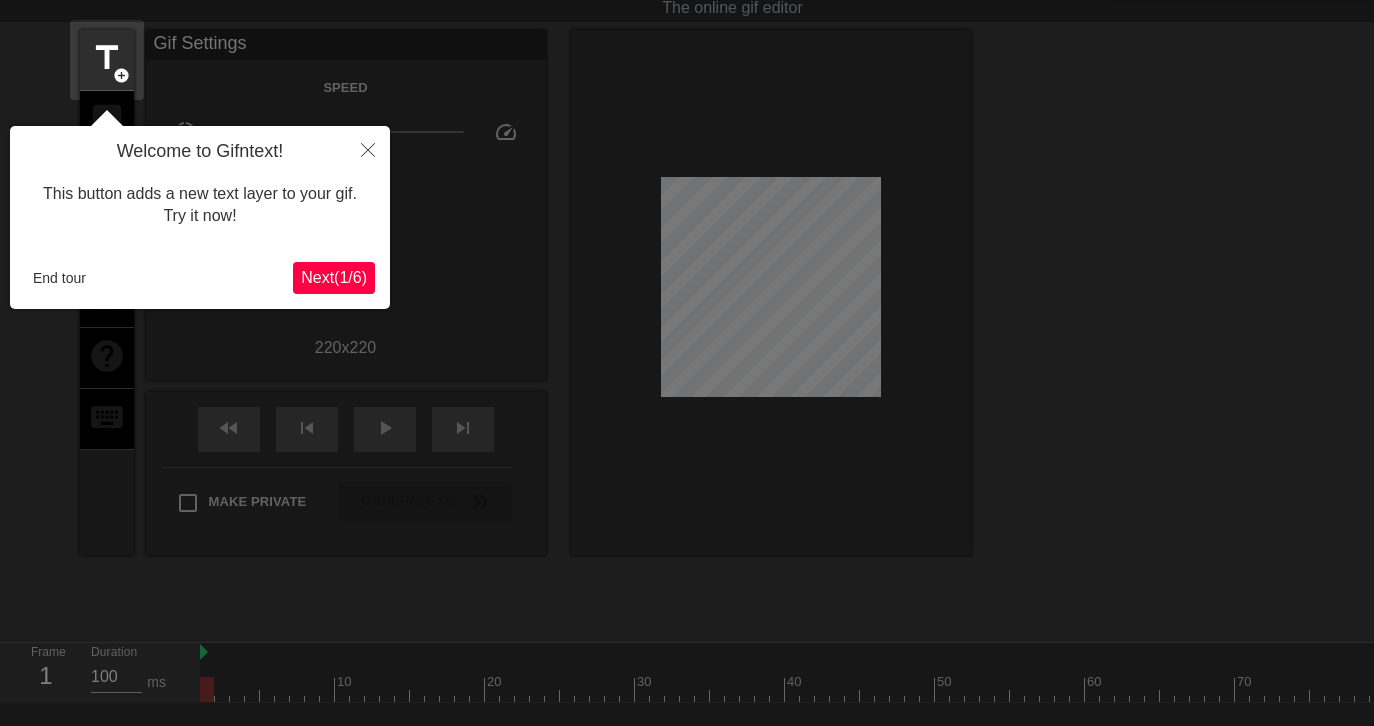 click on "Next  ( 1 / 6 )" at bounding box center [334, 277] 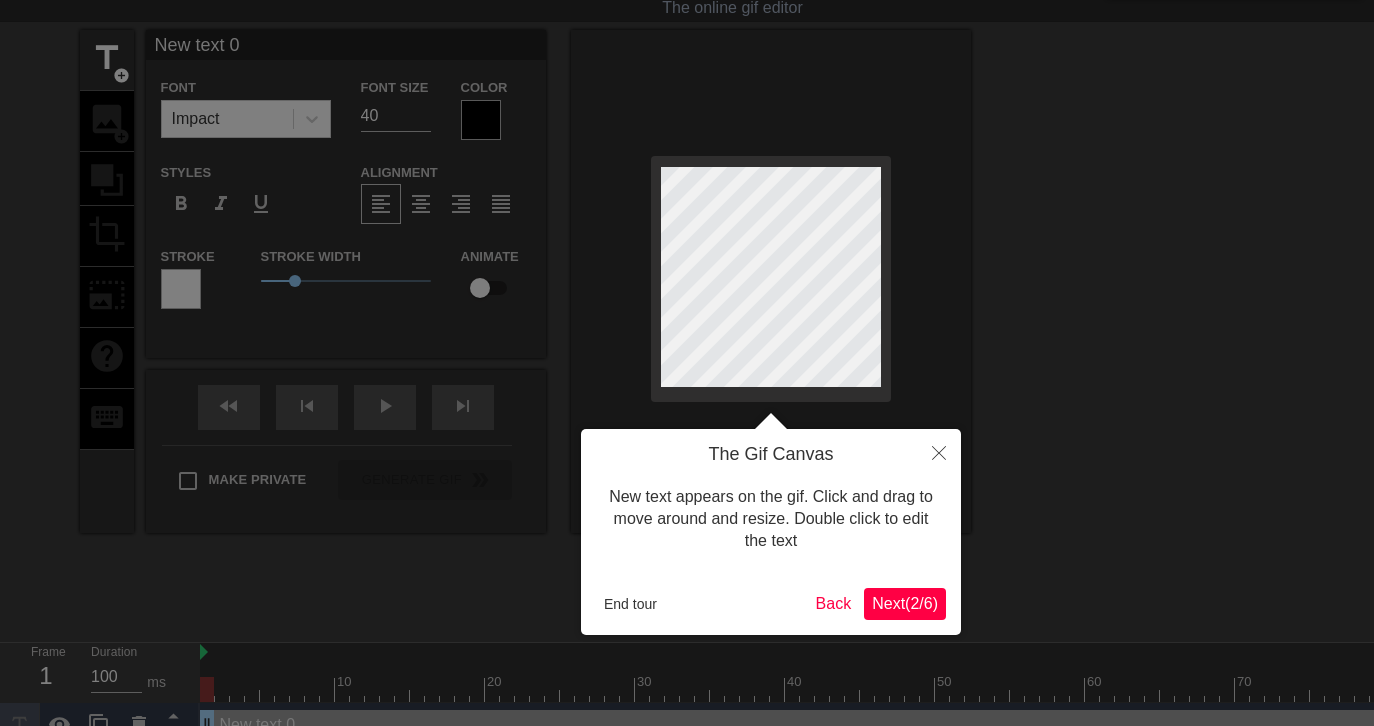 scroll, scrollTop: 0, scrollLeft: 0, axis: both 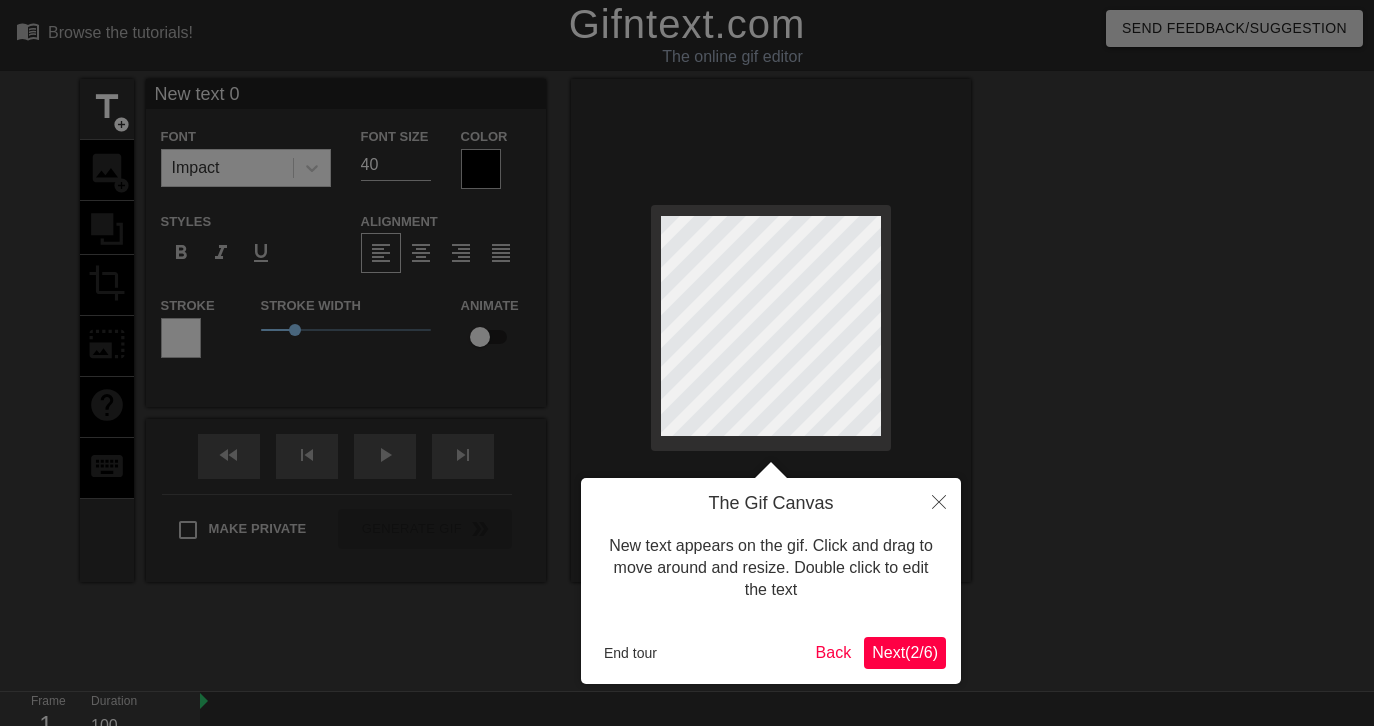 click on "Next  ( 2 / 6 )" at bounding box center (905, 652) 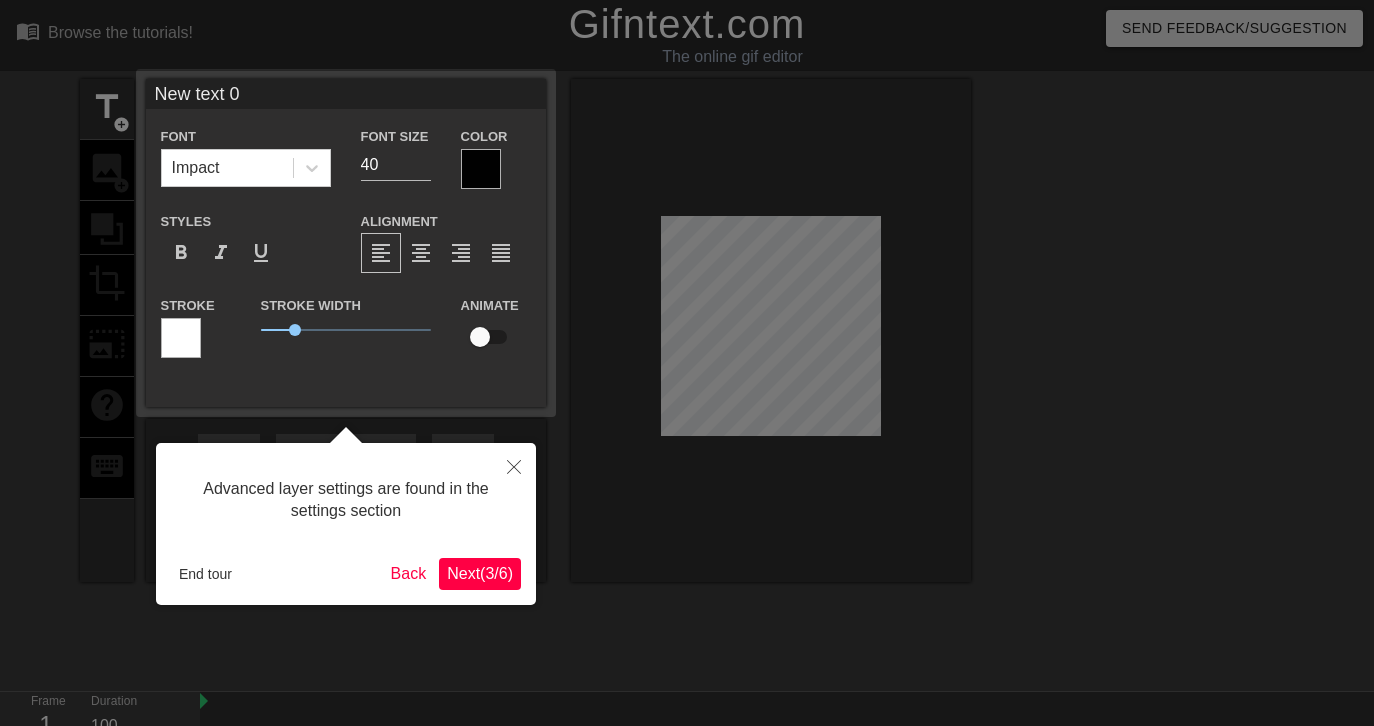 scroll, scrollTop: 49, scrollLeft: 0, axis: vertical 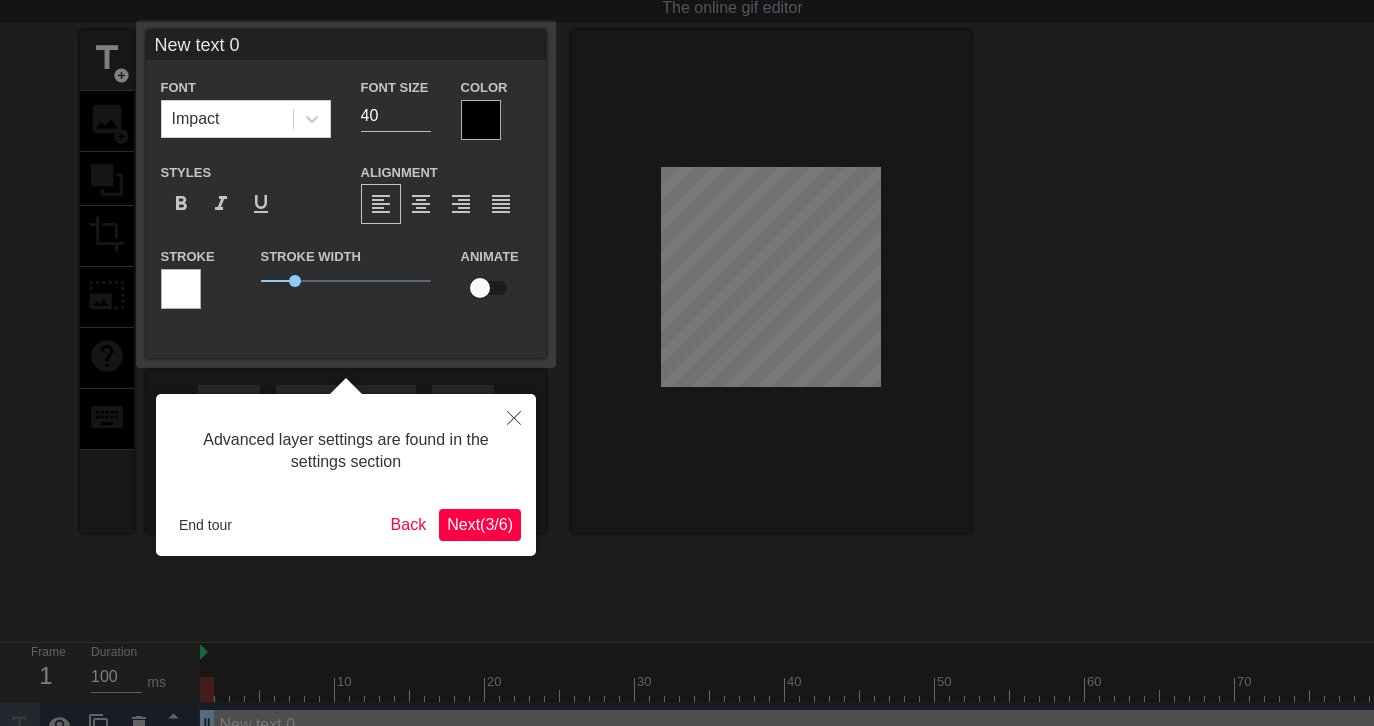 click on "Next  ( 3 / 6 )" at bounding box center (480, 524) 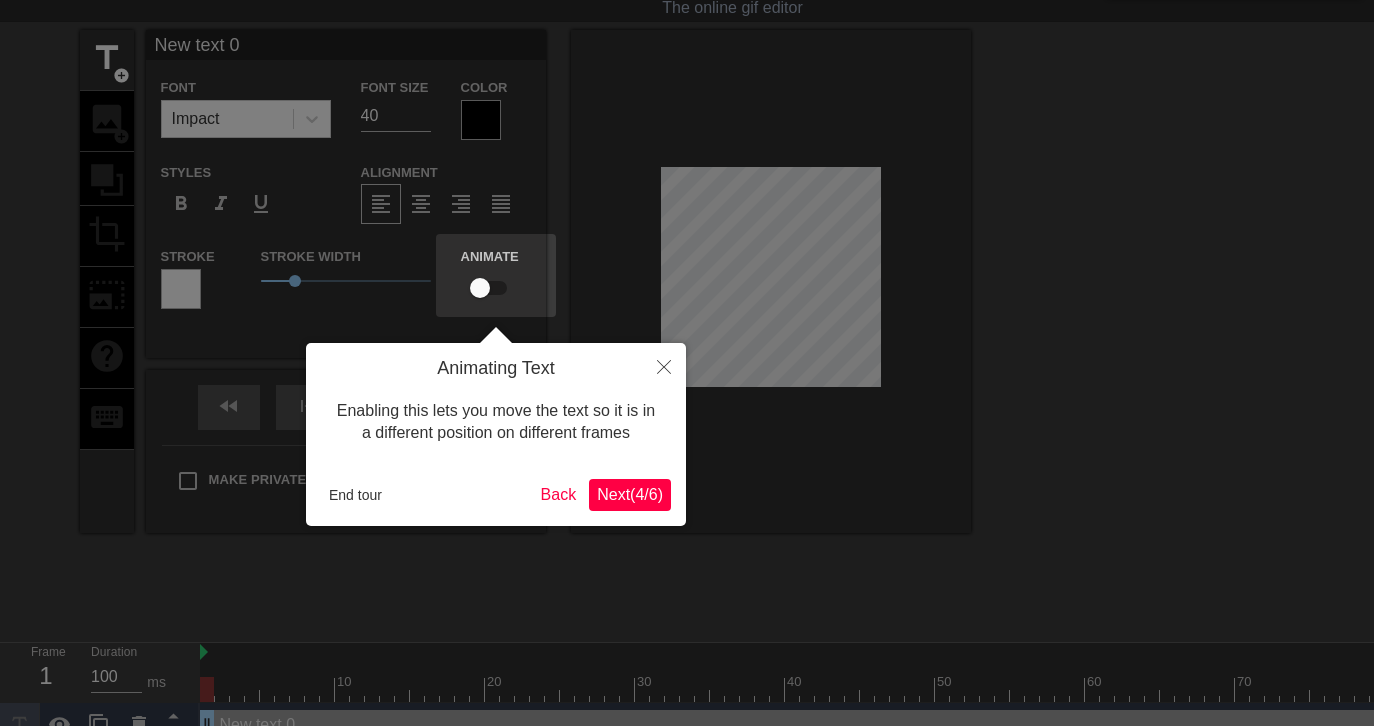 scroll, scrollTop: 0, scrollLeft: 0, axis: both 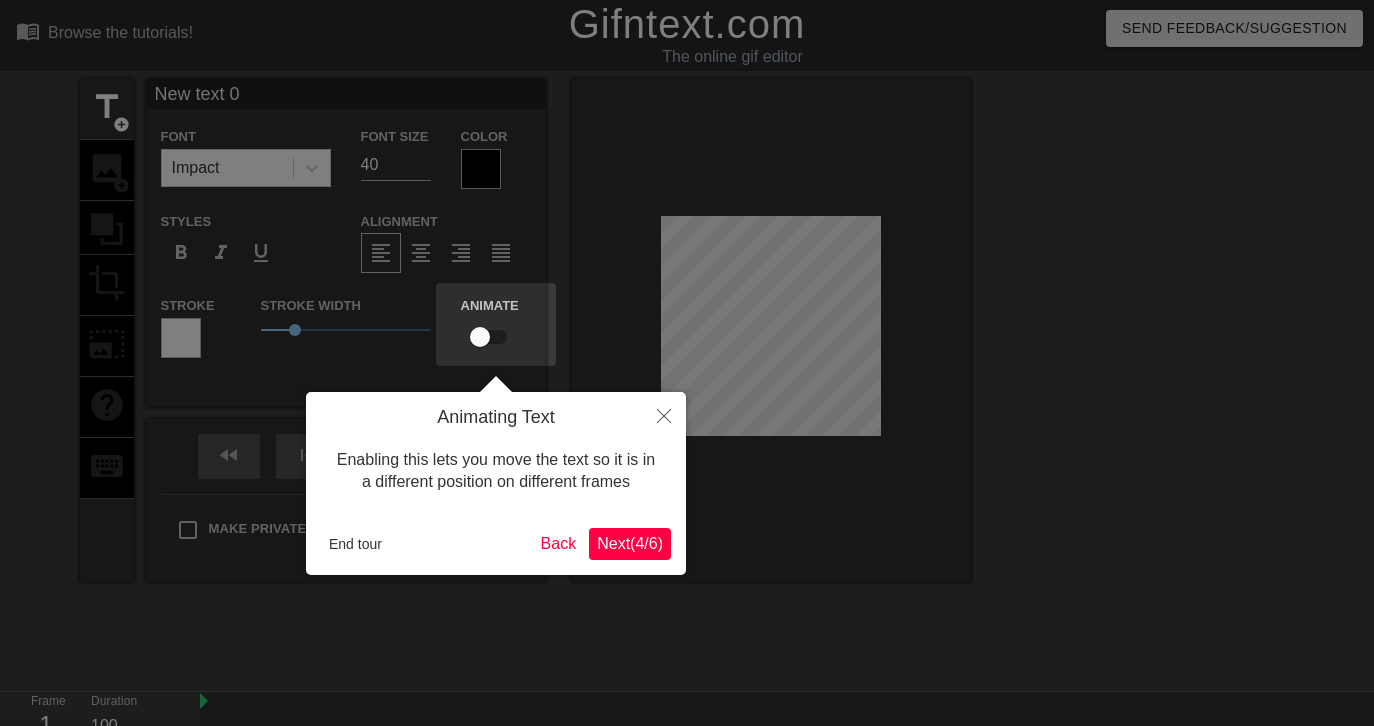 click on "Next  ( 4 / 6 )" at bounding box center [630, 543] 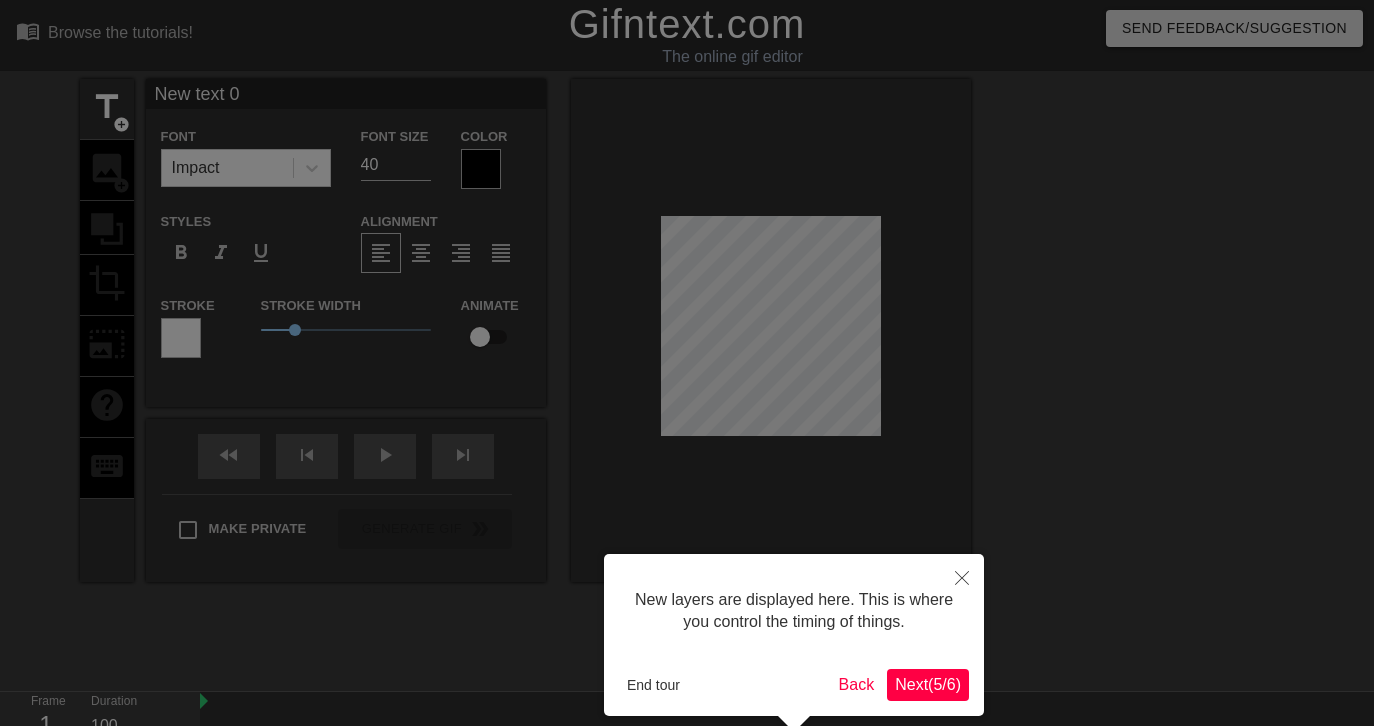 scroll, scrollTop: 89, scrollLeft: 0, axis: vertical 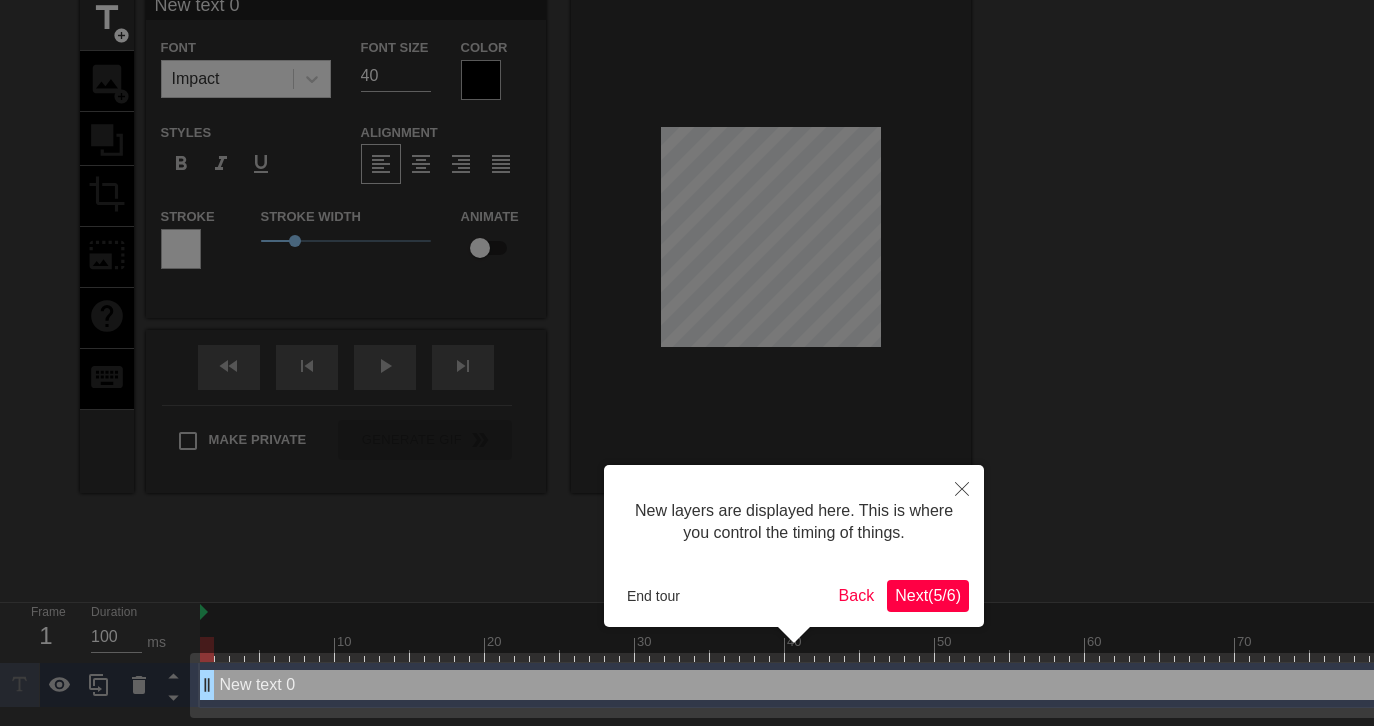 click on "Next  ( 5 / 6 )" at bounding box center (928, 595) 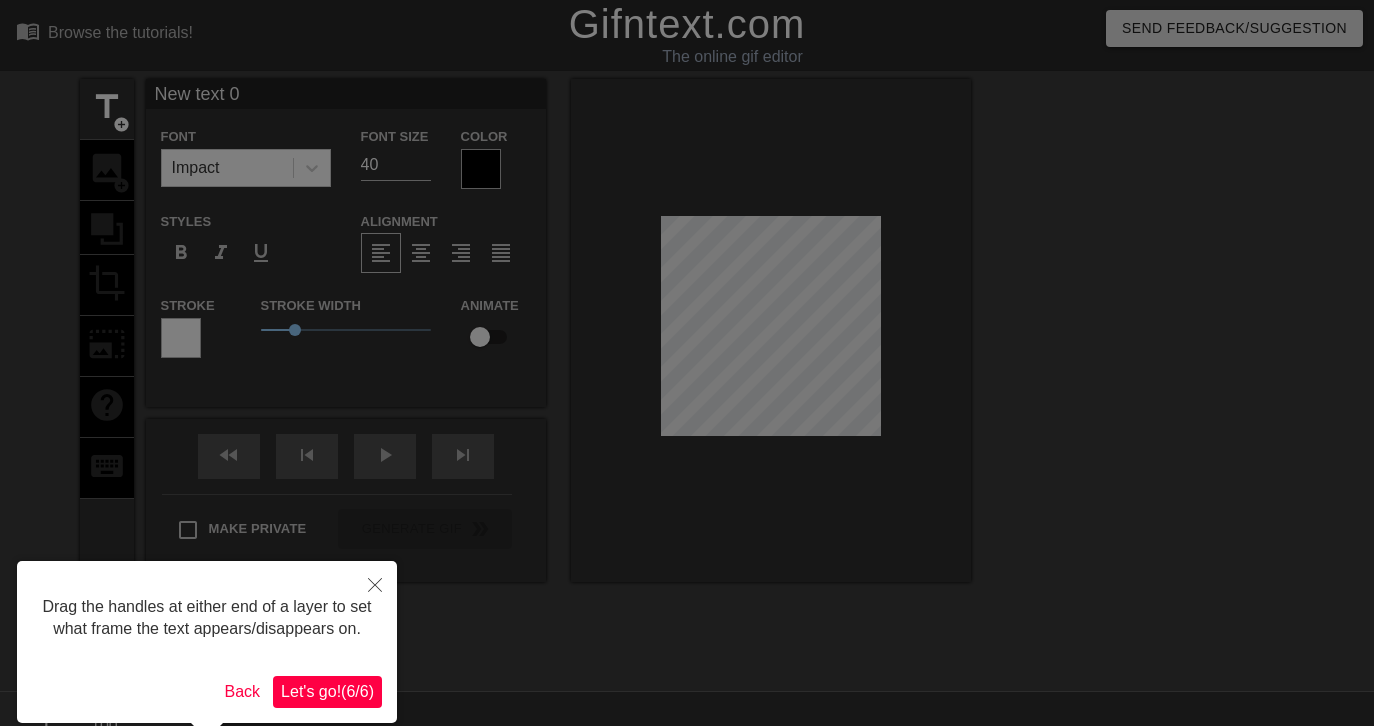 click on "Let's go!  ( 6 / 6 )" at bounding box center (327, 691) 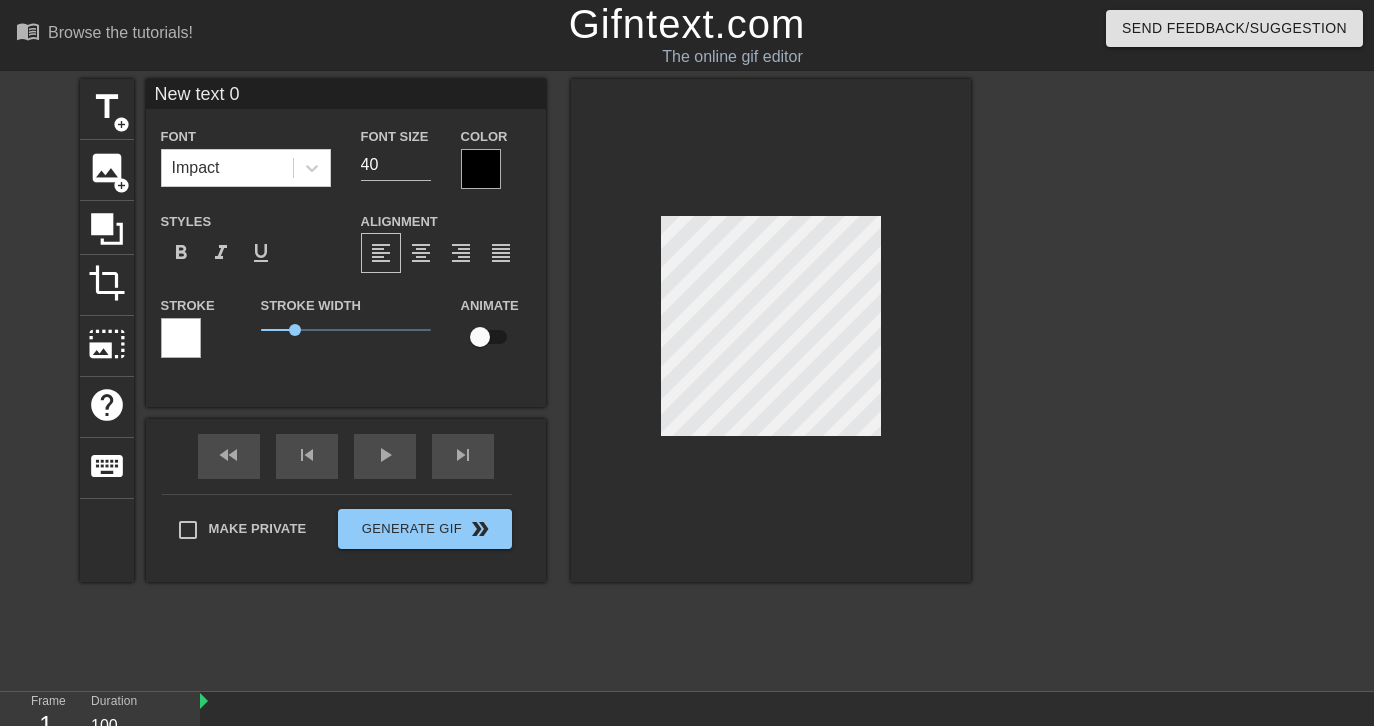 scroll, scrollTop: 3, scrollLeft: 5, axis: both 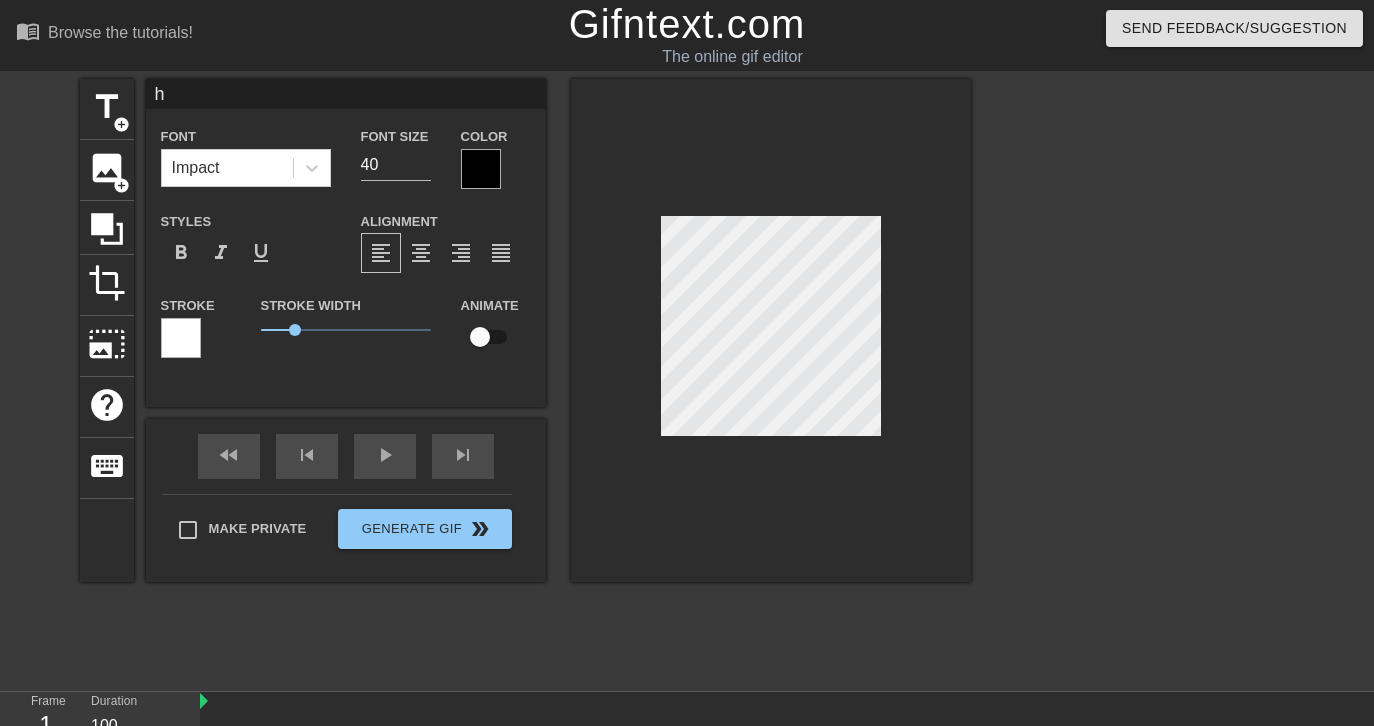 type on "ha" 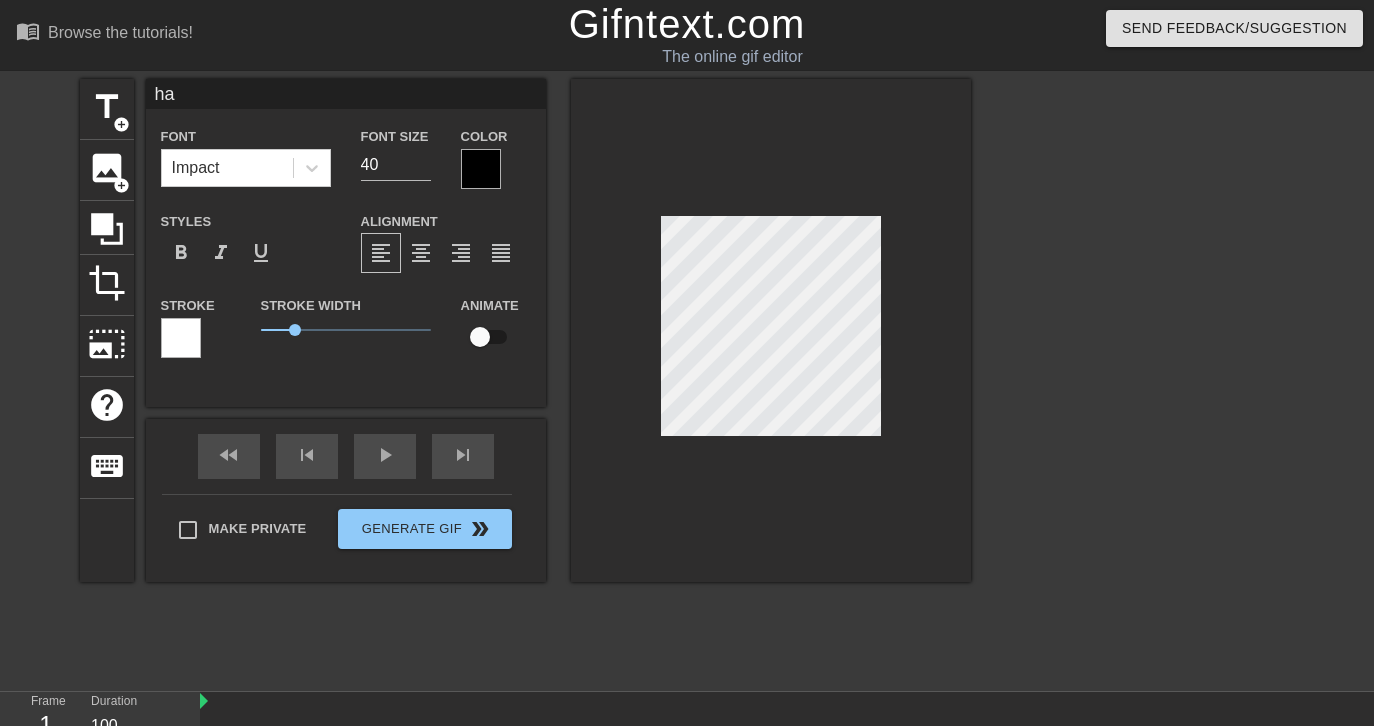 type on "hah" 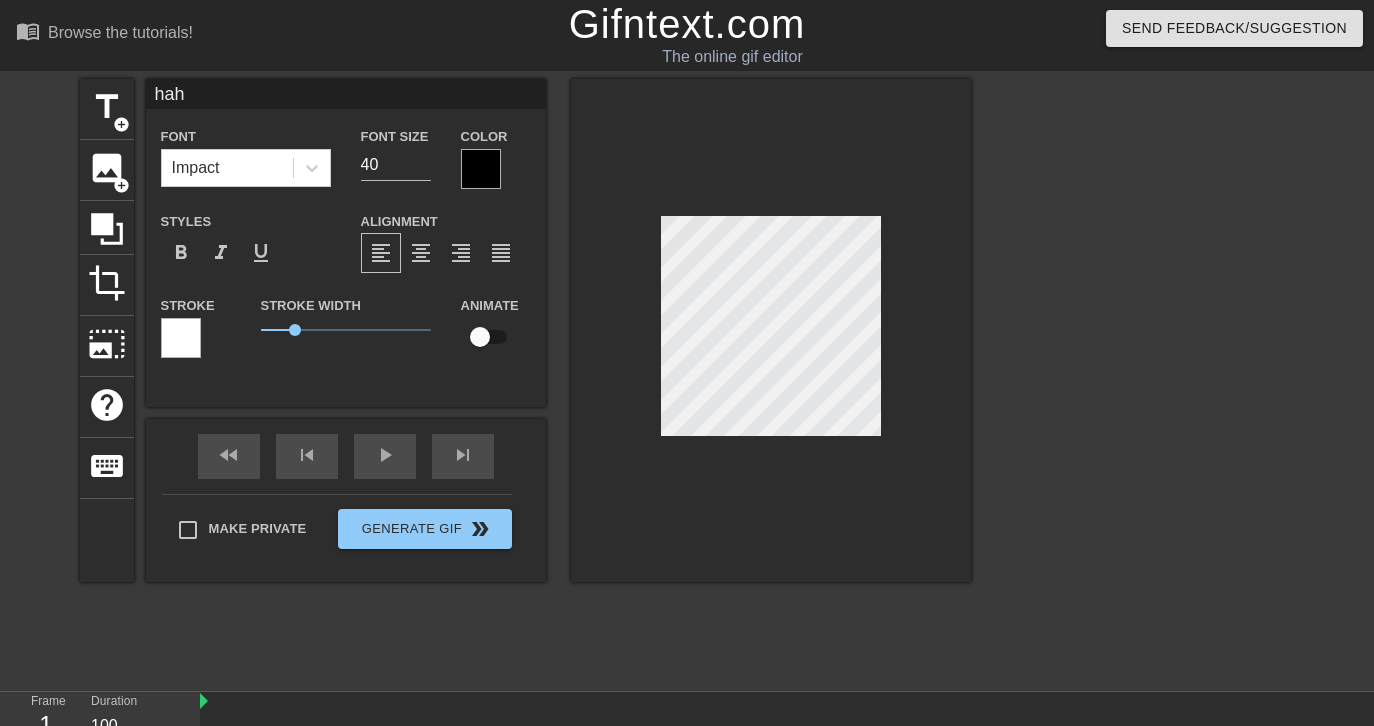 type on "haha" 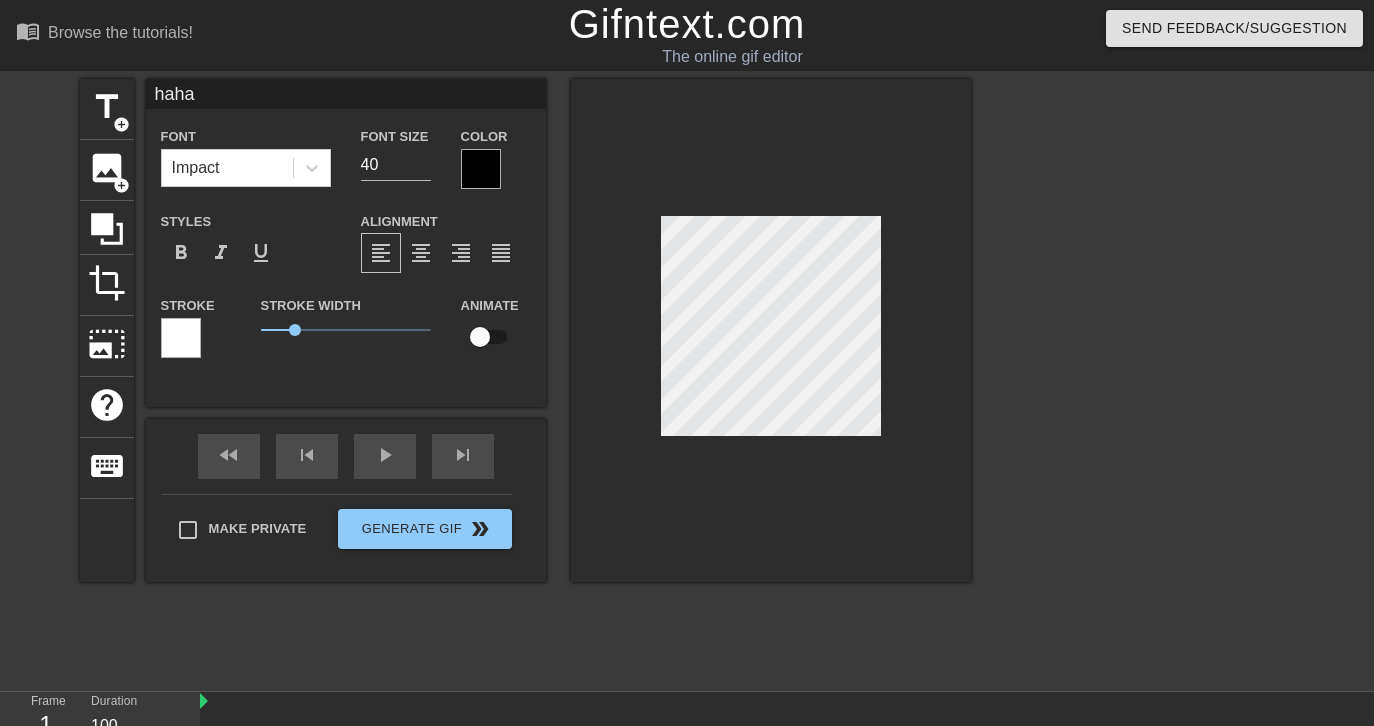 type on "haha" 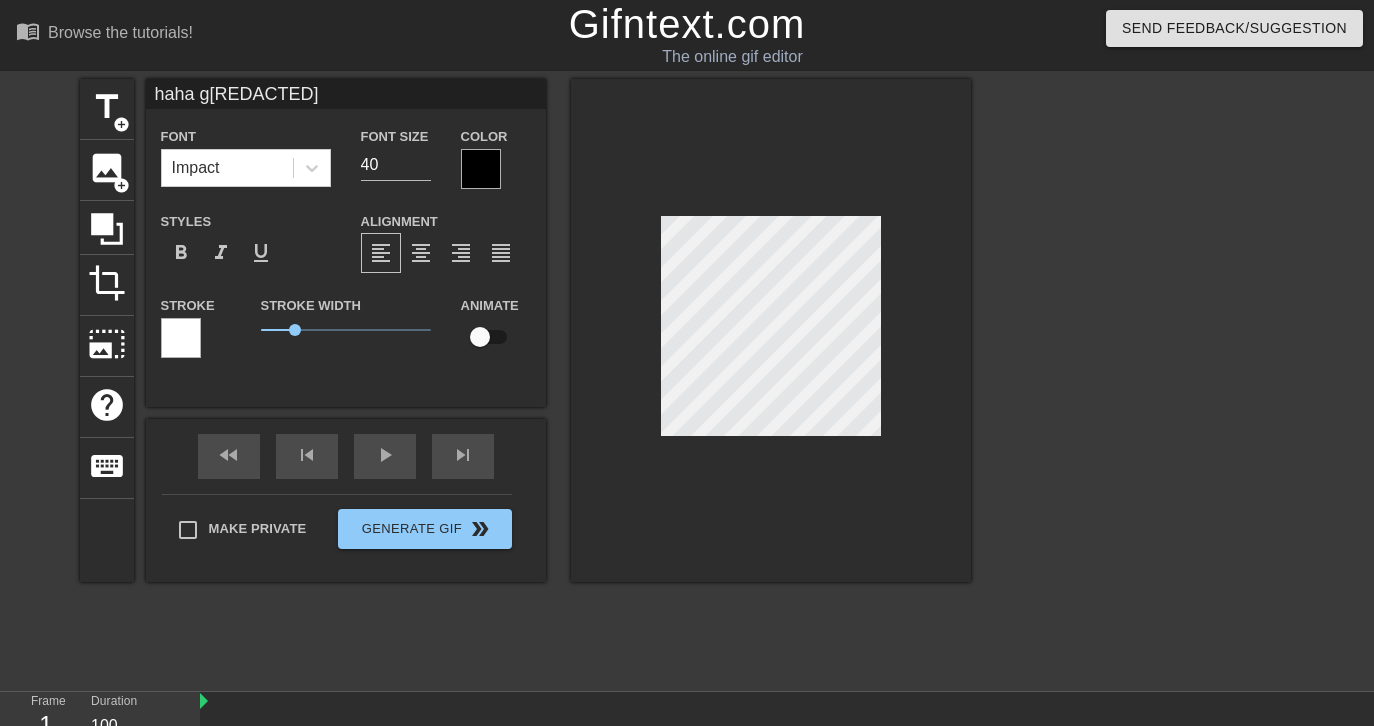 type on "haha ge[REDACTED]" 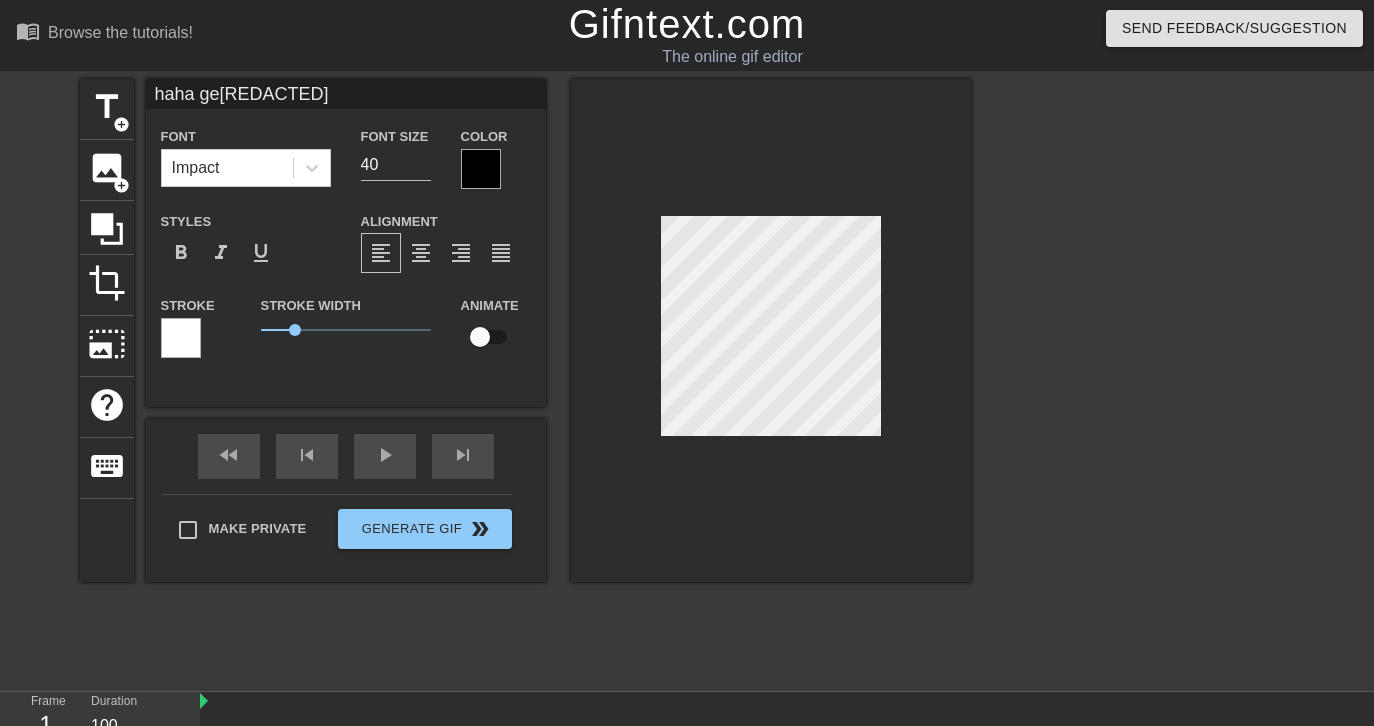 type on "haha get[REDACTED]" 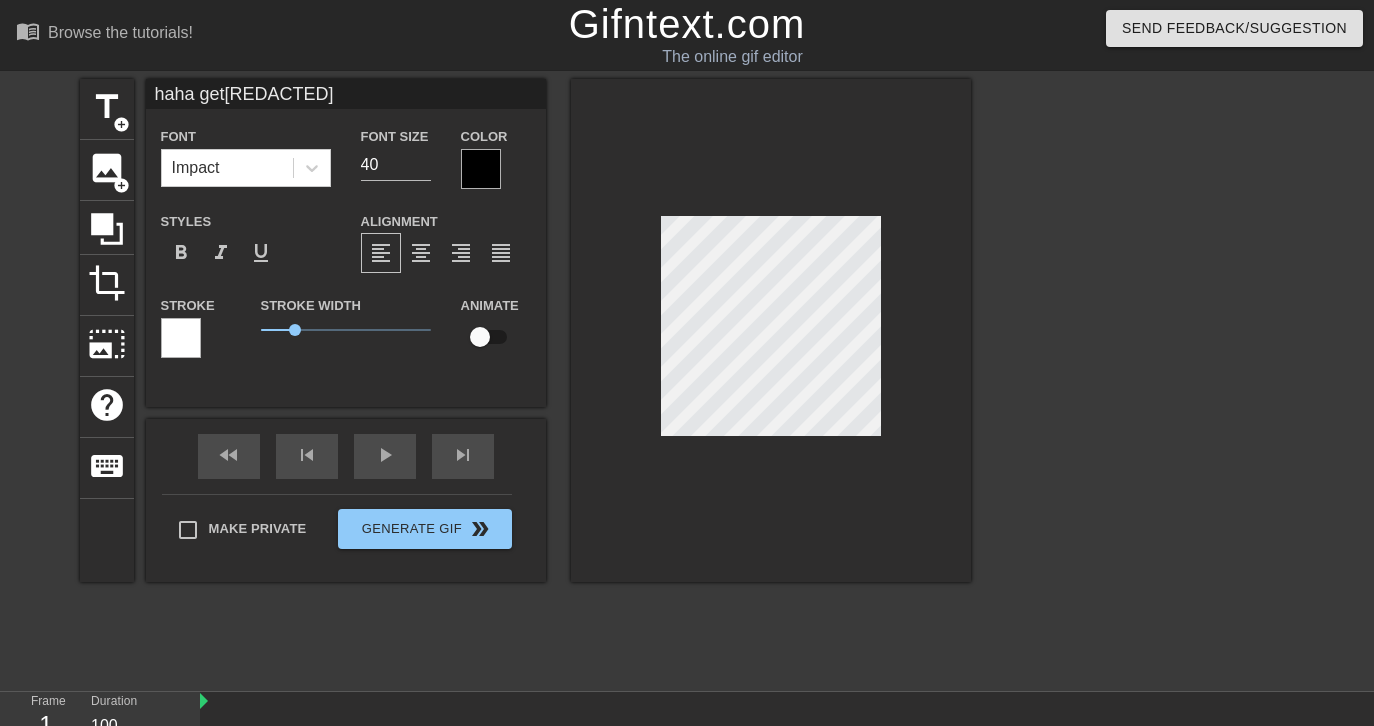 type on "haha get[REDACTED]" 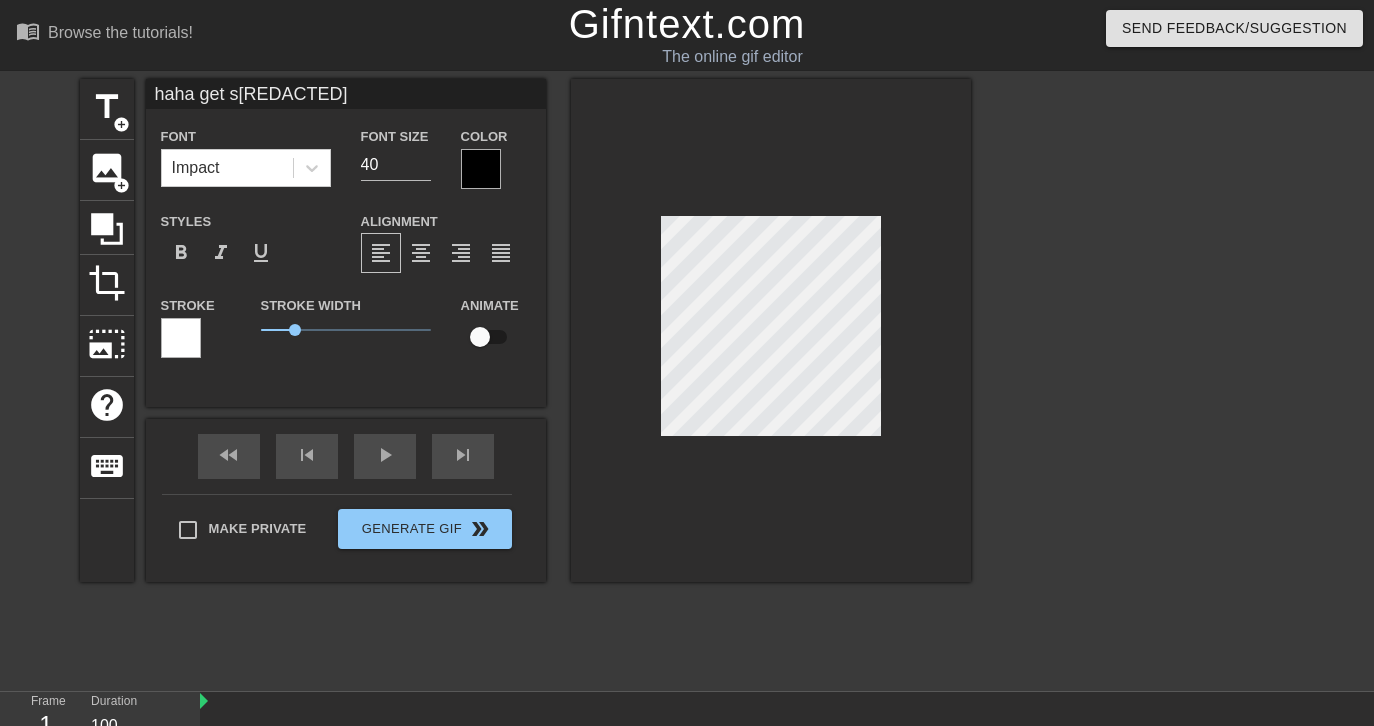 type on "haha get st[REDACTED]" 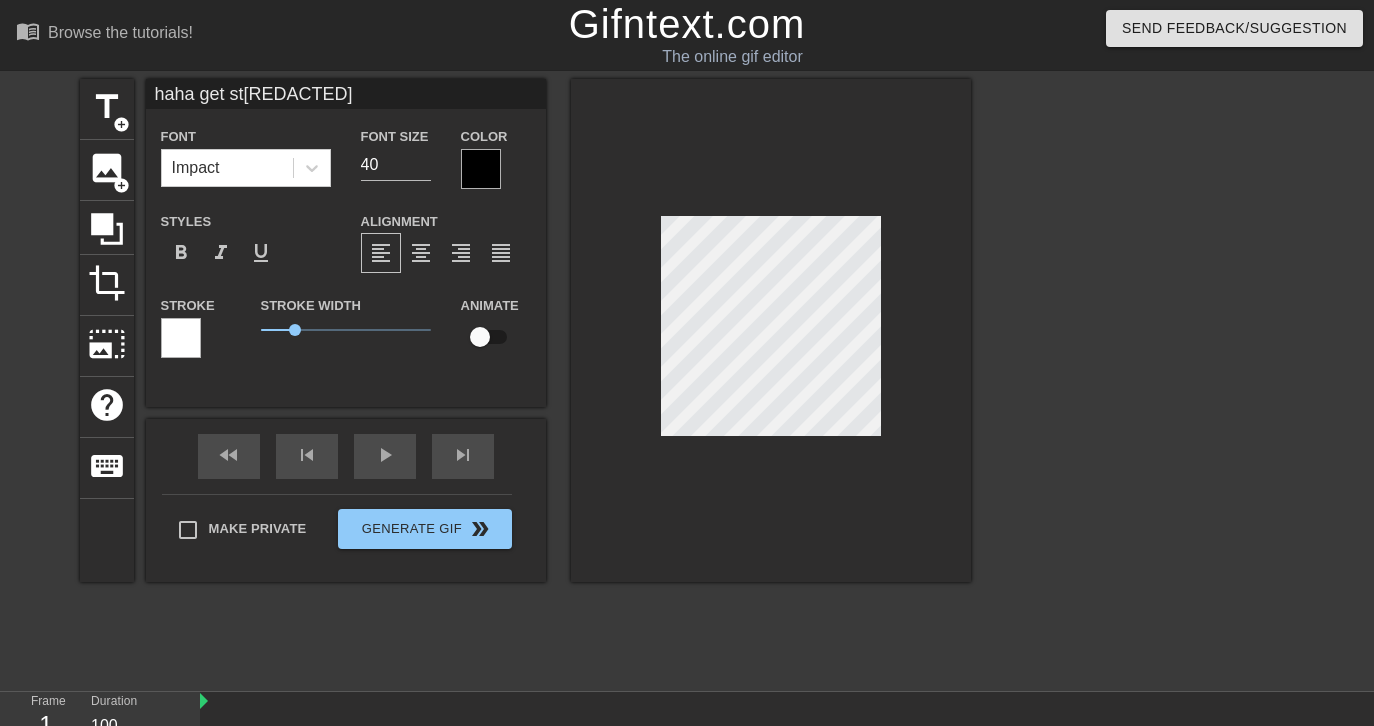 type on "haha get sti[REDACTED]" 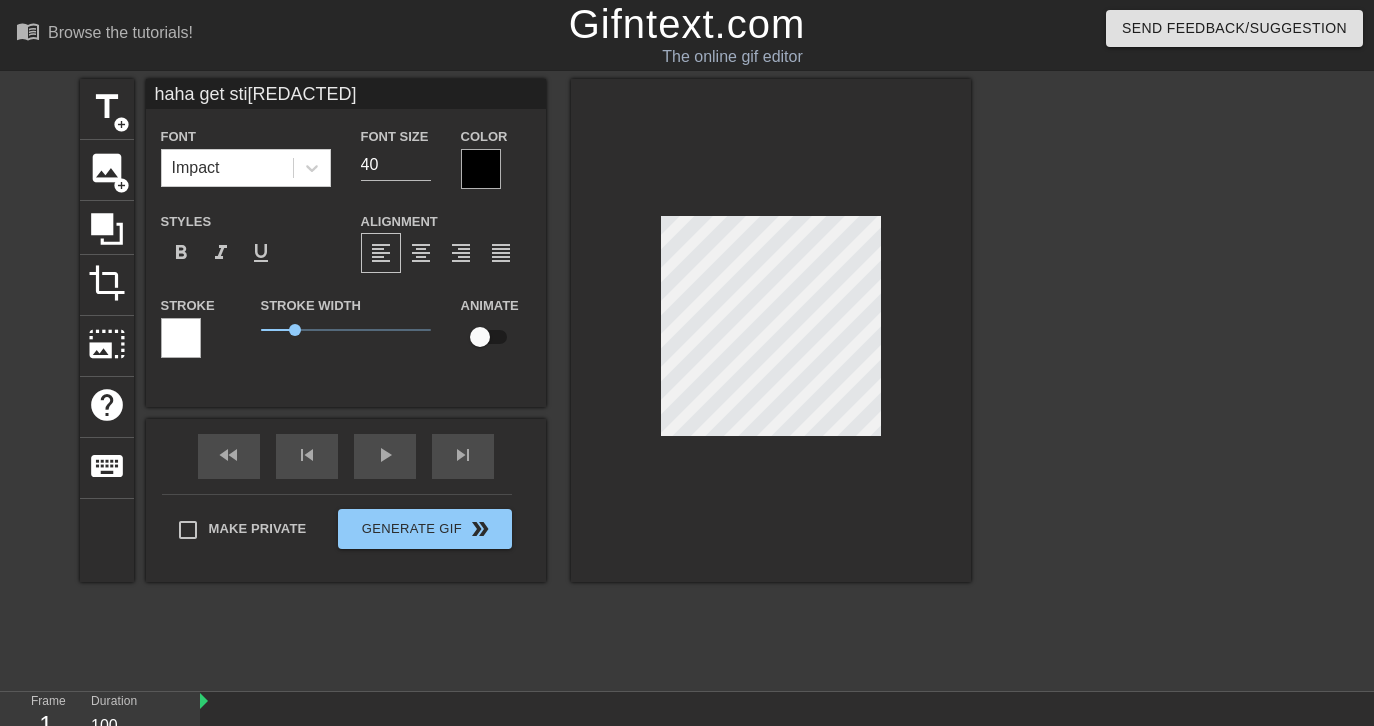 type on "haha get stic[REDACTED]" 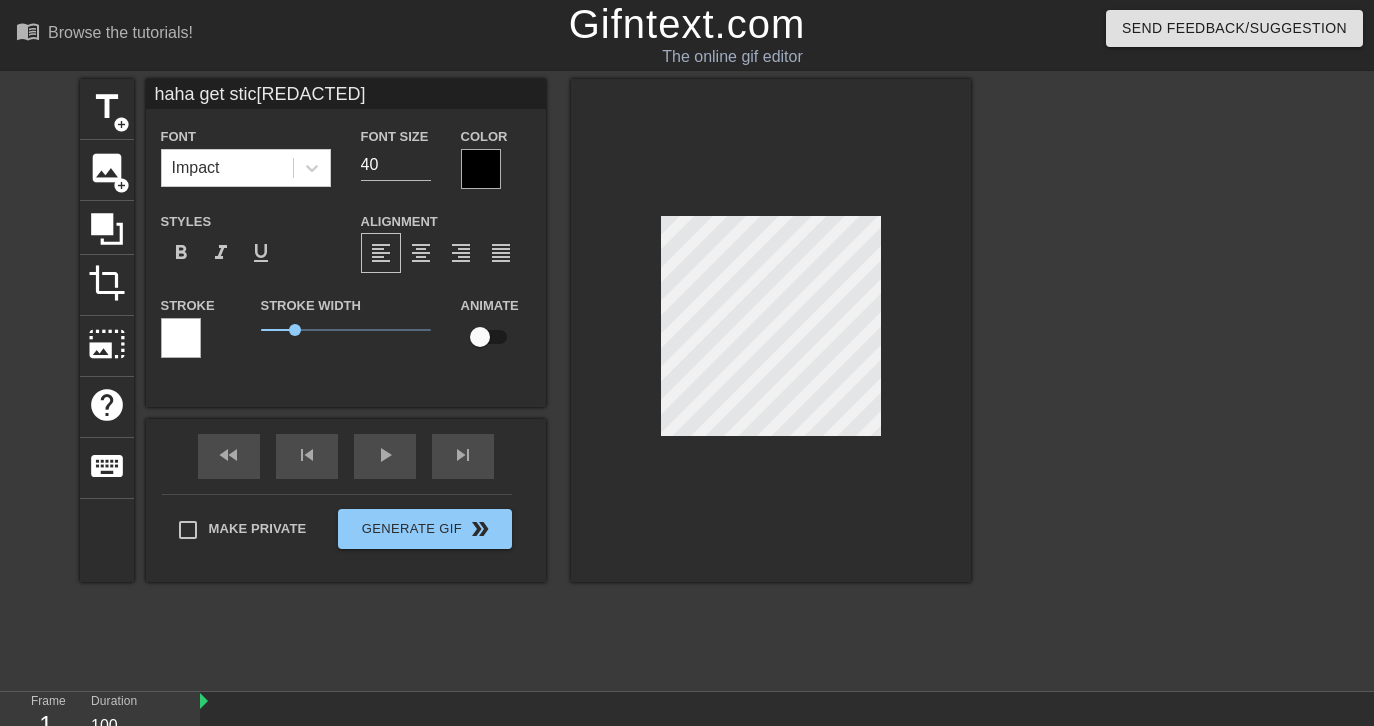 type on "haha get stick[REDACTED]" 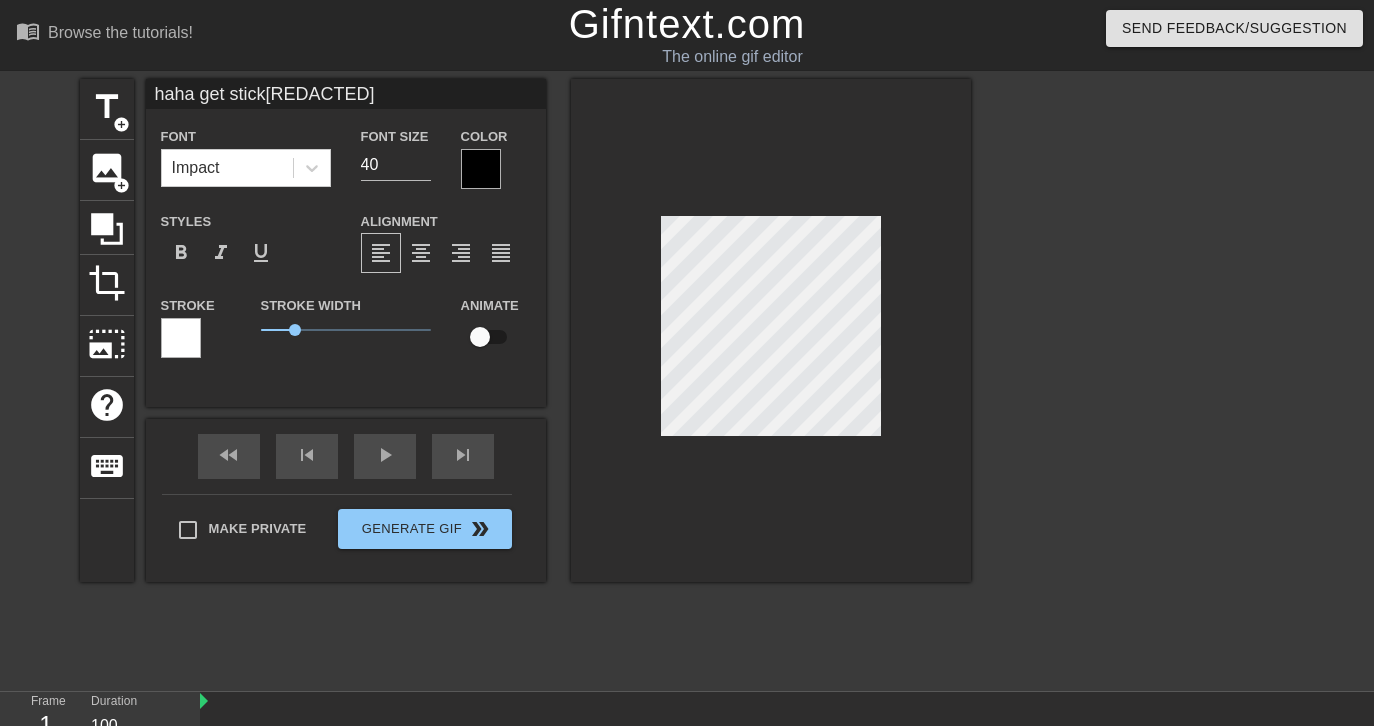 type on "haha get stick[REDACTED]" 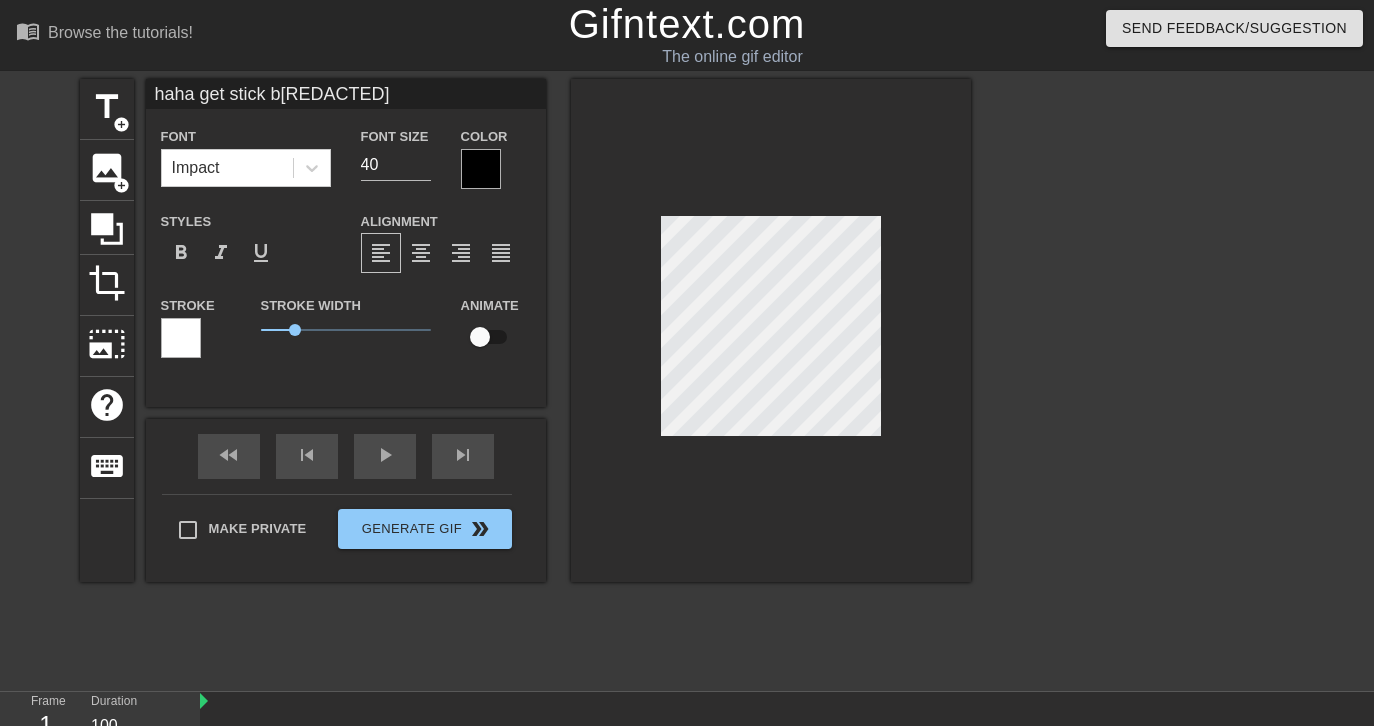 type on "haha get stick bu[REDACTED]" 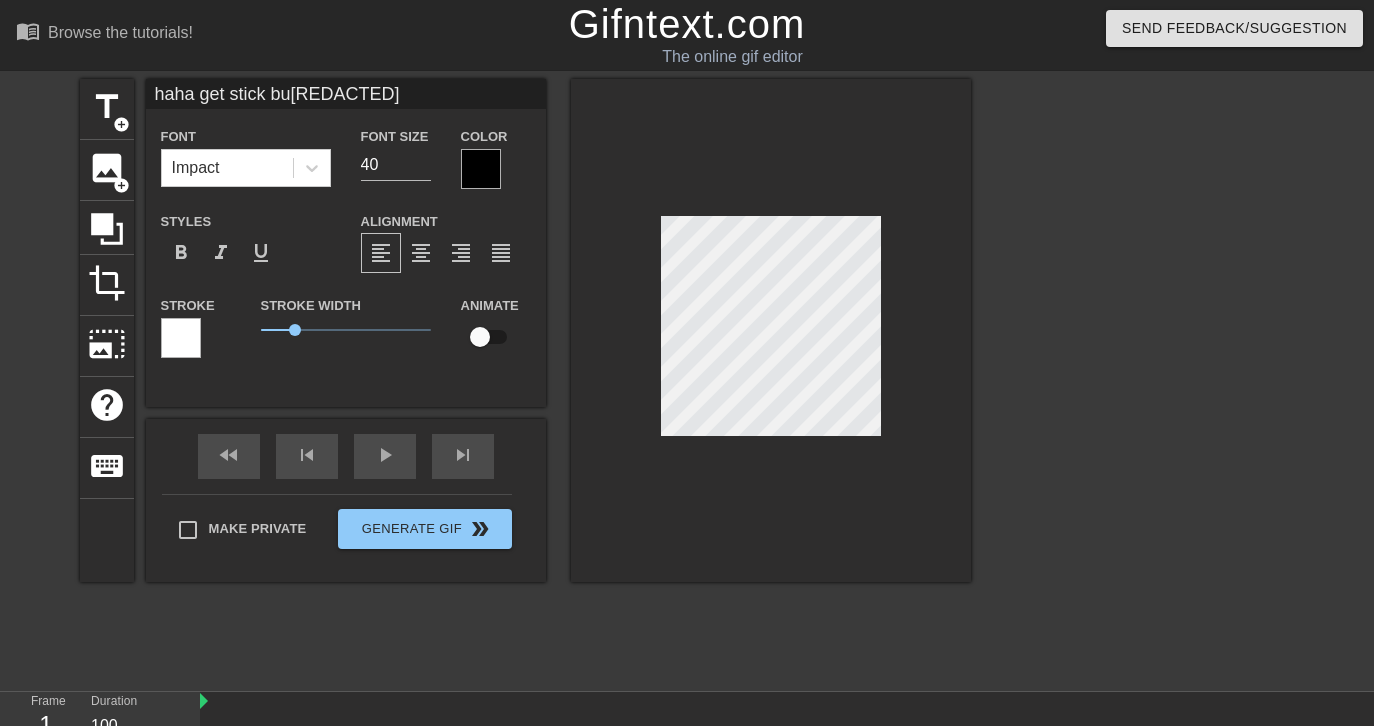 type on "haha get stick bug[REDACTED]" 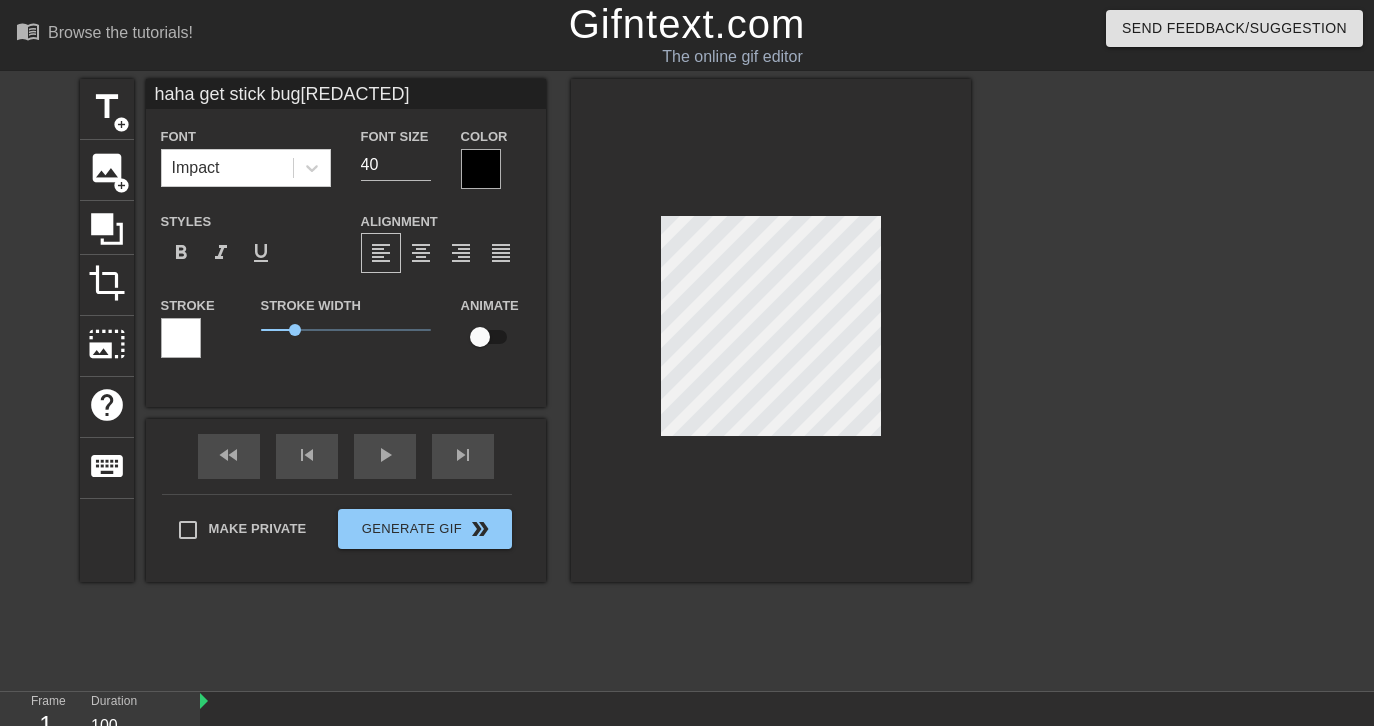 type on "haha get stick bugg[REDACTED]" 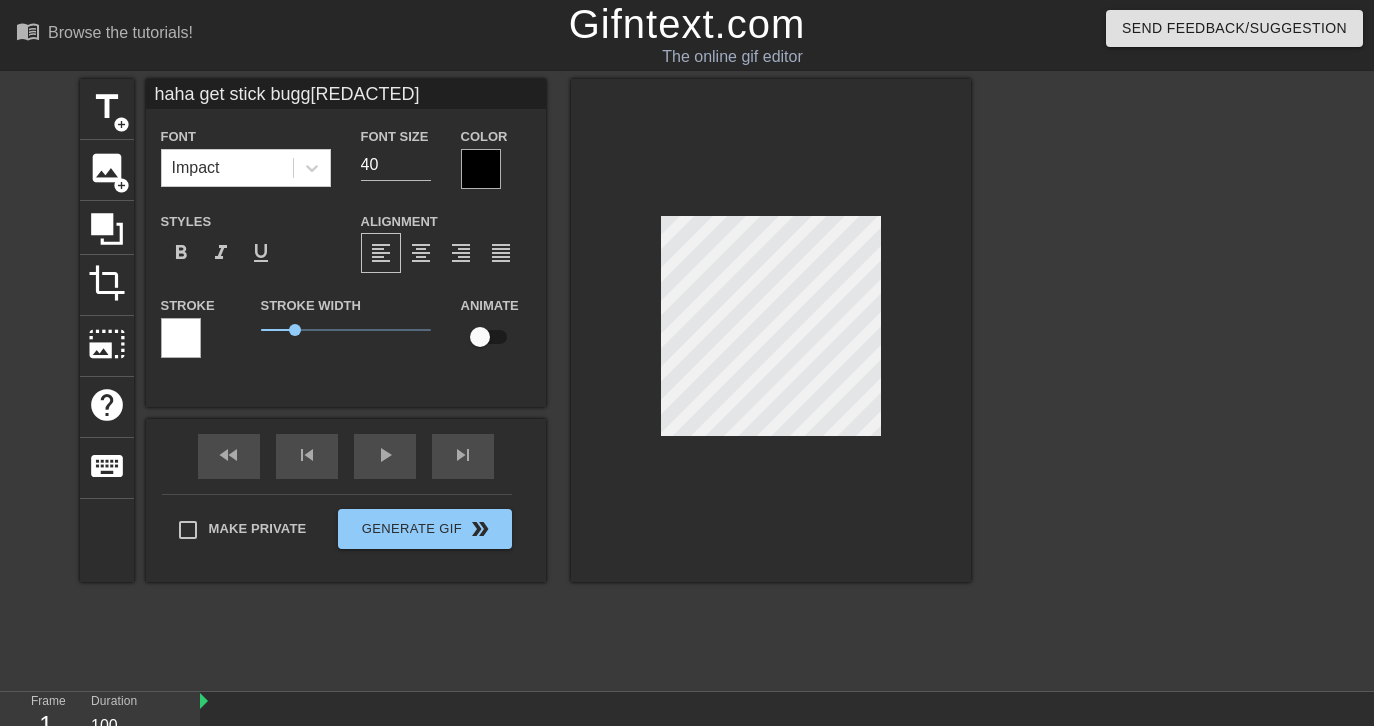 type on "haha get stick bugge[REDACTED]" 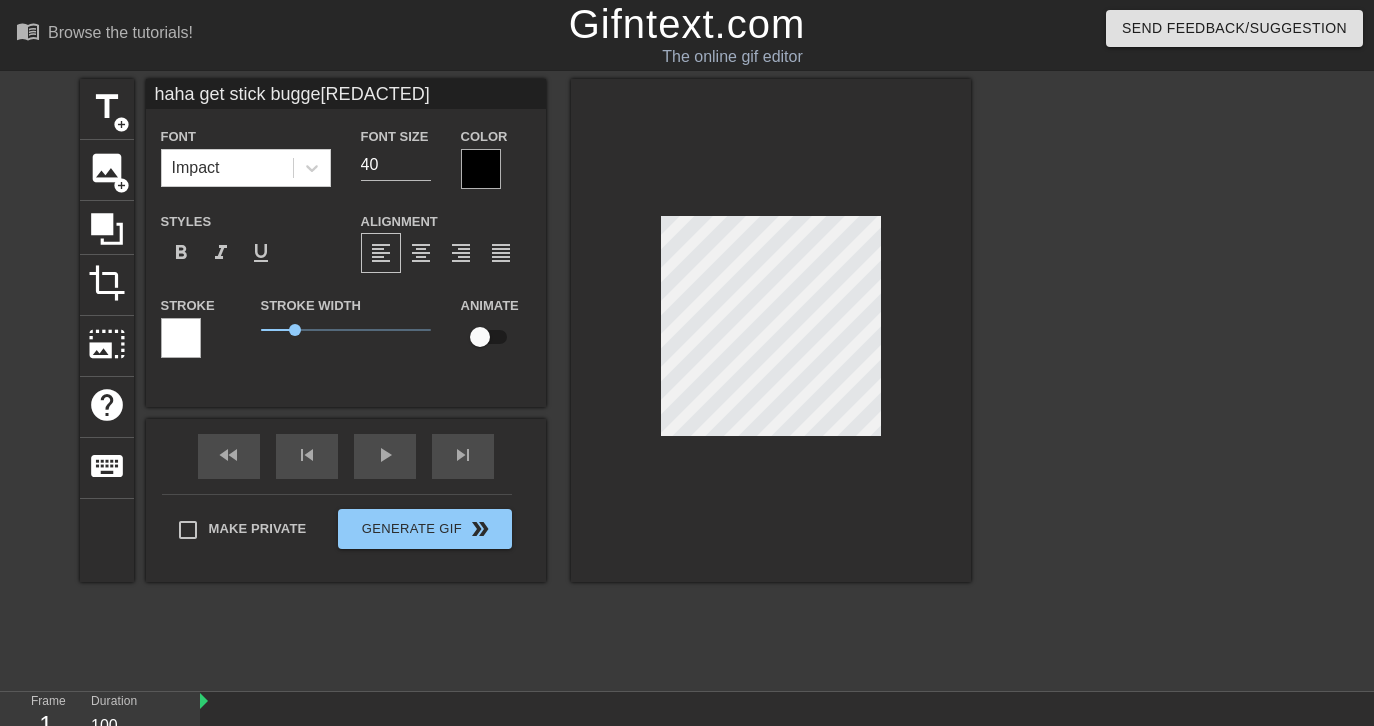 scroll, scrollTop: 3, scrollLeft: 10, axis: both 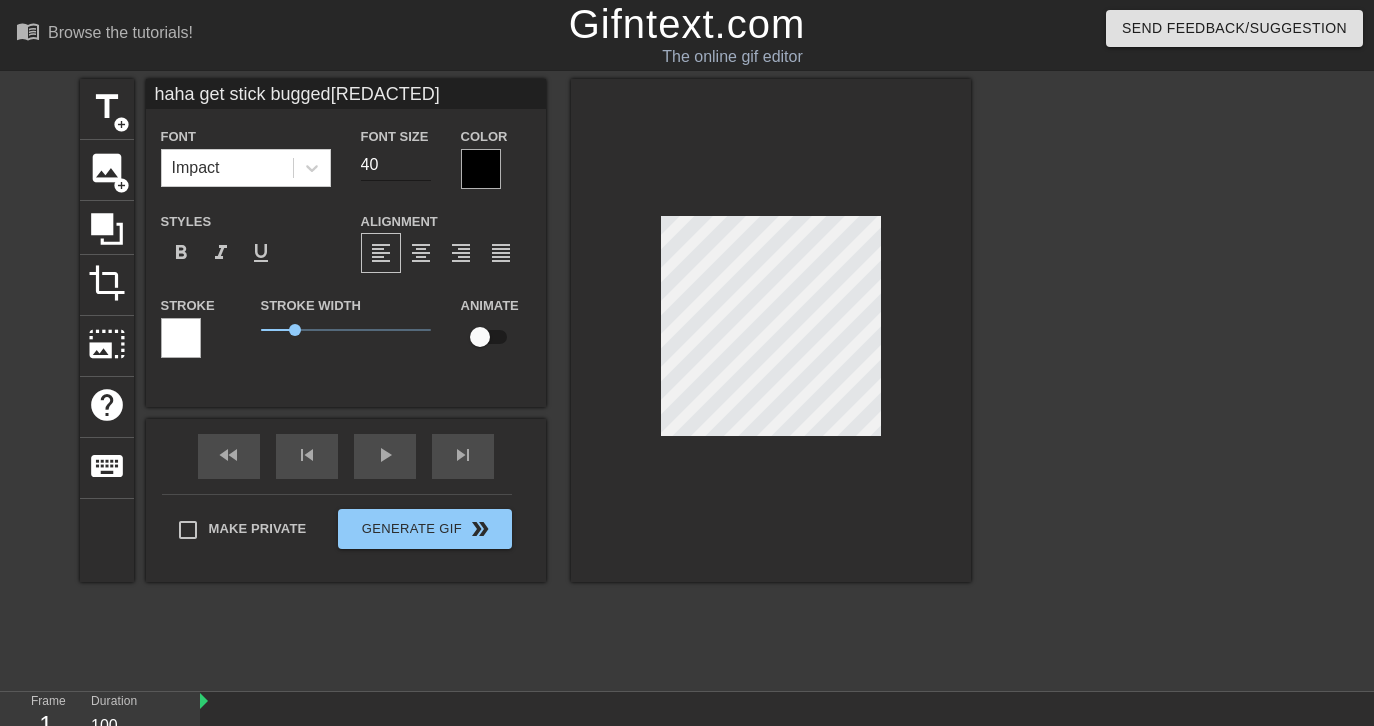 type on "haha get stick bugged[REDACTED]" 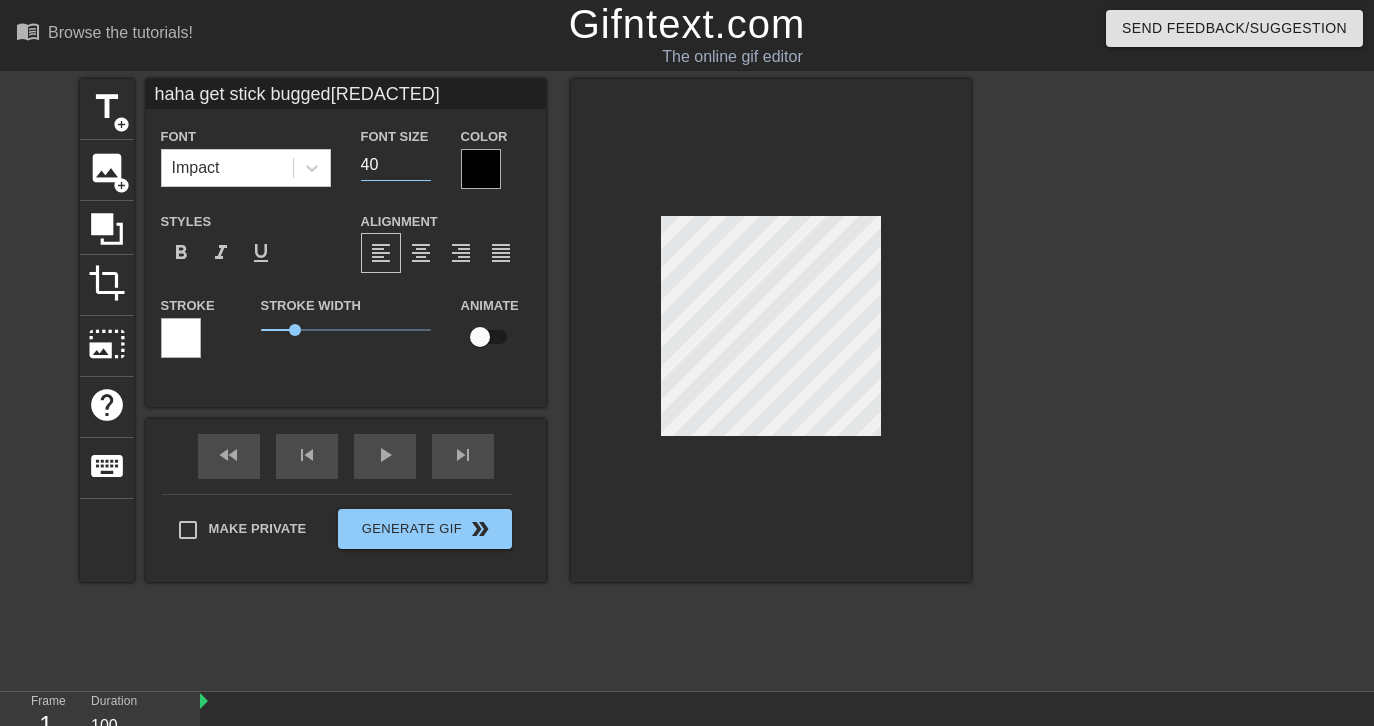 drag, startPoint x: 388, startPoint y: 155, endPoint x: 352, endPoint y: 158, distance: 36.124783 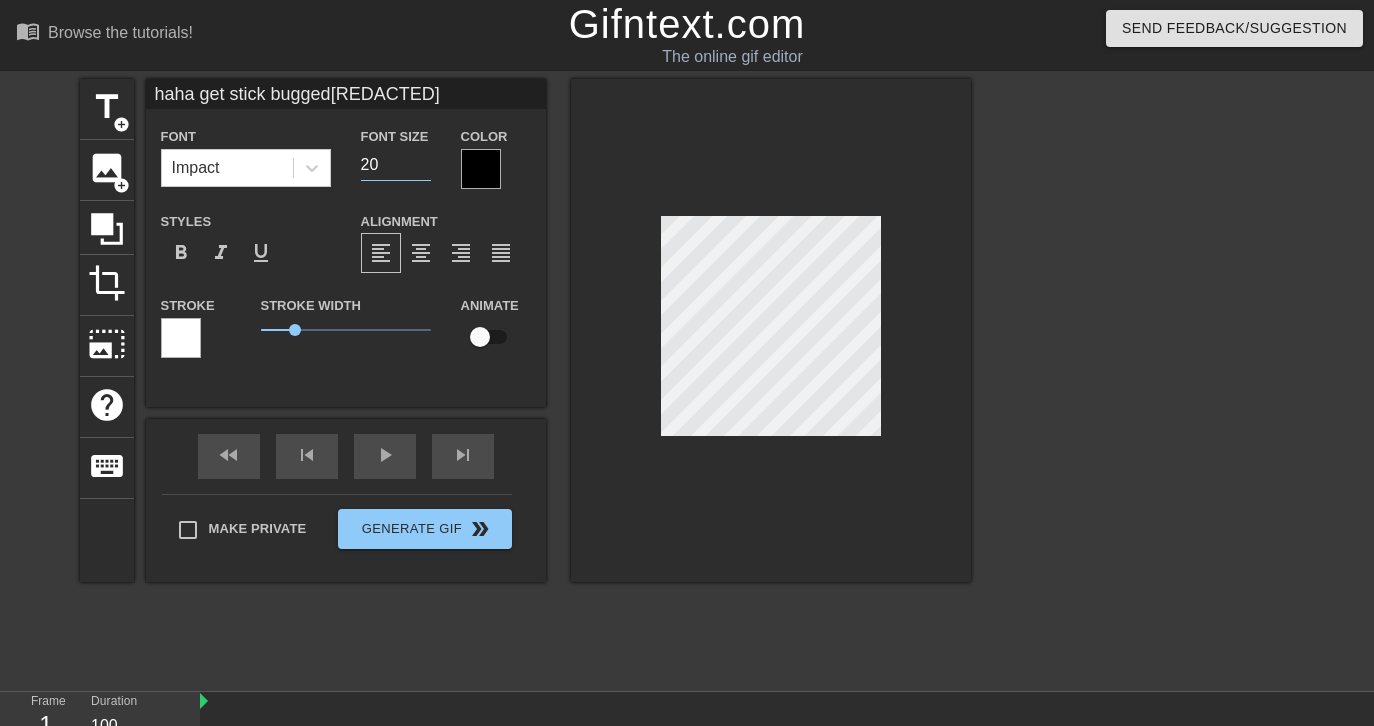 type on "20" 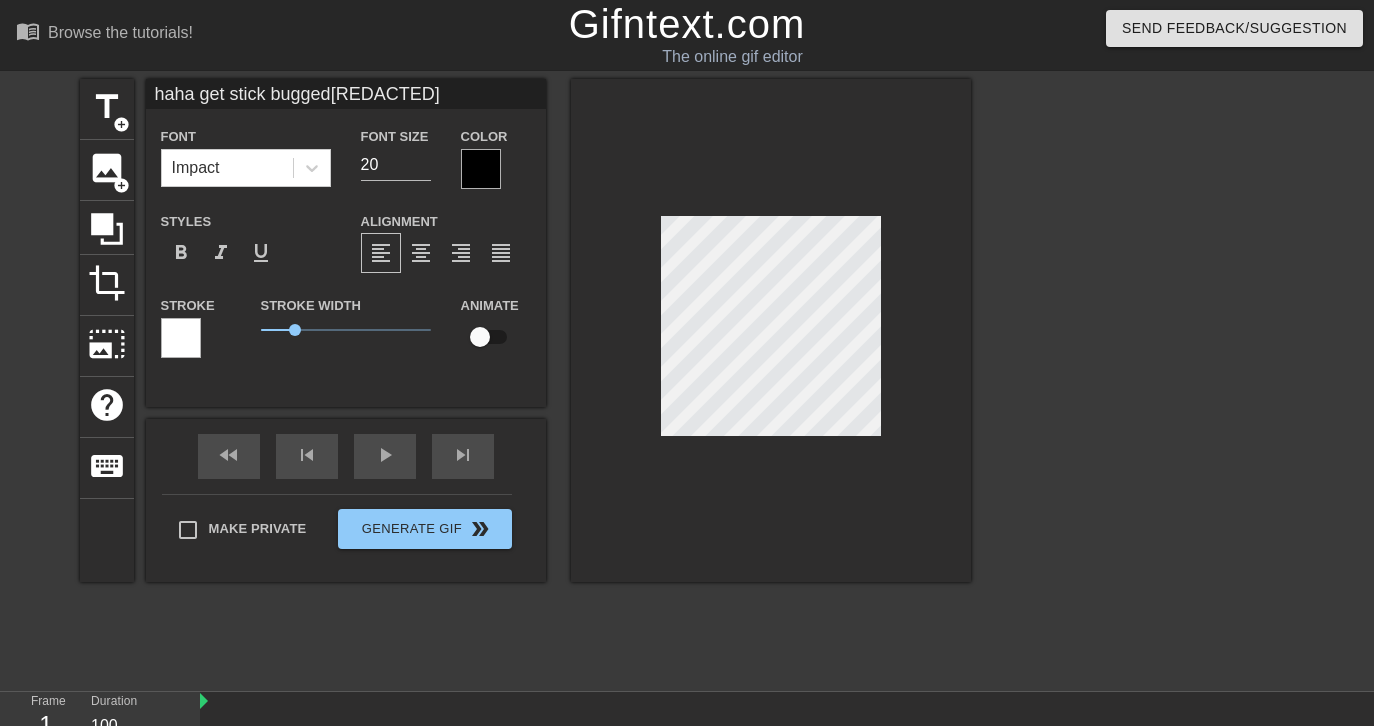 type on "haha get stick bugged[REDACTED]" 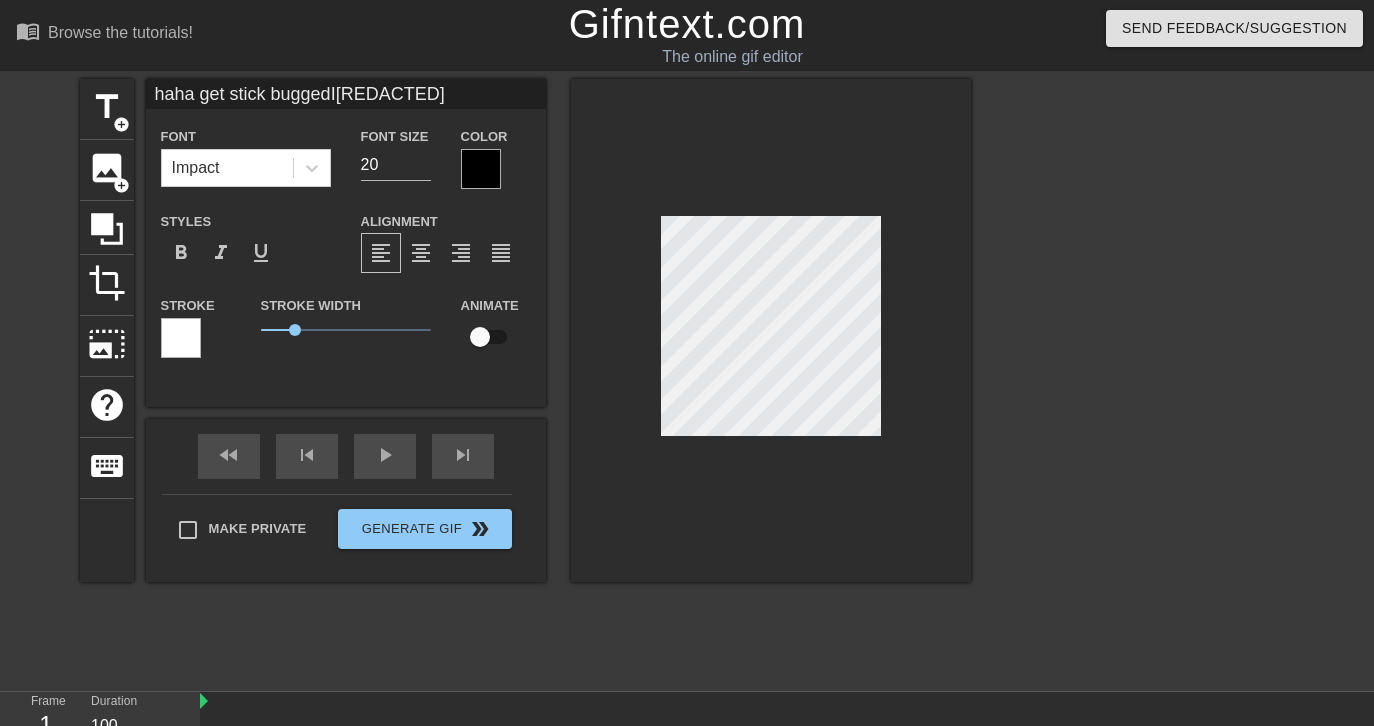 type on "haha get stick buggedI[REDACTED]" 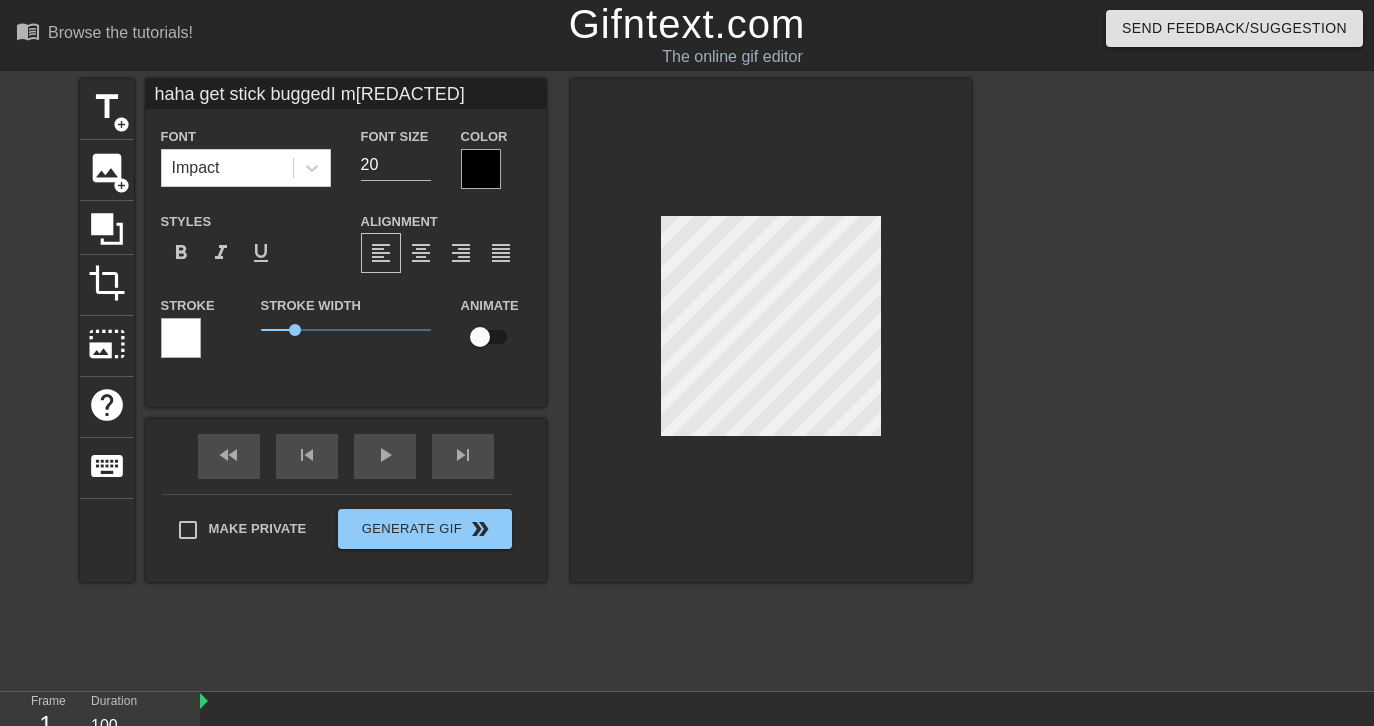 type on "haha get stick buggedI ma[REDACTED]" 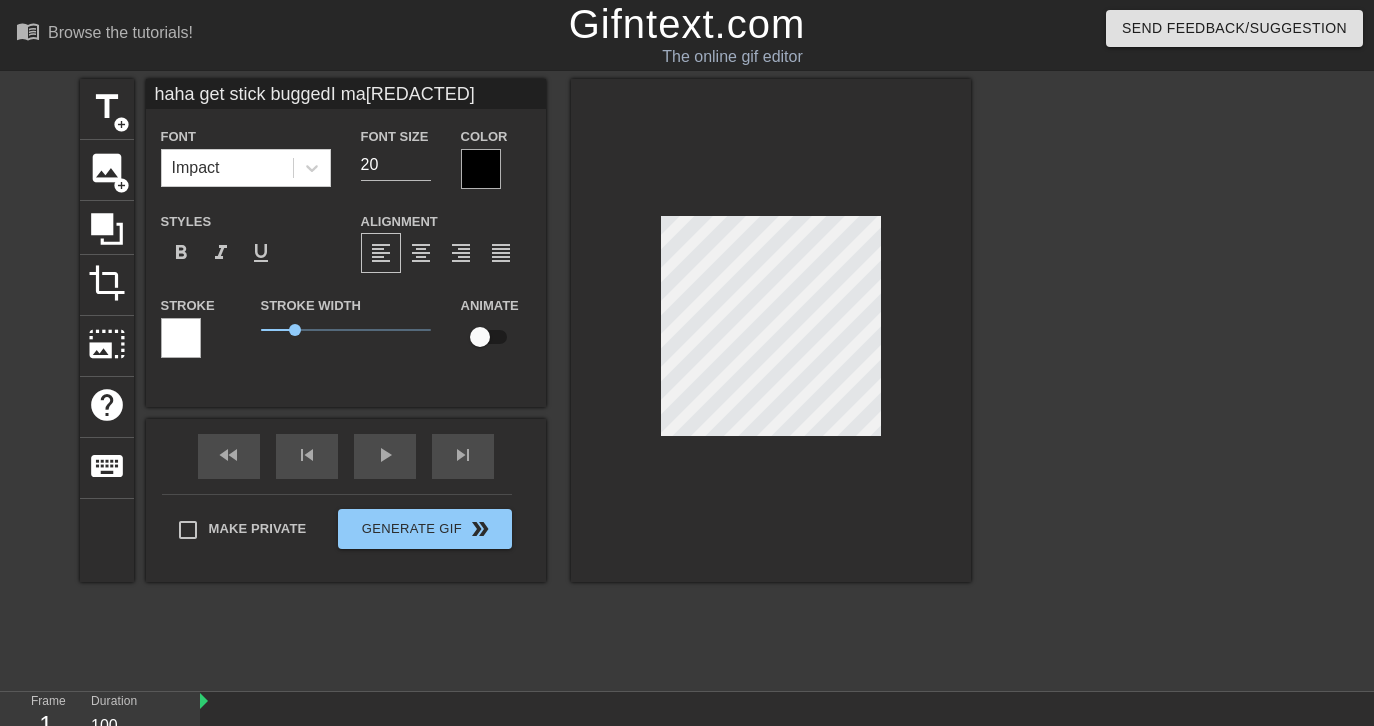 type on "haha get stick buggedI mad[REDACTED]" 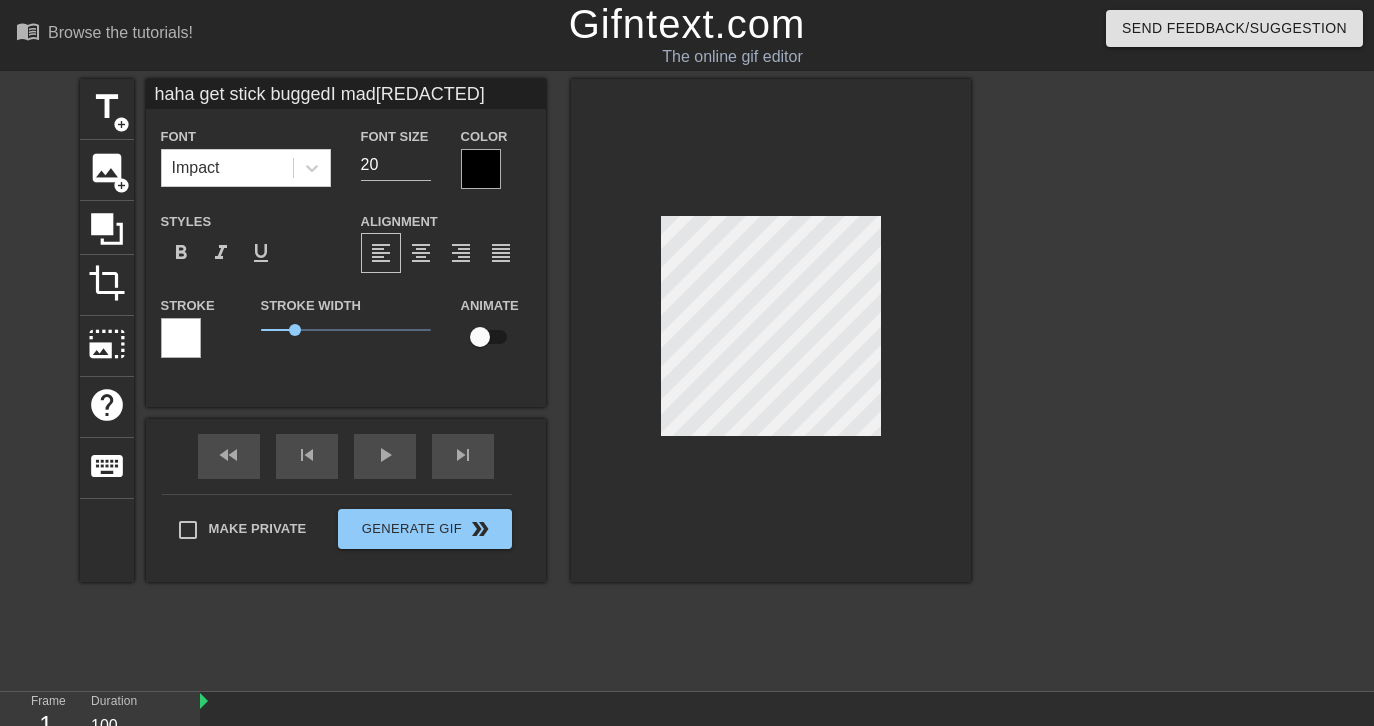 type on "haha get stick buggedI made[REDACTED]" 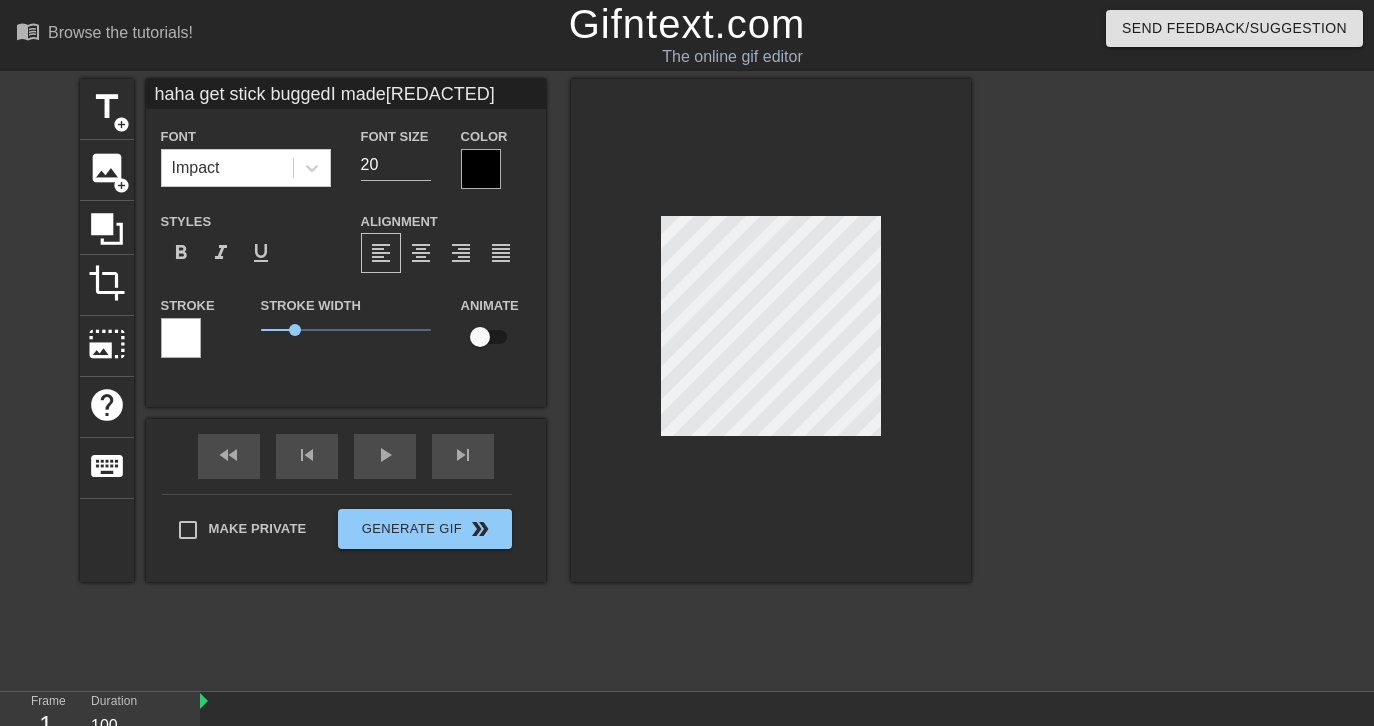 type on "haha get stick bugged
I made[REDACTED]" 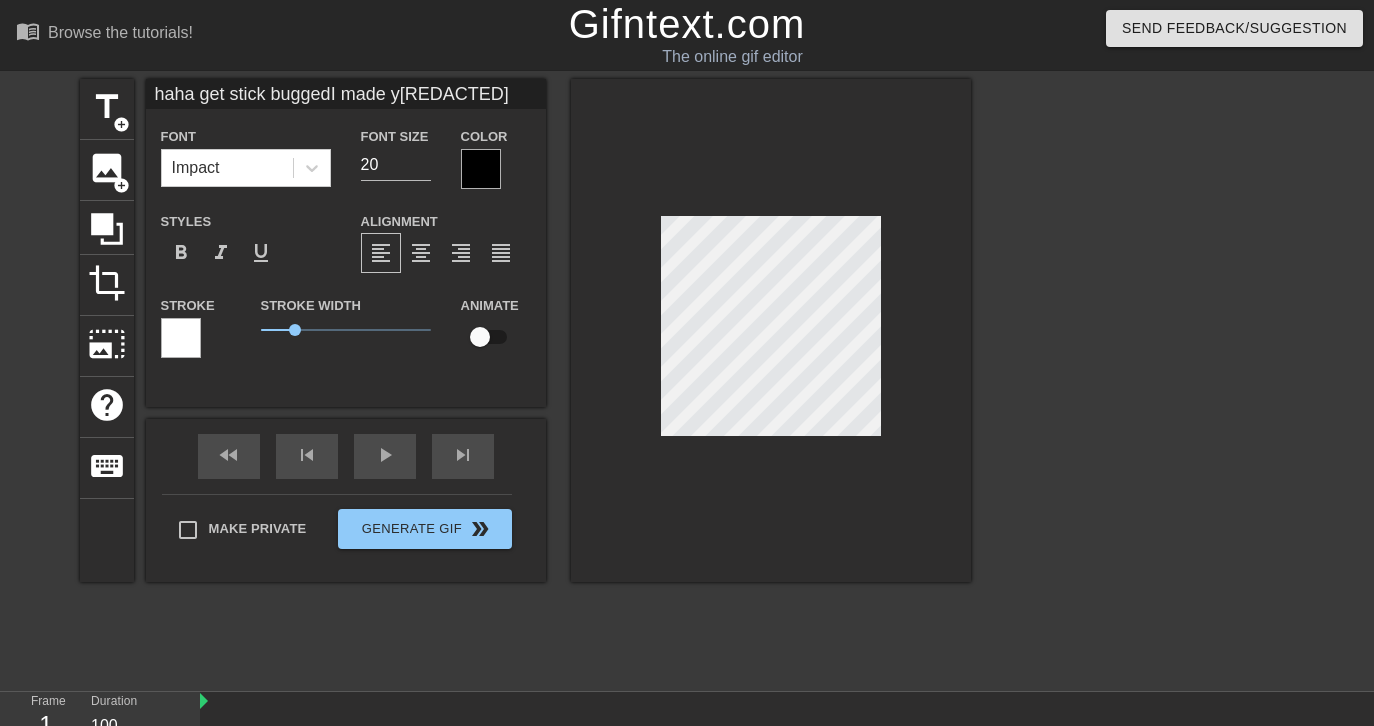 type on "haha get stick buggedI made yo[REDACTED]" 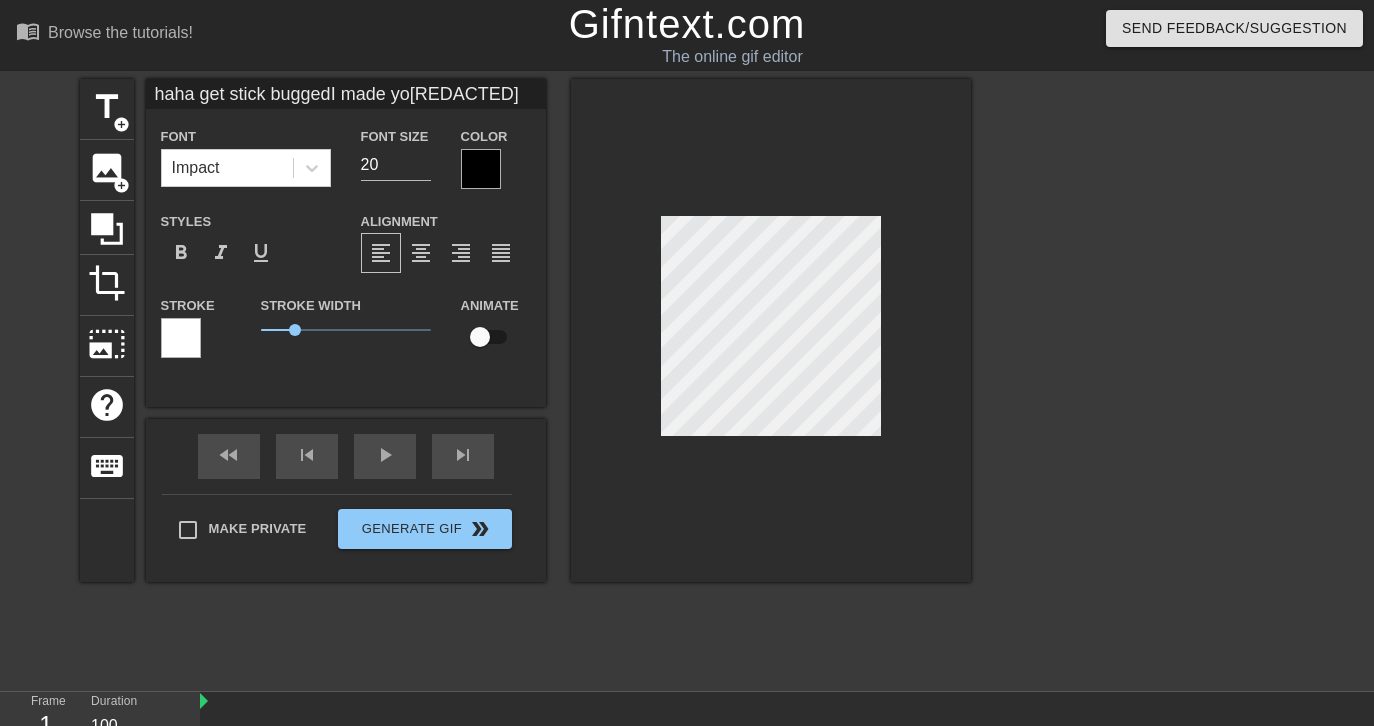 type on "haha get stick bugged
I made you[REDACTED]" 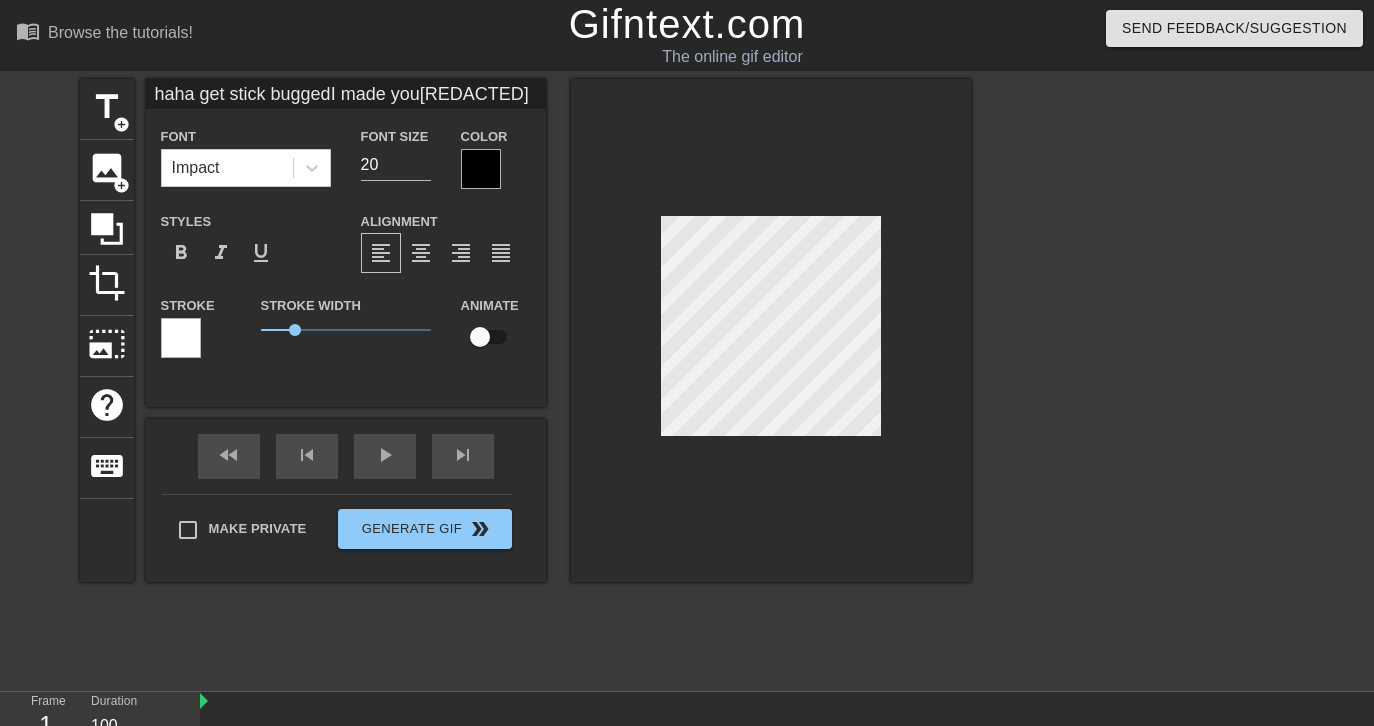 type on "haha get stick buggedI made you[REDACTED]" 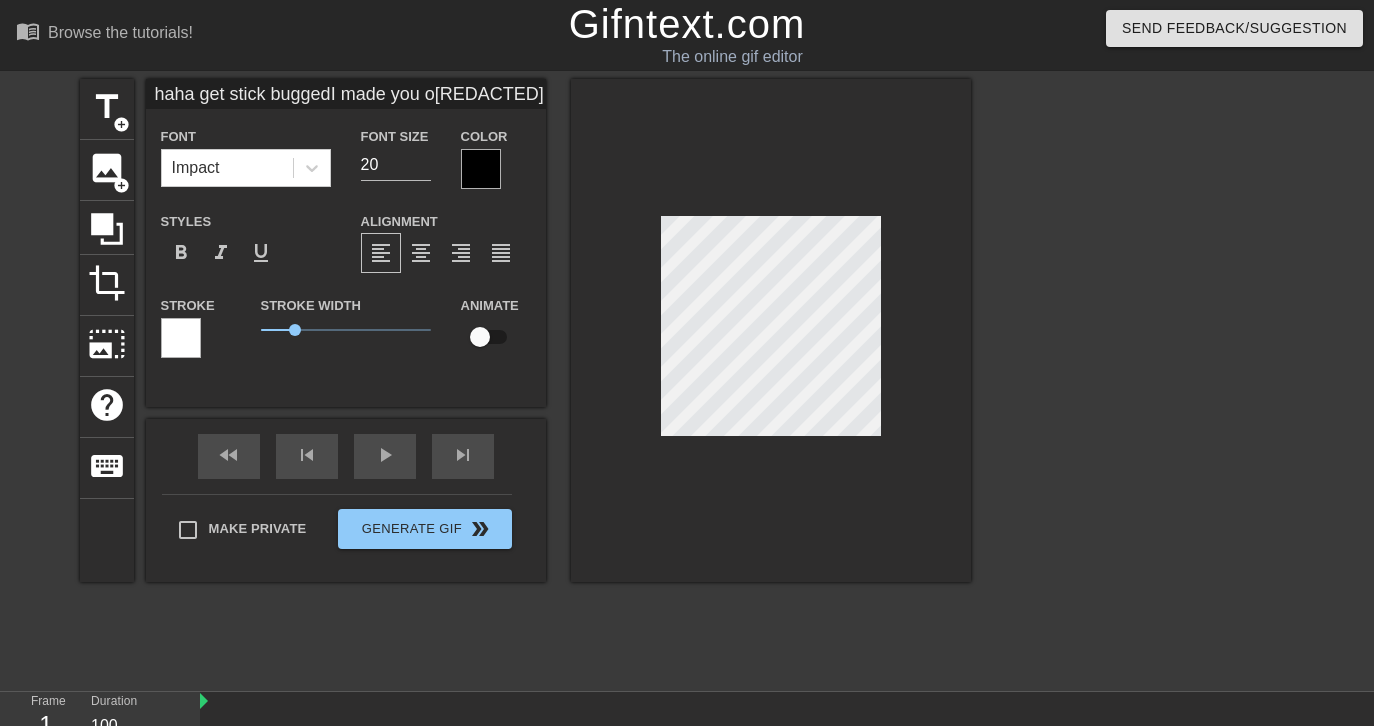 type on "haha get stick buggedI made you op[REDACTED]" 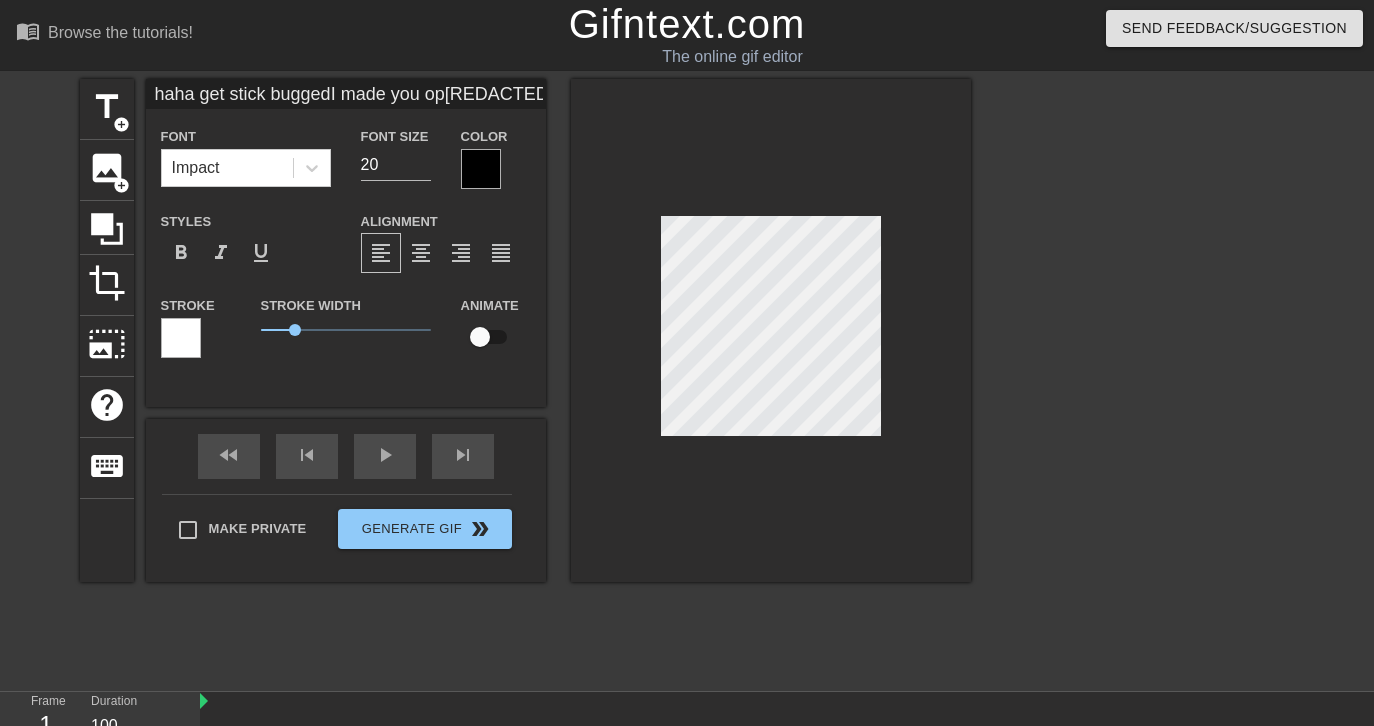 type on "haha get stick buggedI made you ope[REDACTED]" 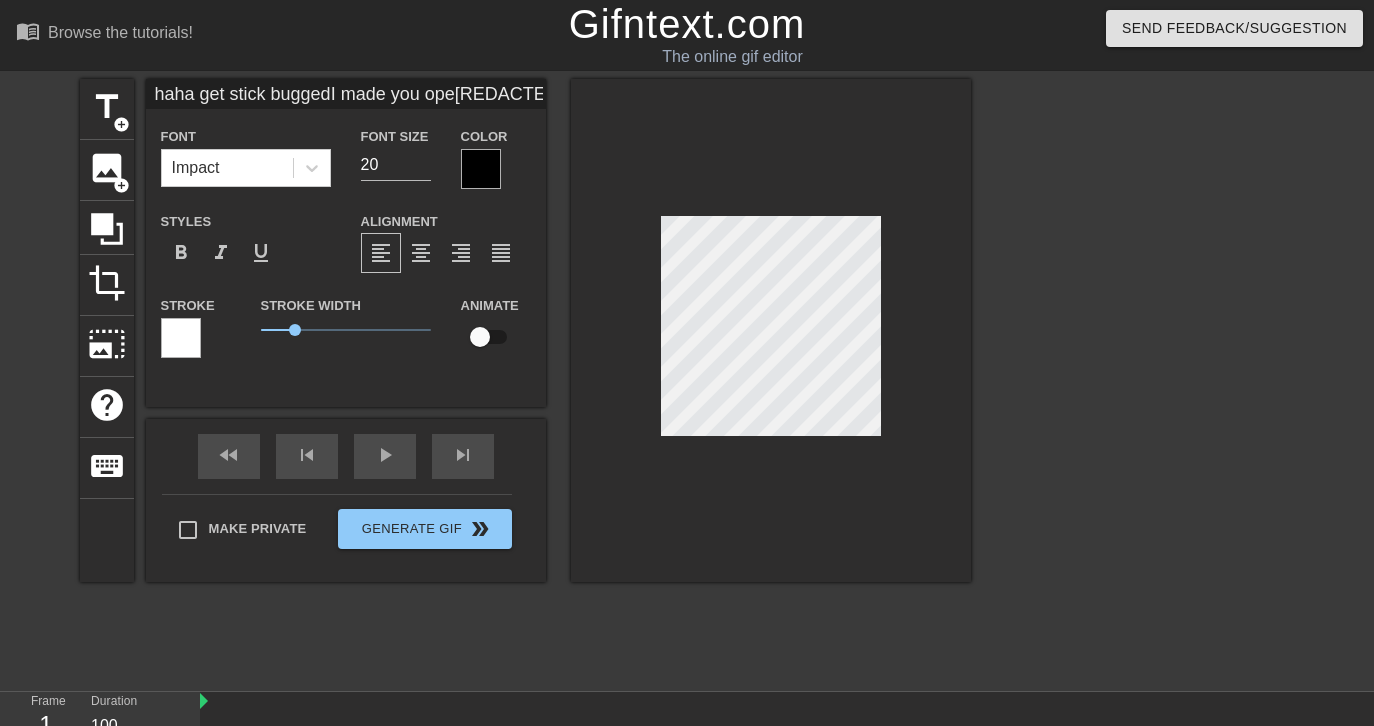 type on "haha get stick buggedI made you open[REDACTED]" 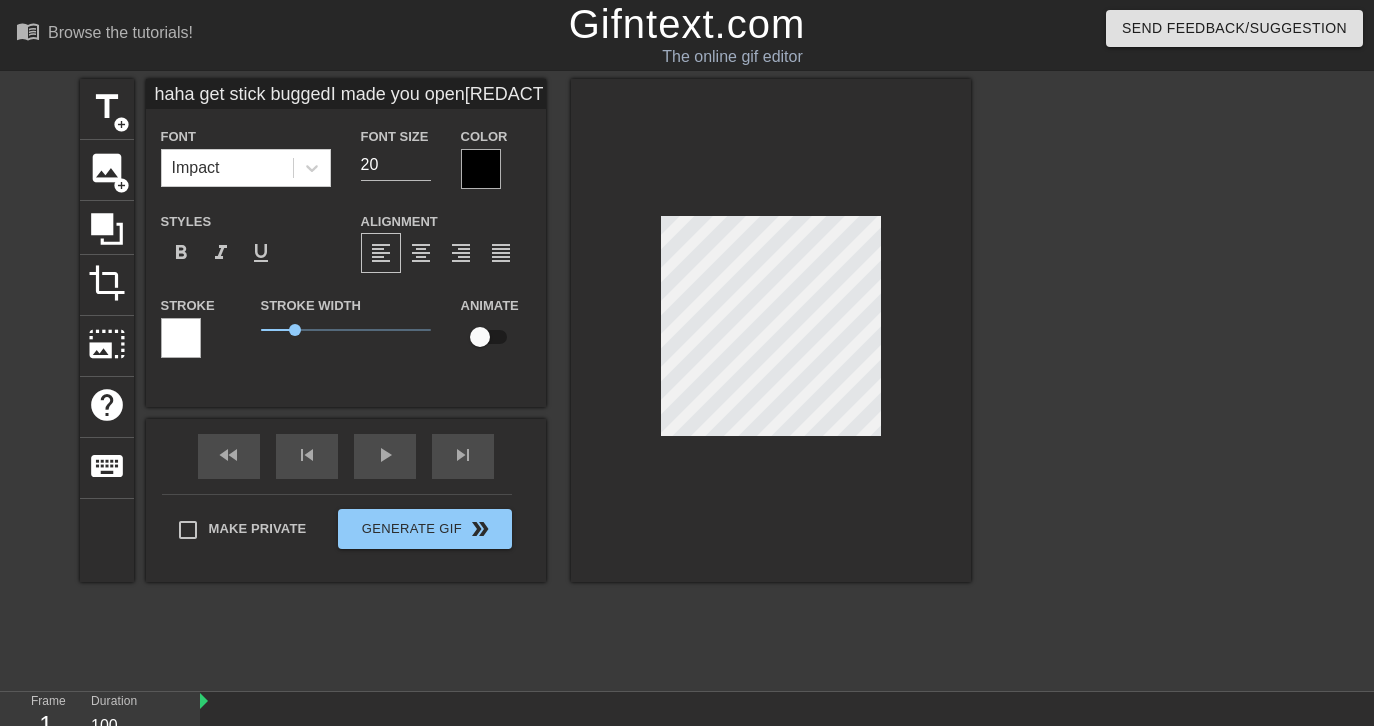 type on "haha get stick buggedI made you open[REDACTED]" 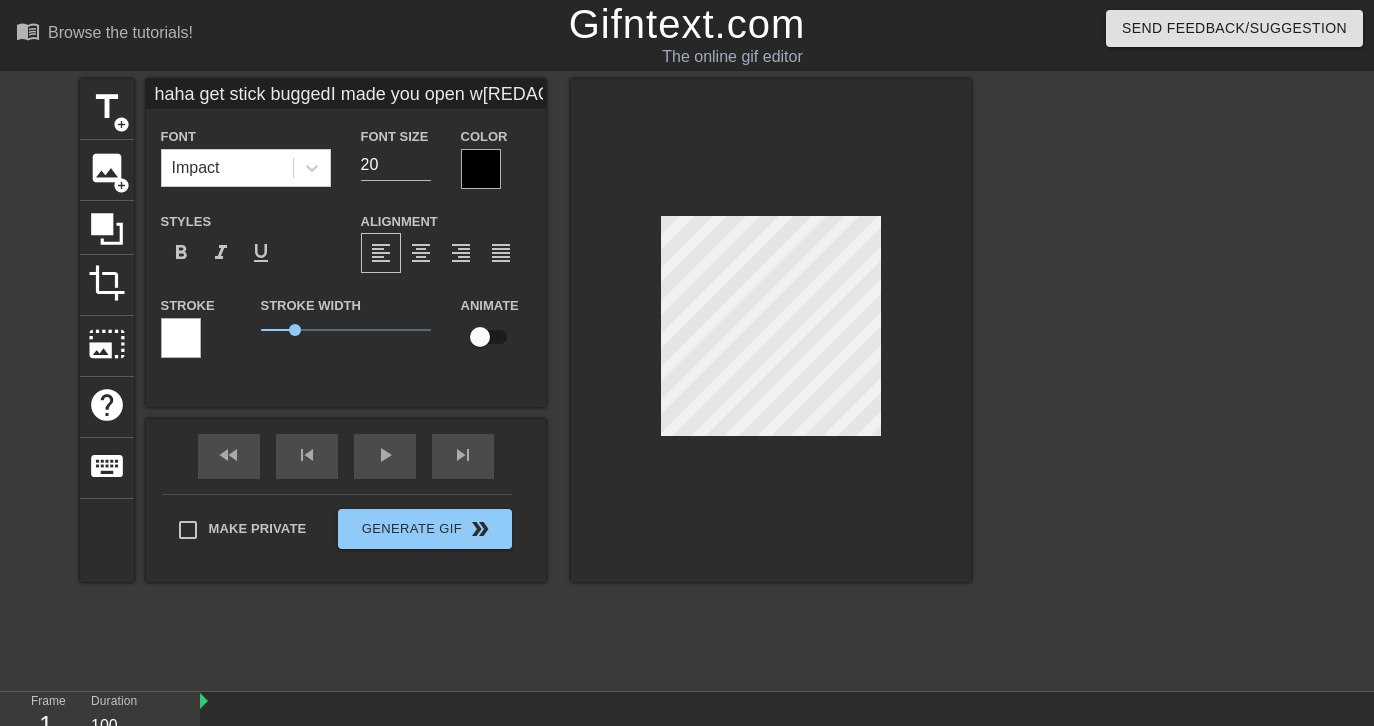 type on "haha get stick buggedI made you open wo[REDACTED]" 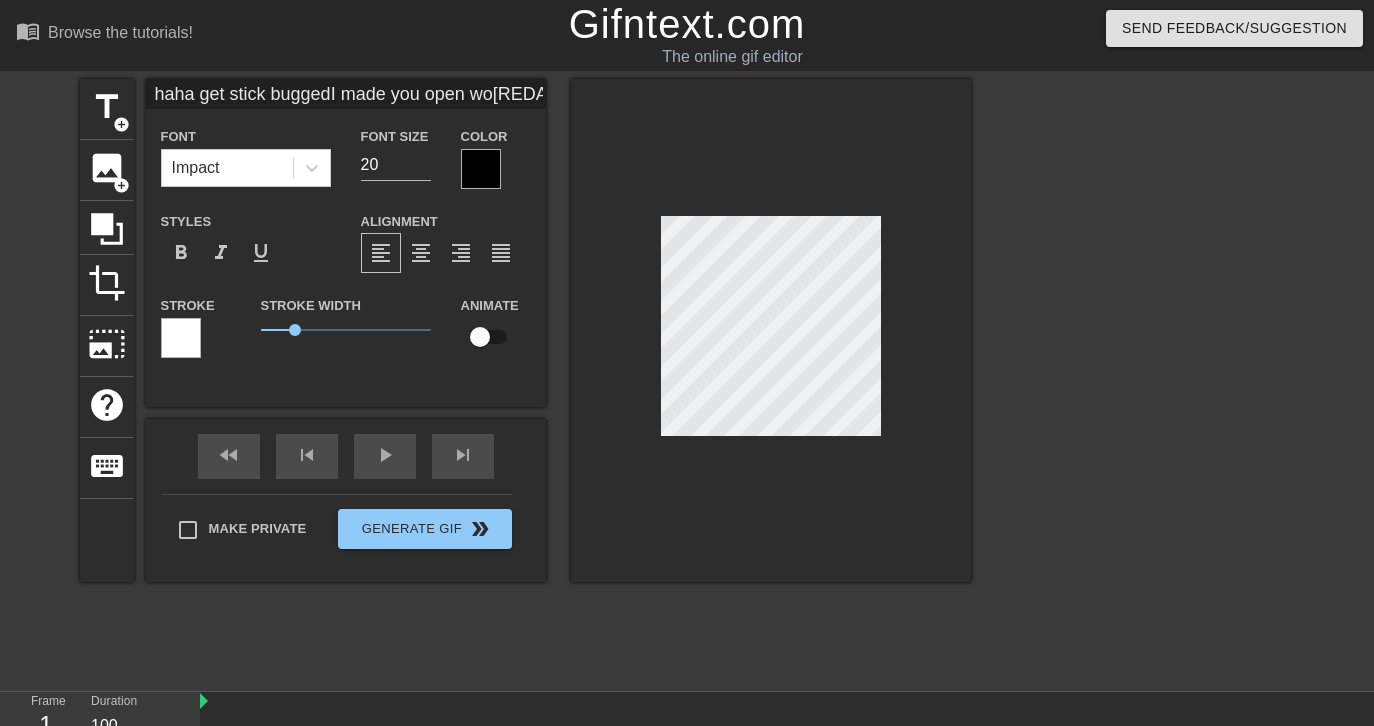 type on "haha get stick buggedI made you open wor[REDACTED]" 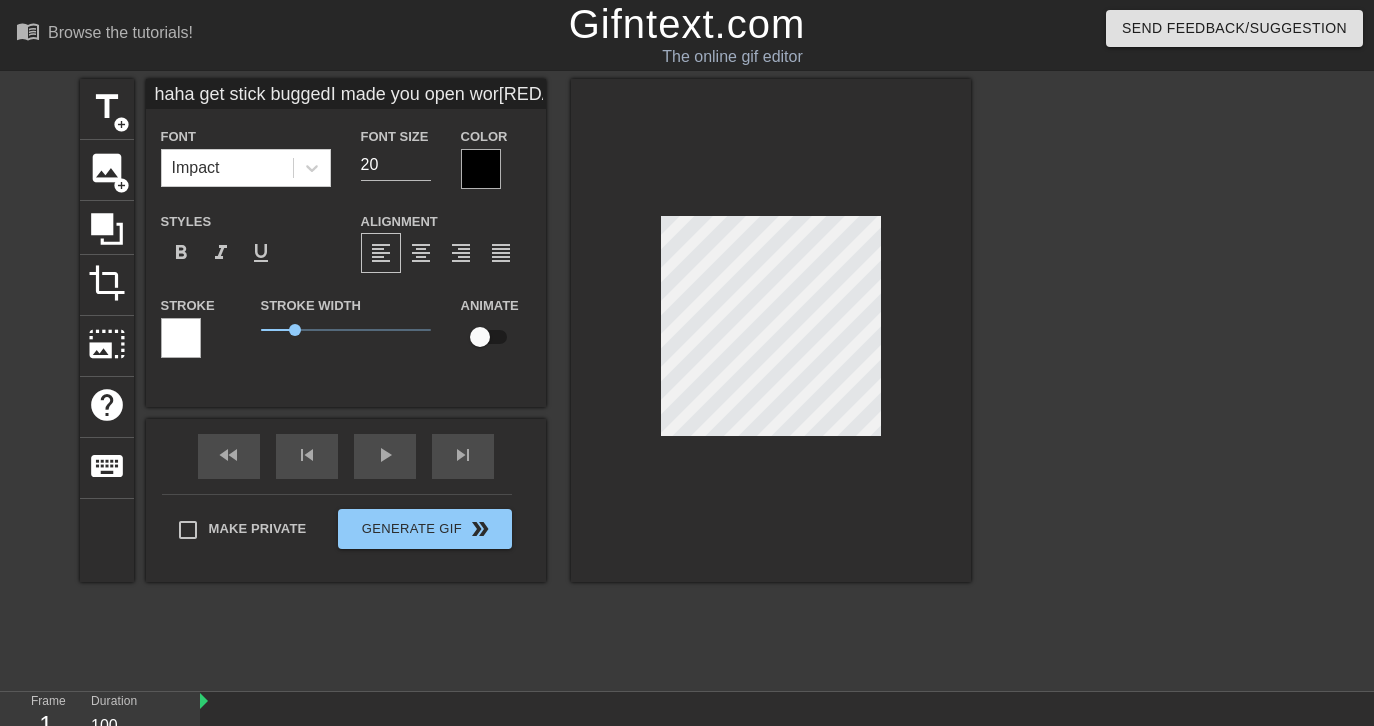 type on "haha get stick buggedI made you open work[REDACTED]" 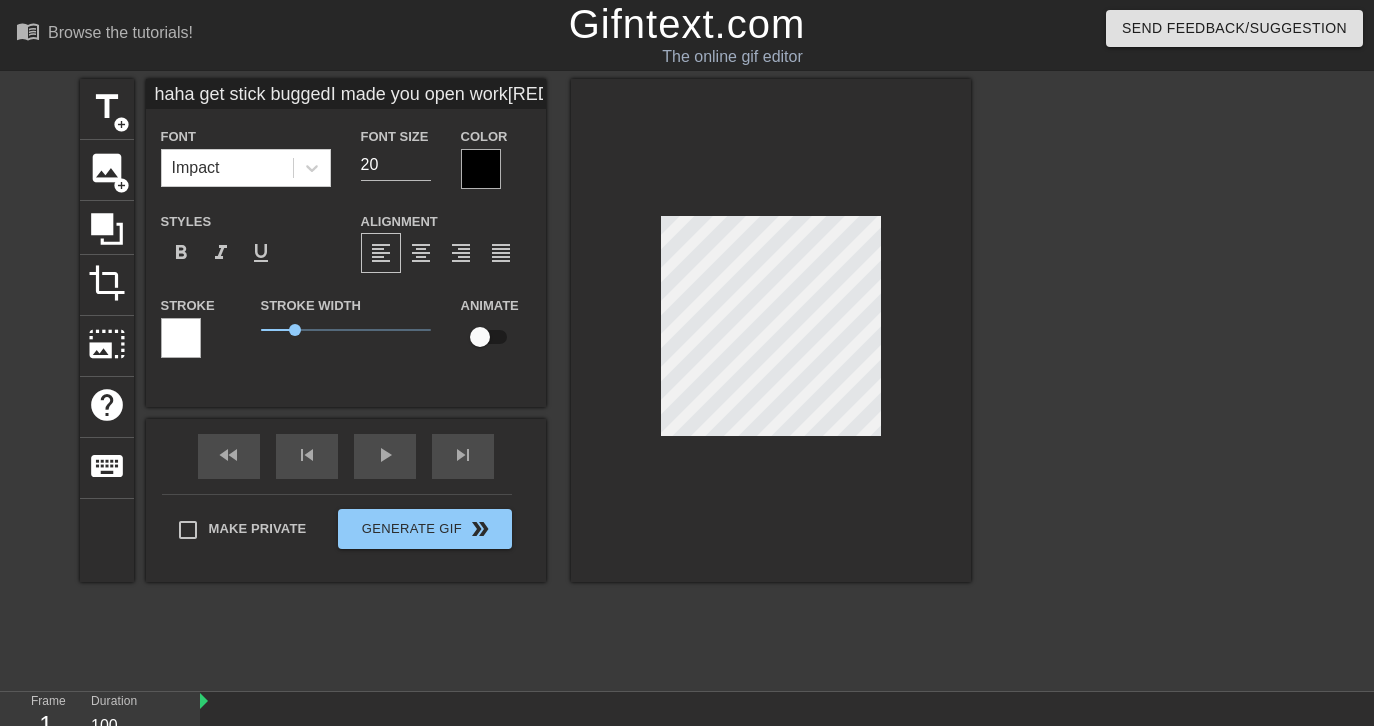 type on "haha get stick buggedI made you open work[REDACTED]" 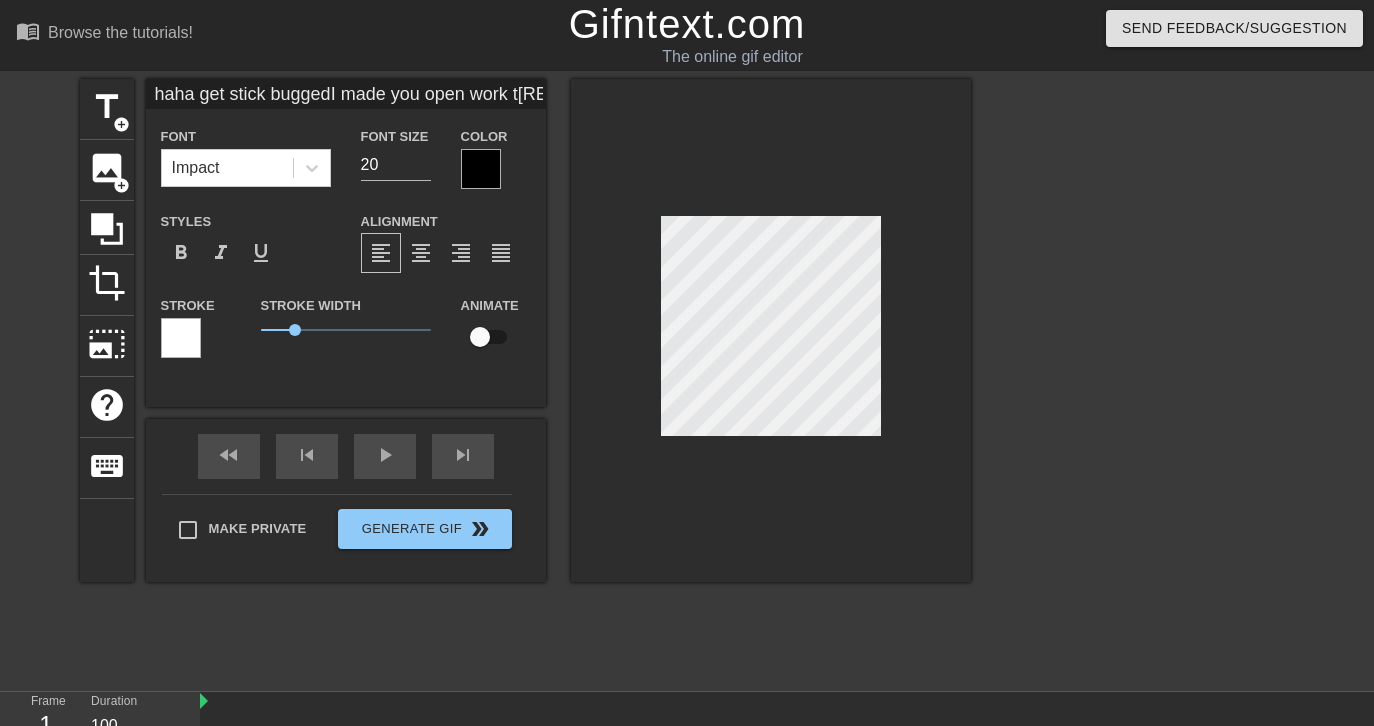type on "haha get stick buggedI made you open work to[REDACTED]" 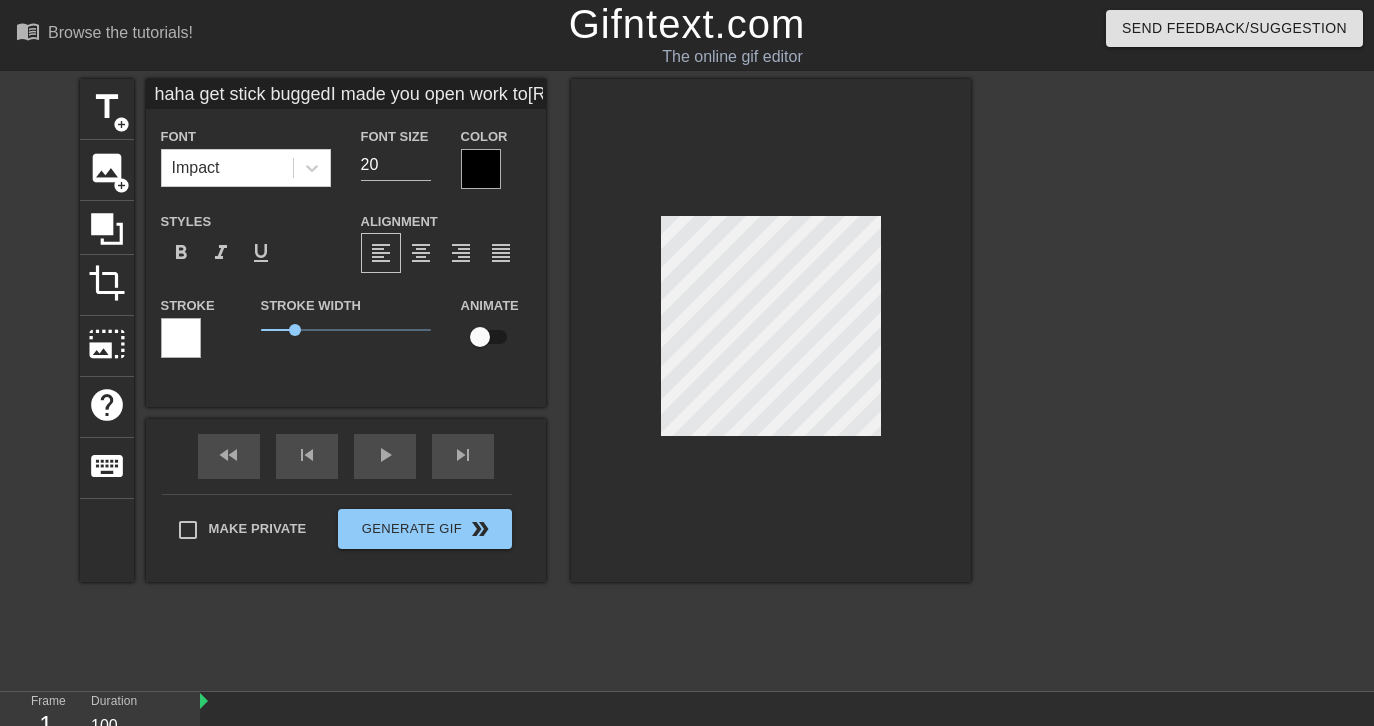 type on "haha get stick buggedI made you open work to[REDACTED]" 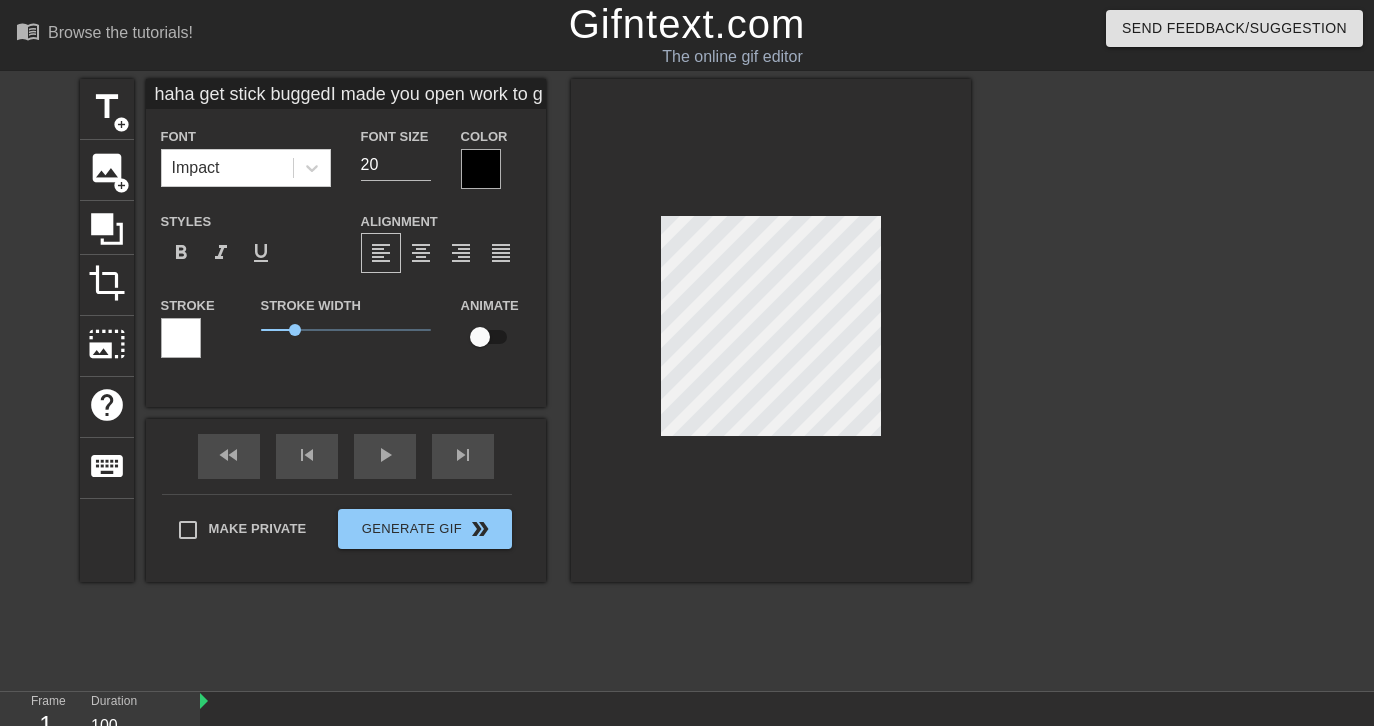 type on "haha get stick buggedI made you open work to ge[REDACTED]" 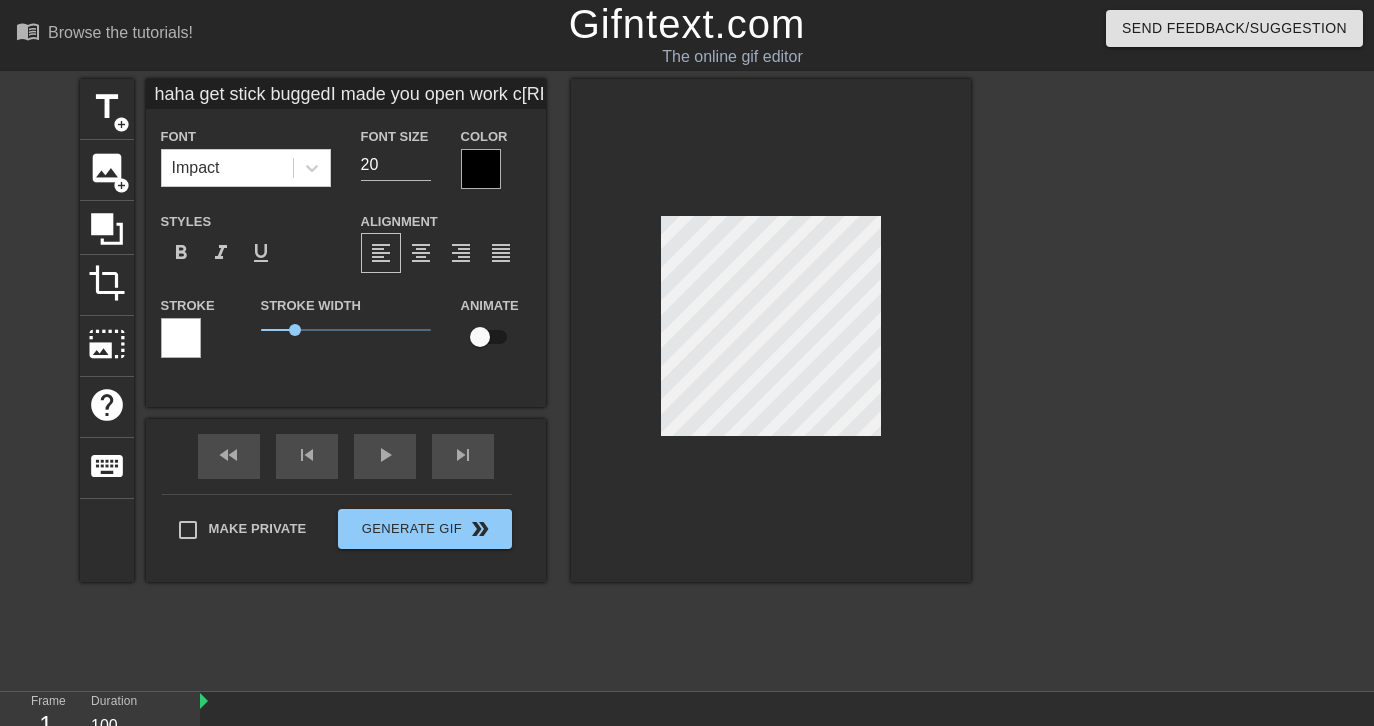 type on "haha get stick buggedI made you open work c[REDACTED]to get" 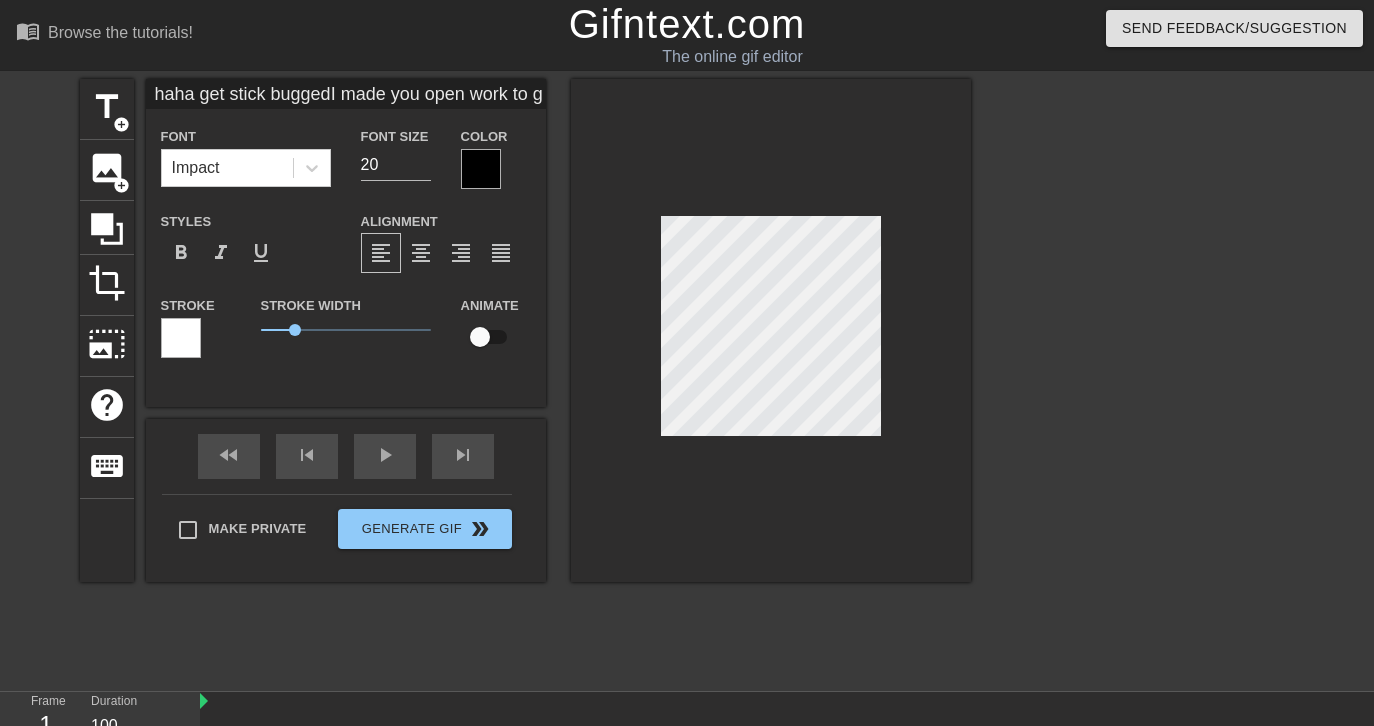 type on "haha get stick buggedI made you open work to get st[REDACTED]" 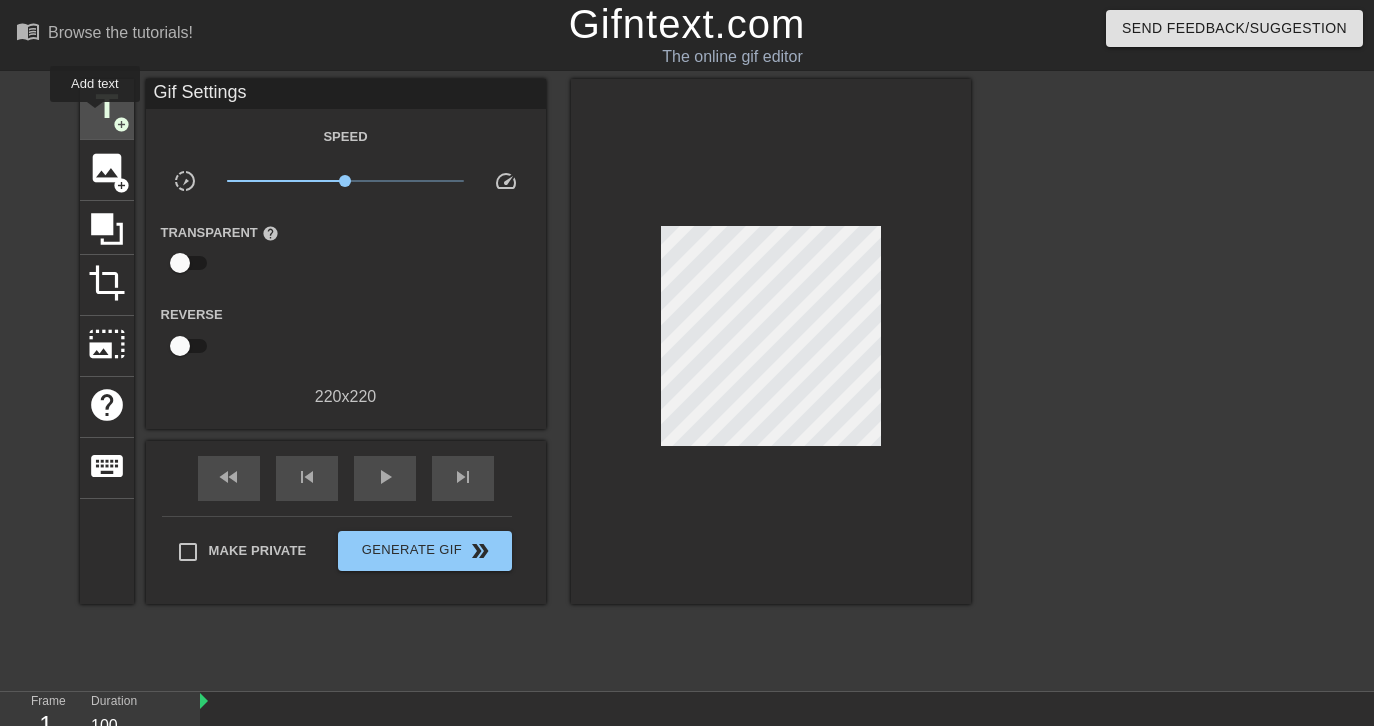 click on "title" at bounding box center (107, 107) 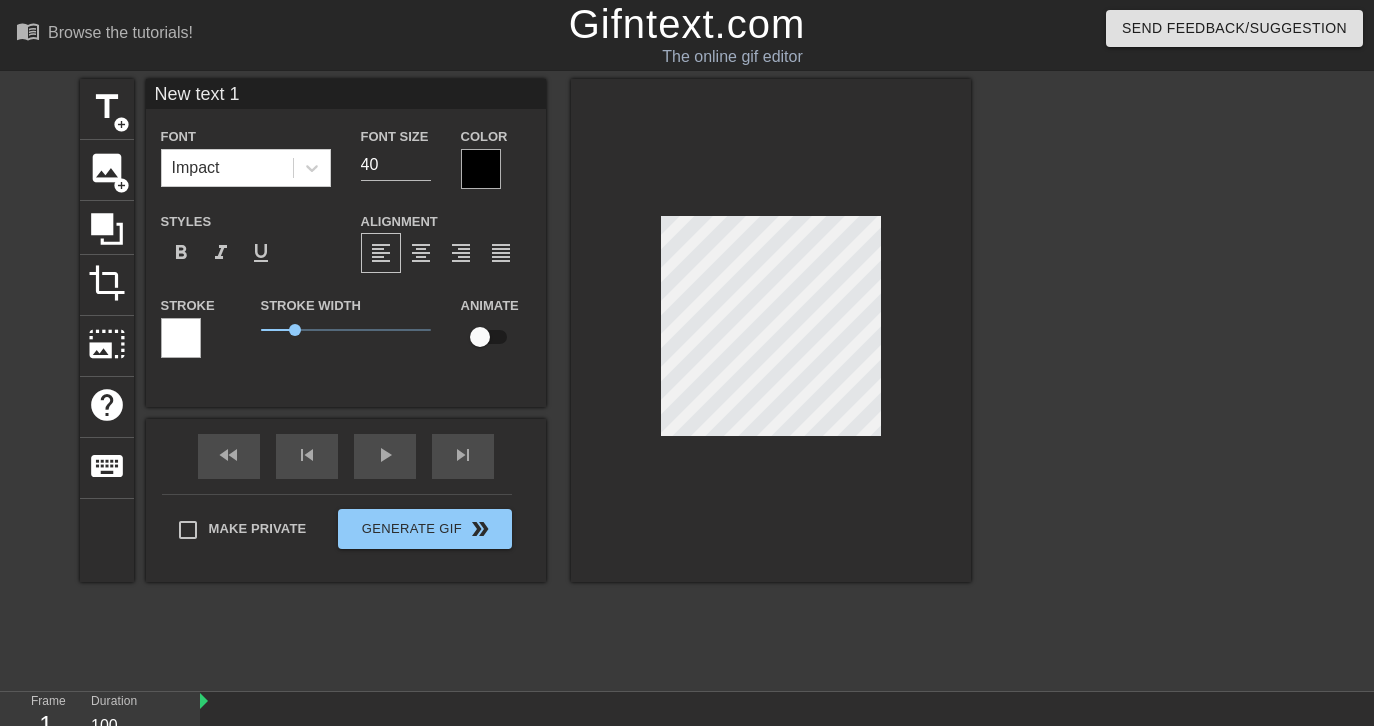 scroll, scrollTop: 3, scrollLeft: 3, axis: both 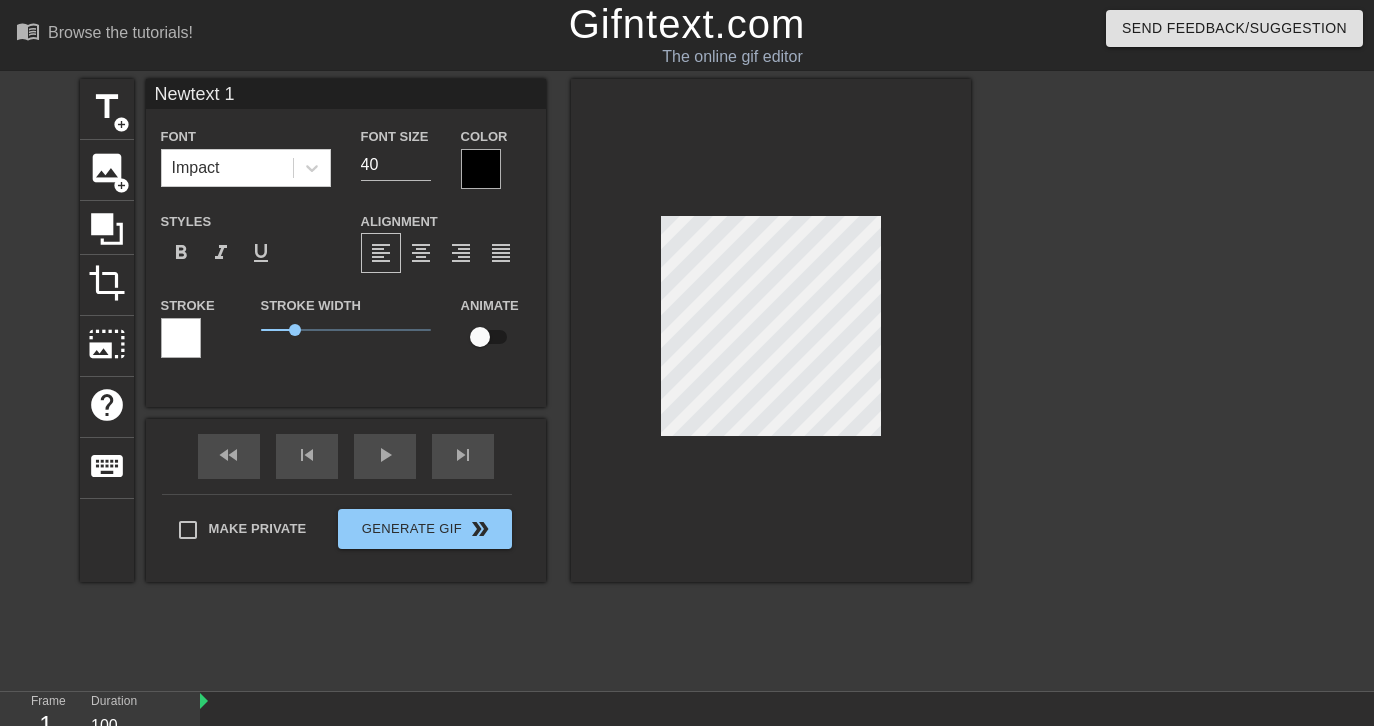 type on "Newtext 1" 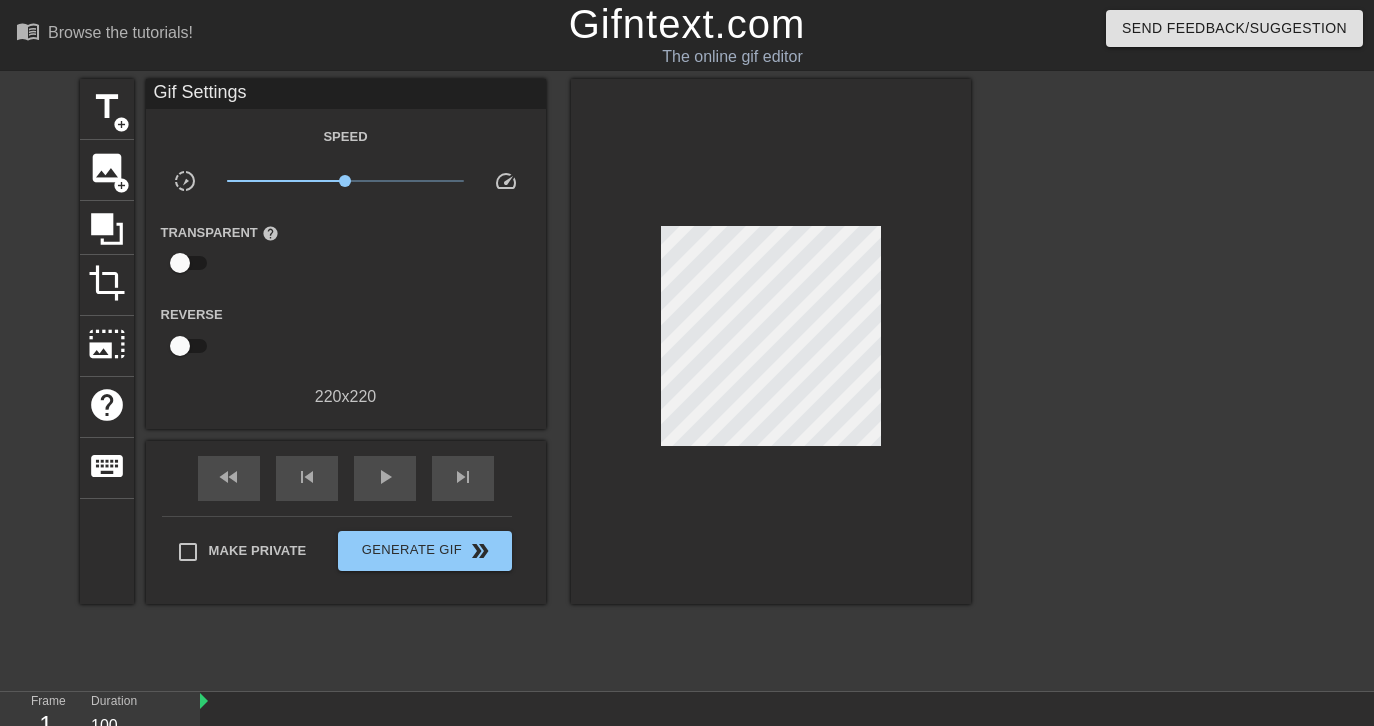 click at bounding box center [1145, 379] 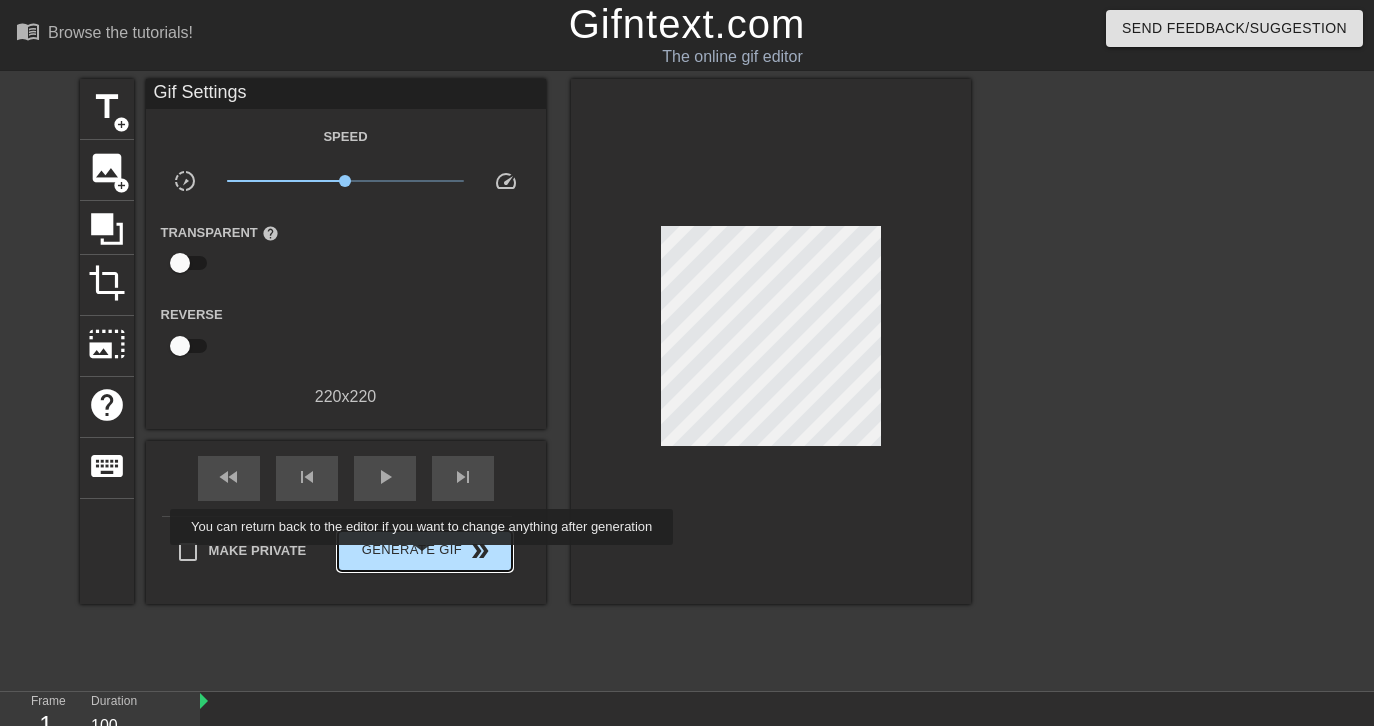 click on "Generate Gif double_arrow" at bounding box center [424, 551] 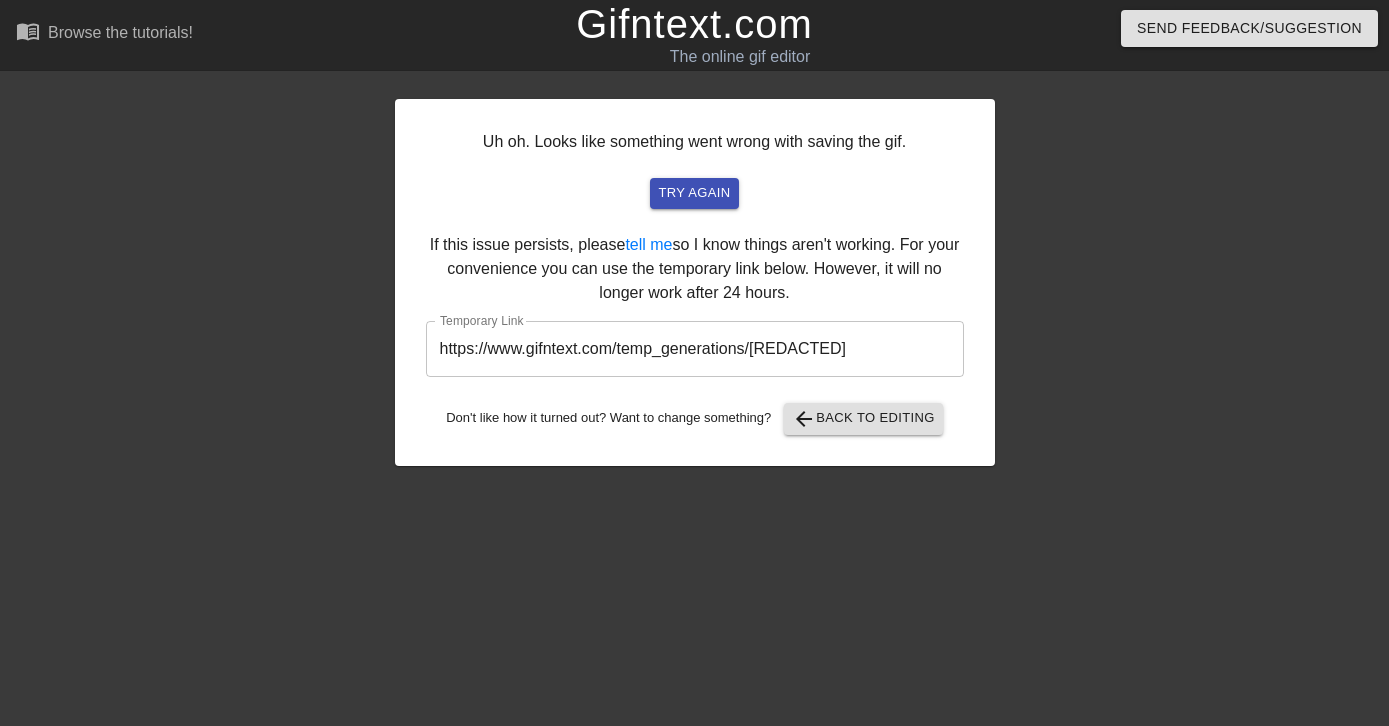 click on "Uh oh. Looks like something went wrong with saving the gif. try again If this issue persists, please tell me so I know things aren't working. For your convenience you can use the temporary link below. However, it will no longer work after 24 hours. Temporary Link https://www.gifntext.com/temp_generations/[REDACTED] ​ Don't like how it turned out? Want to change something? arrow_back Back to Editing" at bounding box center [695, 282] 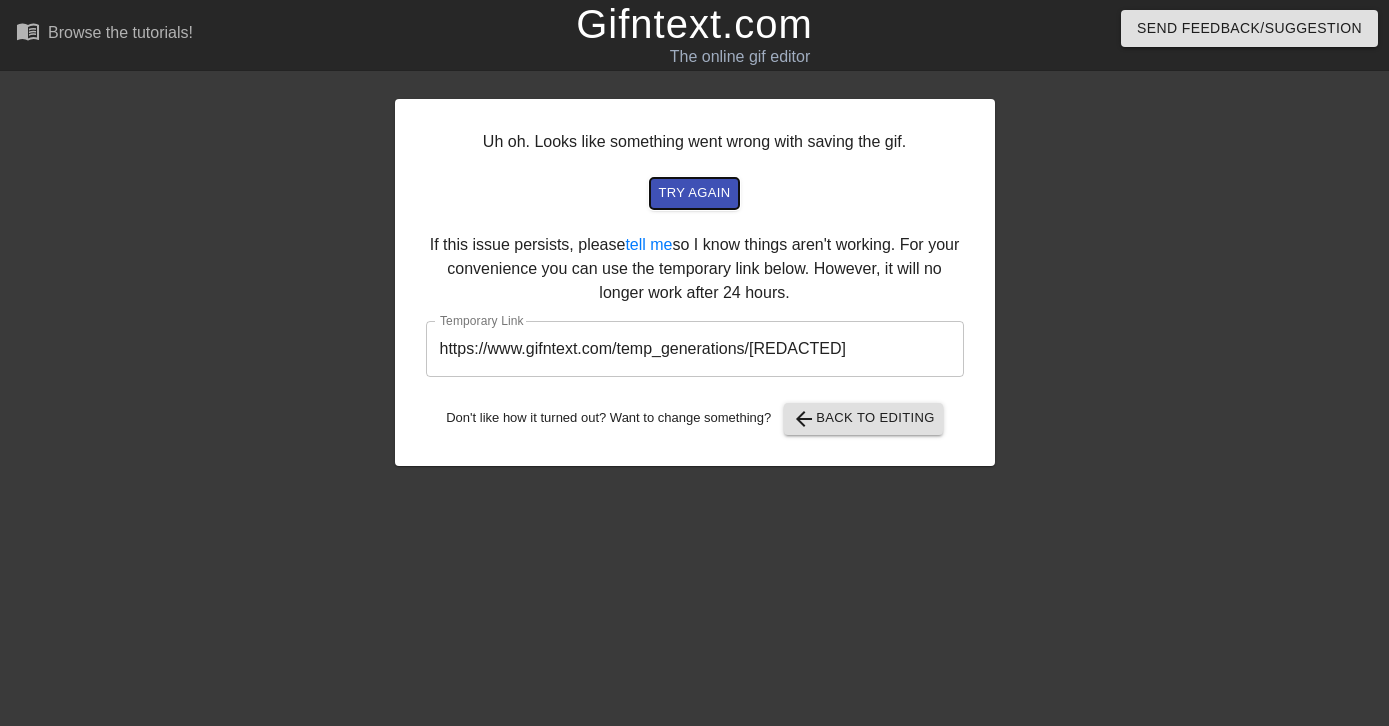 click on "try again" at bounding box center [694, 193] 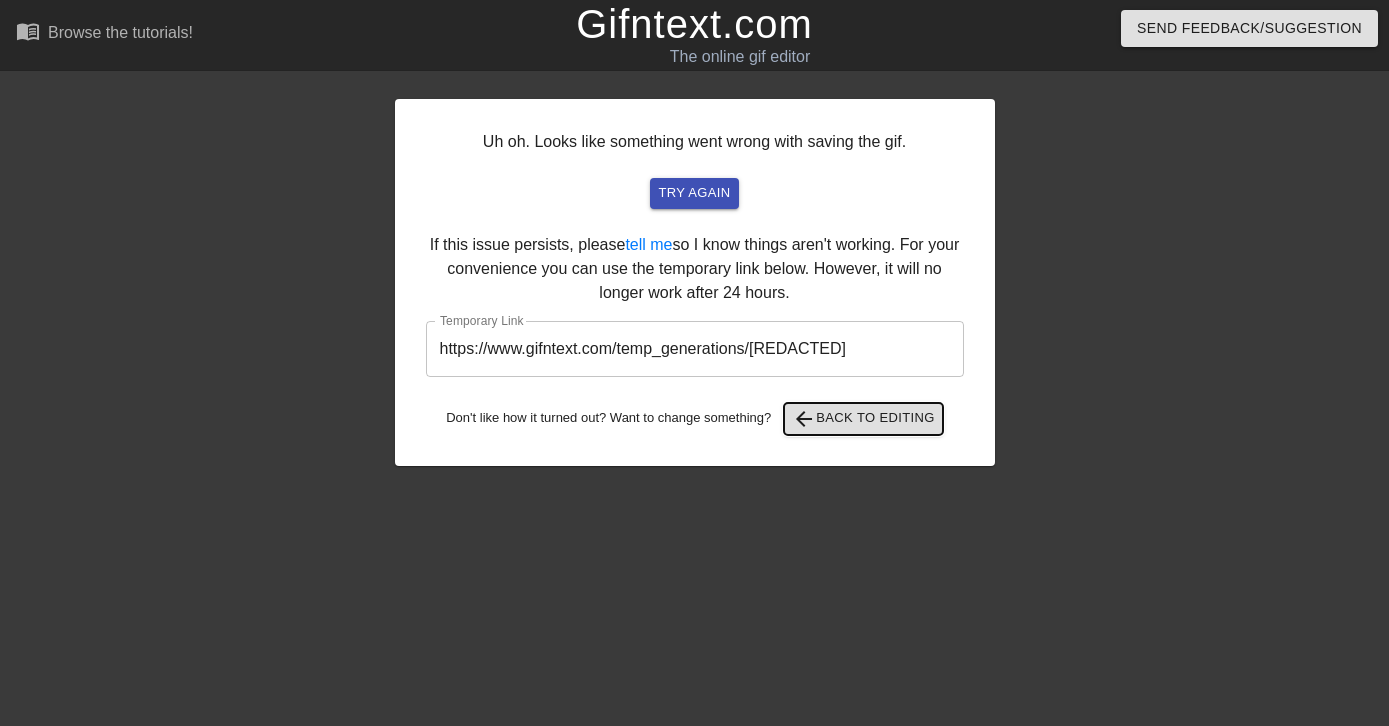 click on "arrow_back Back to Editing" at bounding box center [863, 419] 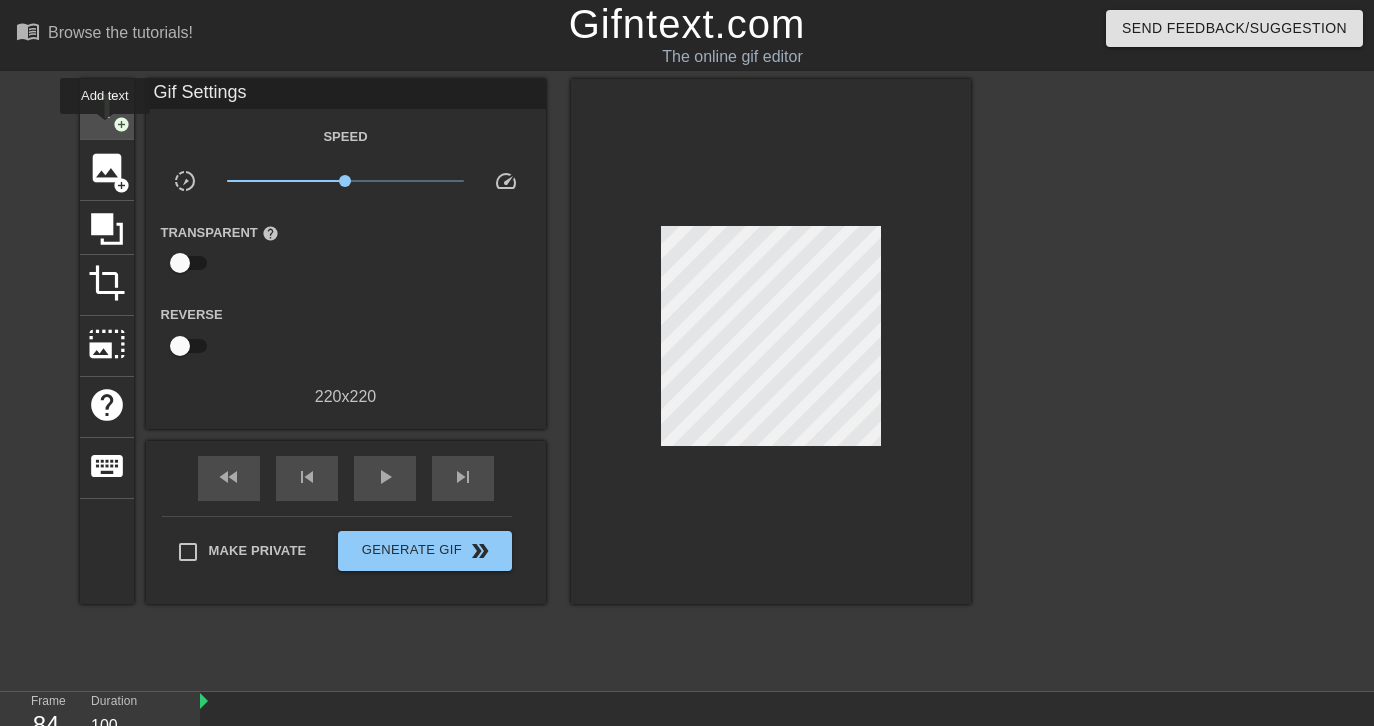 click on "title add_circle" at bounding box center [107, 109] 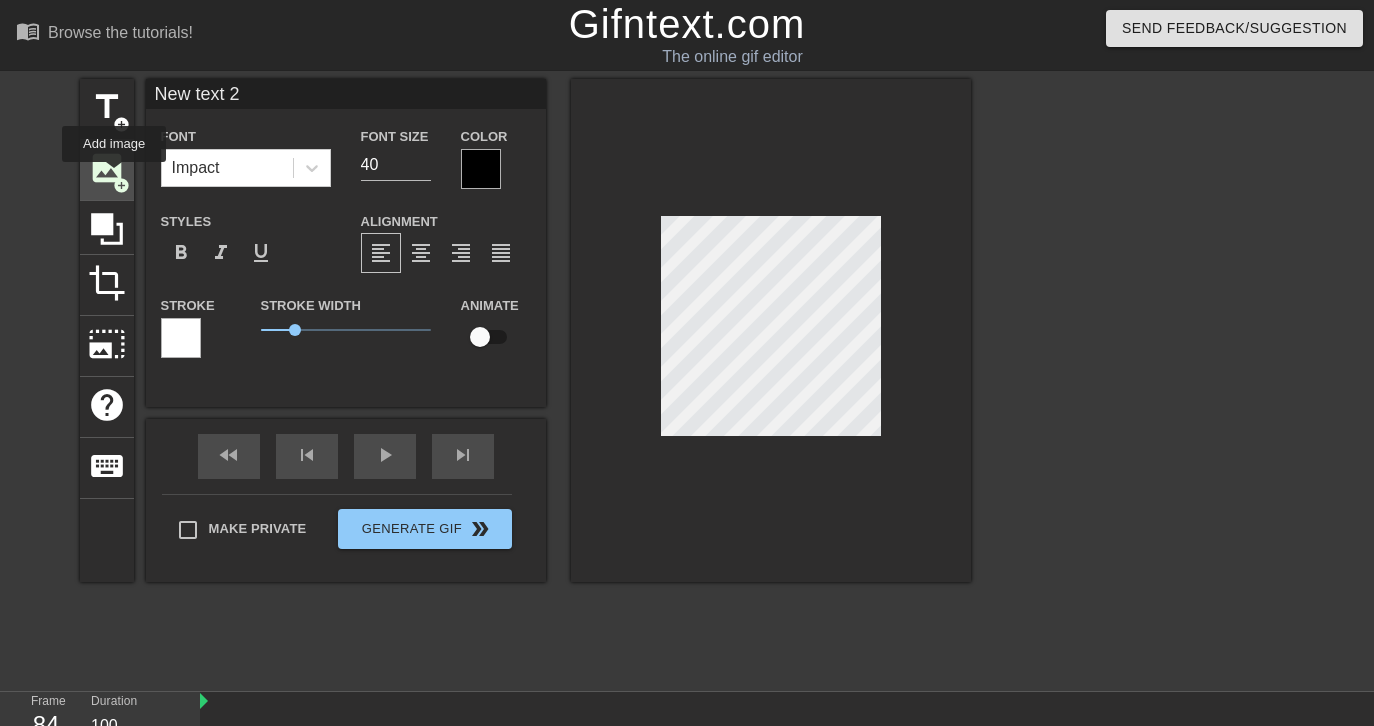 click on "add_circle" at bounding box center (121, 185) 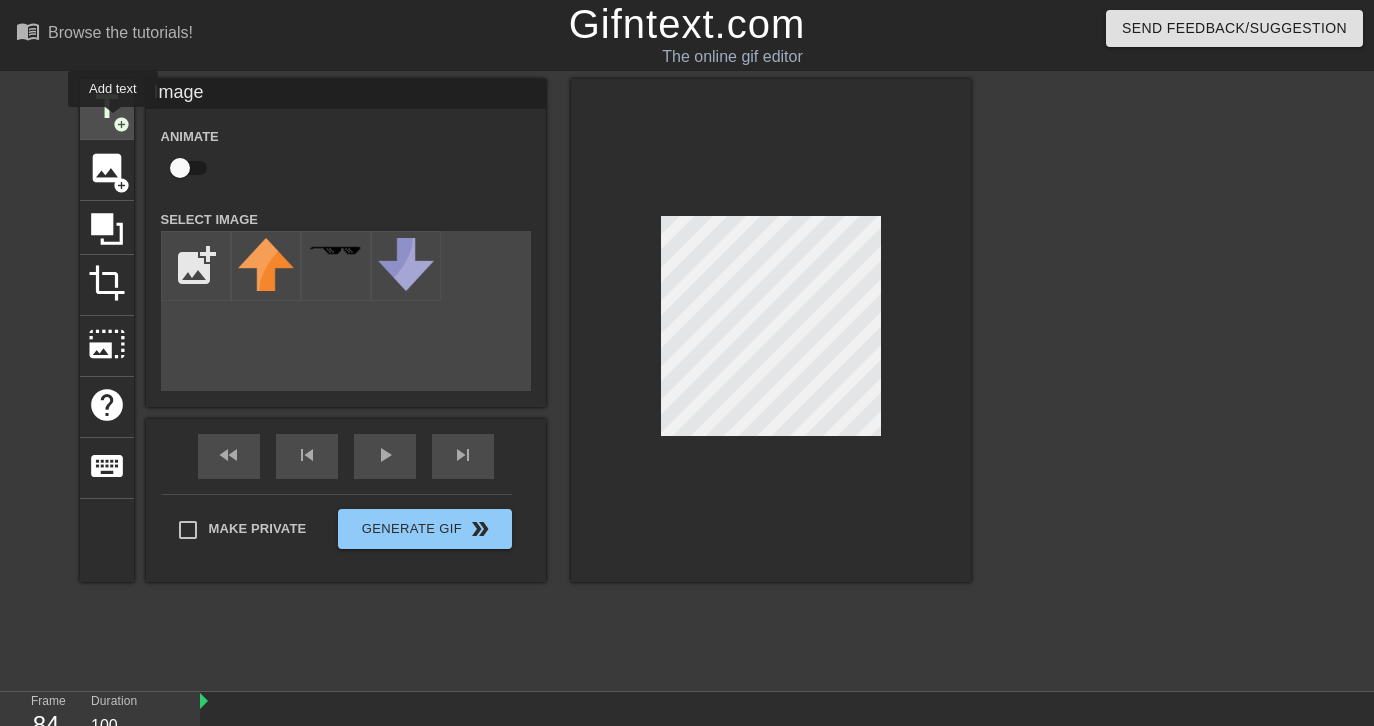 click on "add_circle" at bounding box center (121, 124) 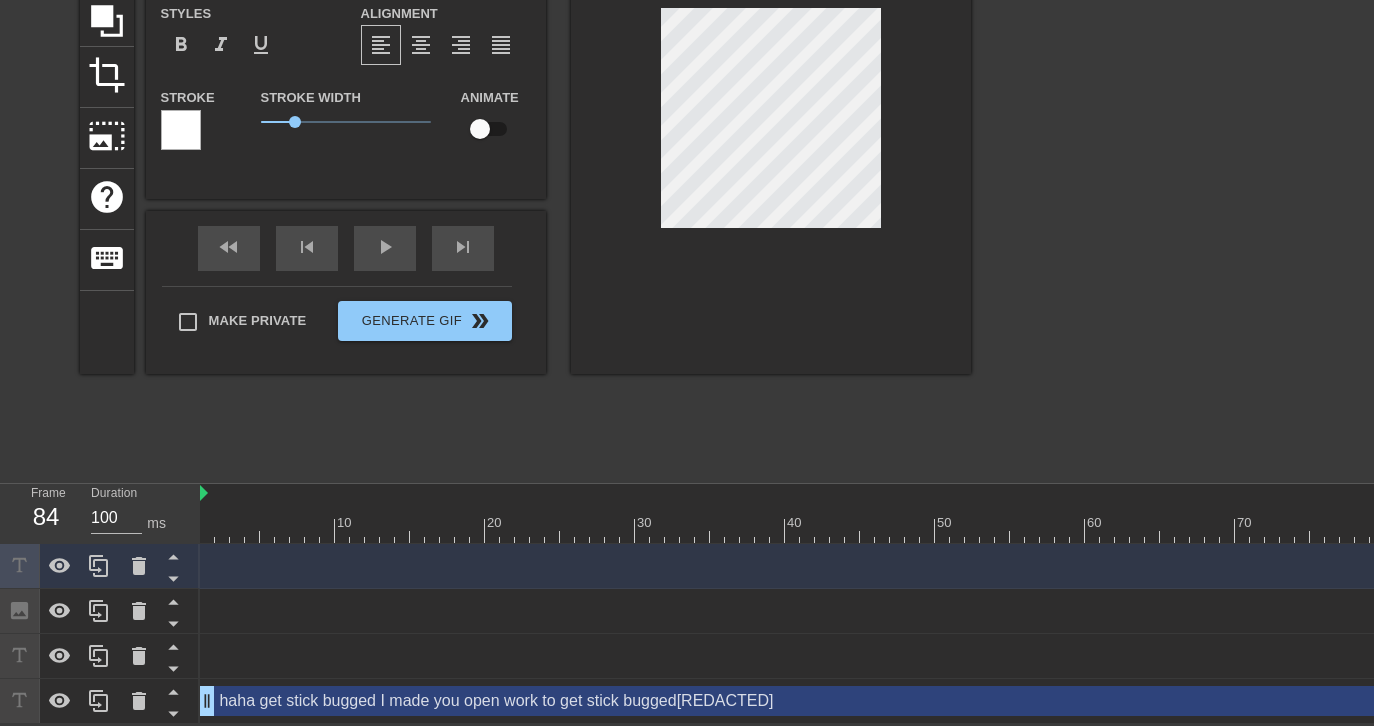 scroll, scrollTop: 221, scrollLeft: 0, axis: vertical 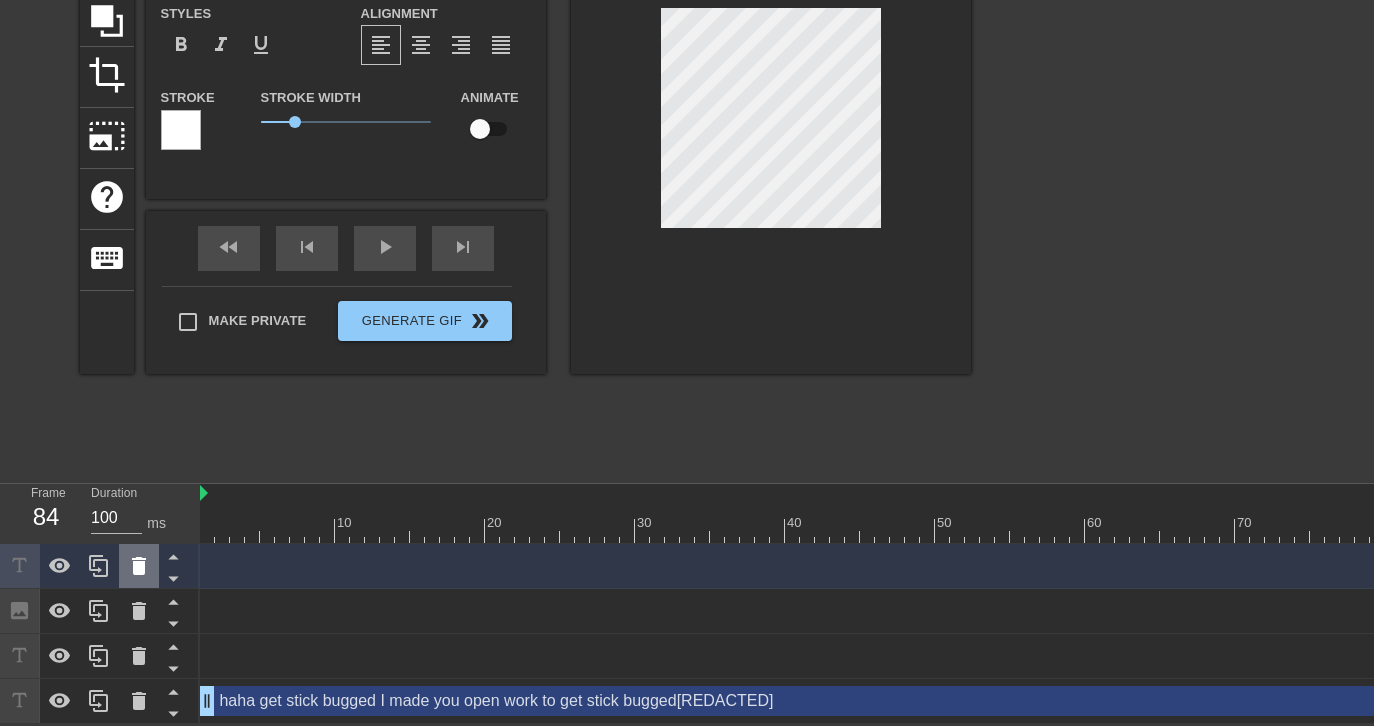 click 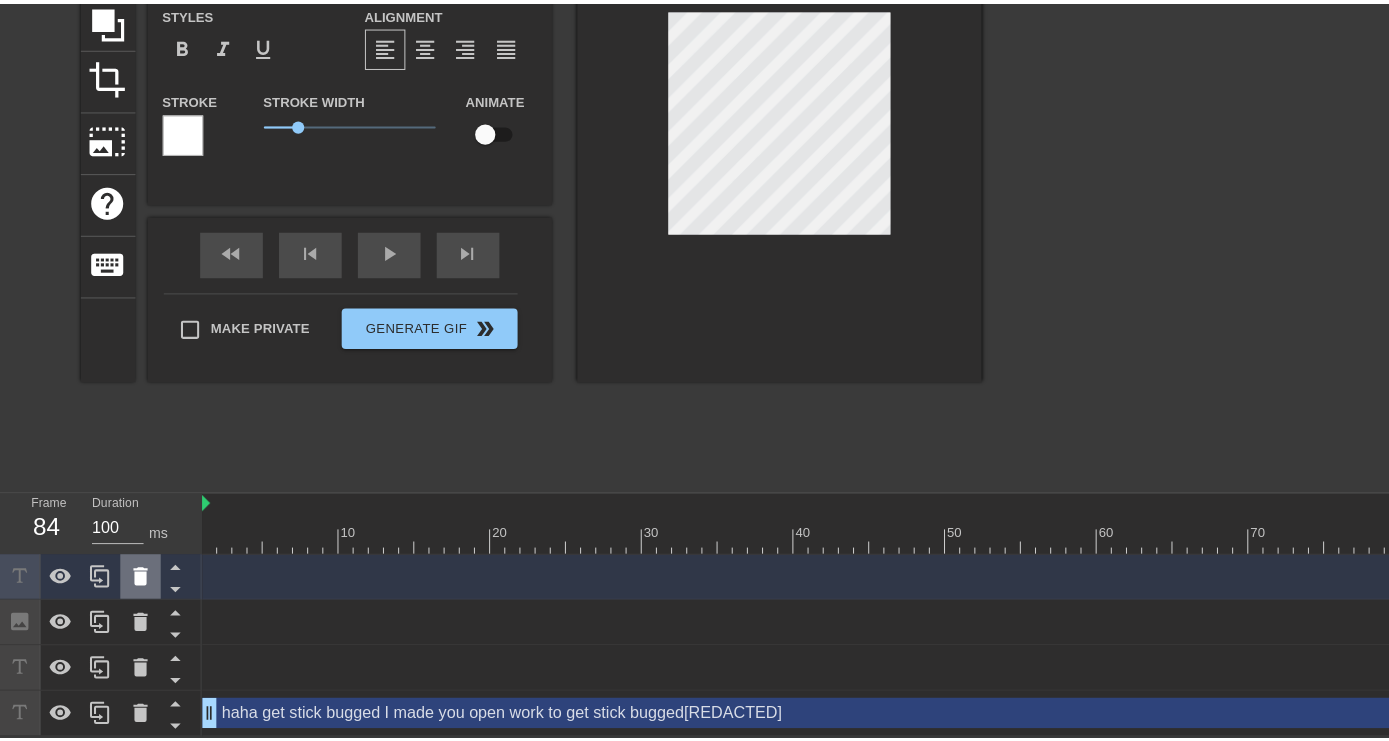 scroll, scrollTop: 206, scrollLeft: 0, axis: vertical 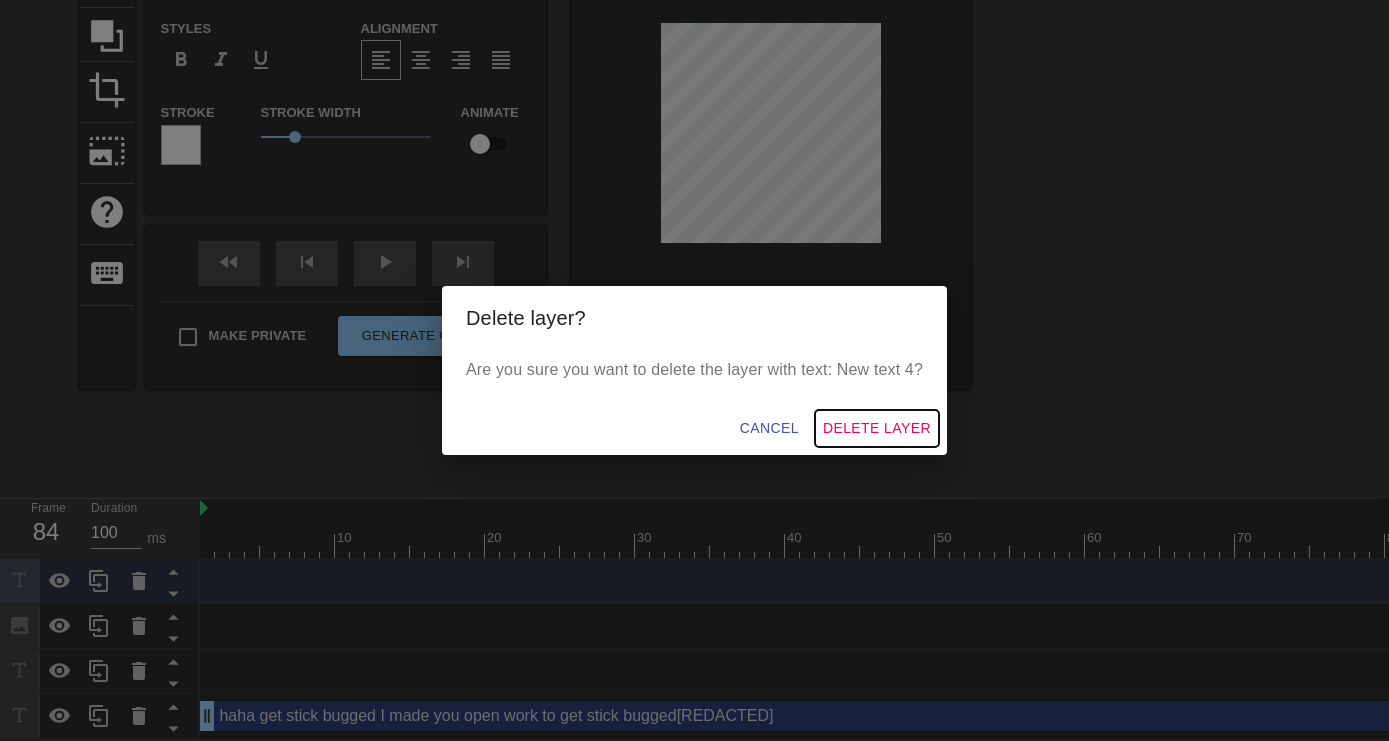 click on "Delete Layer" at bounding box center (877, 428) 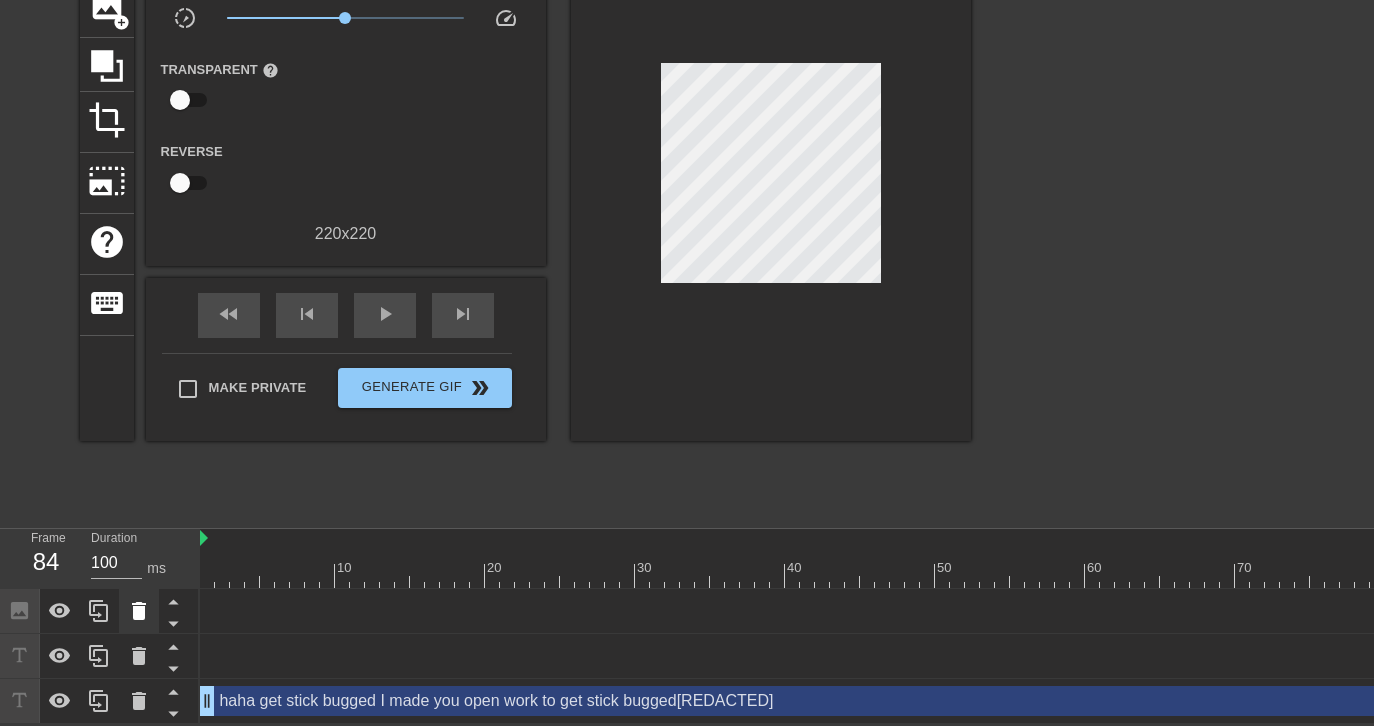 click at bounding box center [139, 611] 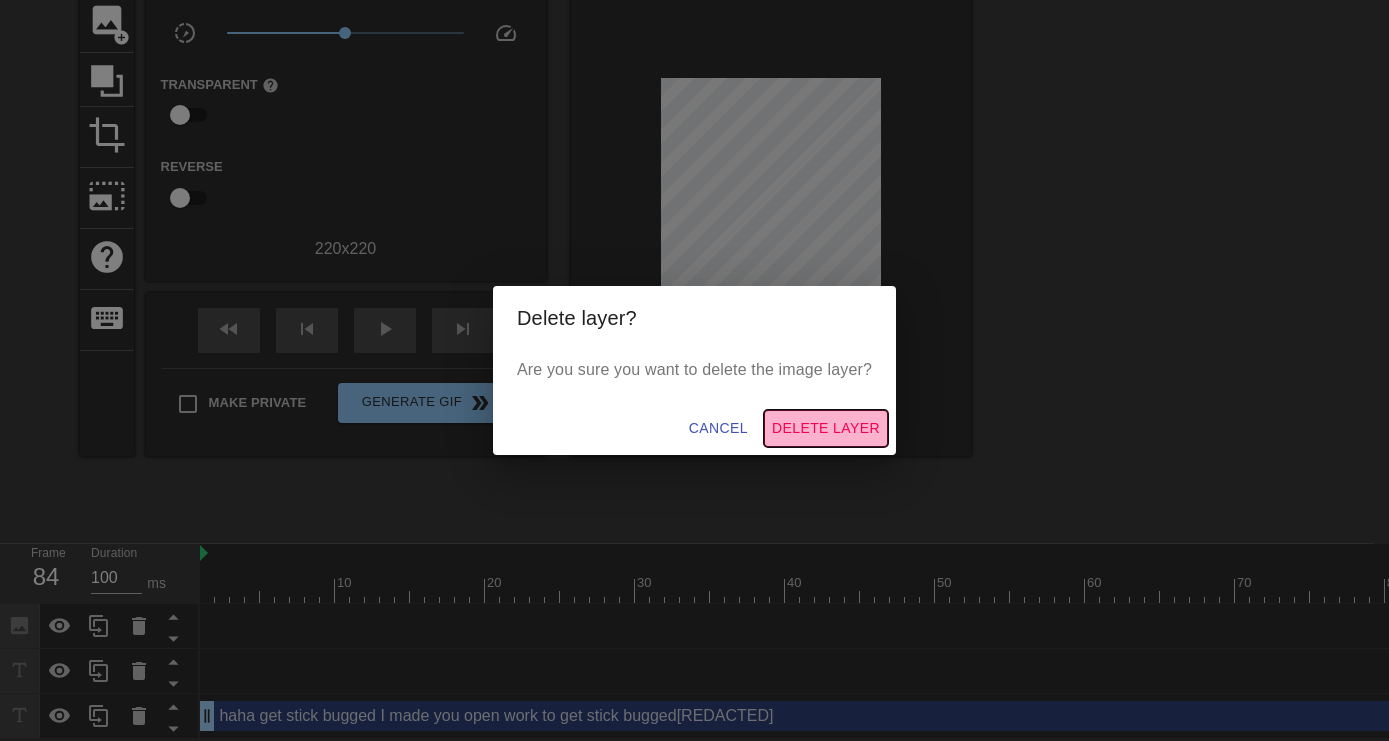 click on "Delete Layer" at bounding box center [826, 428] 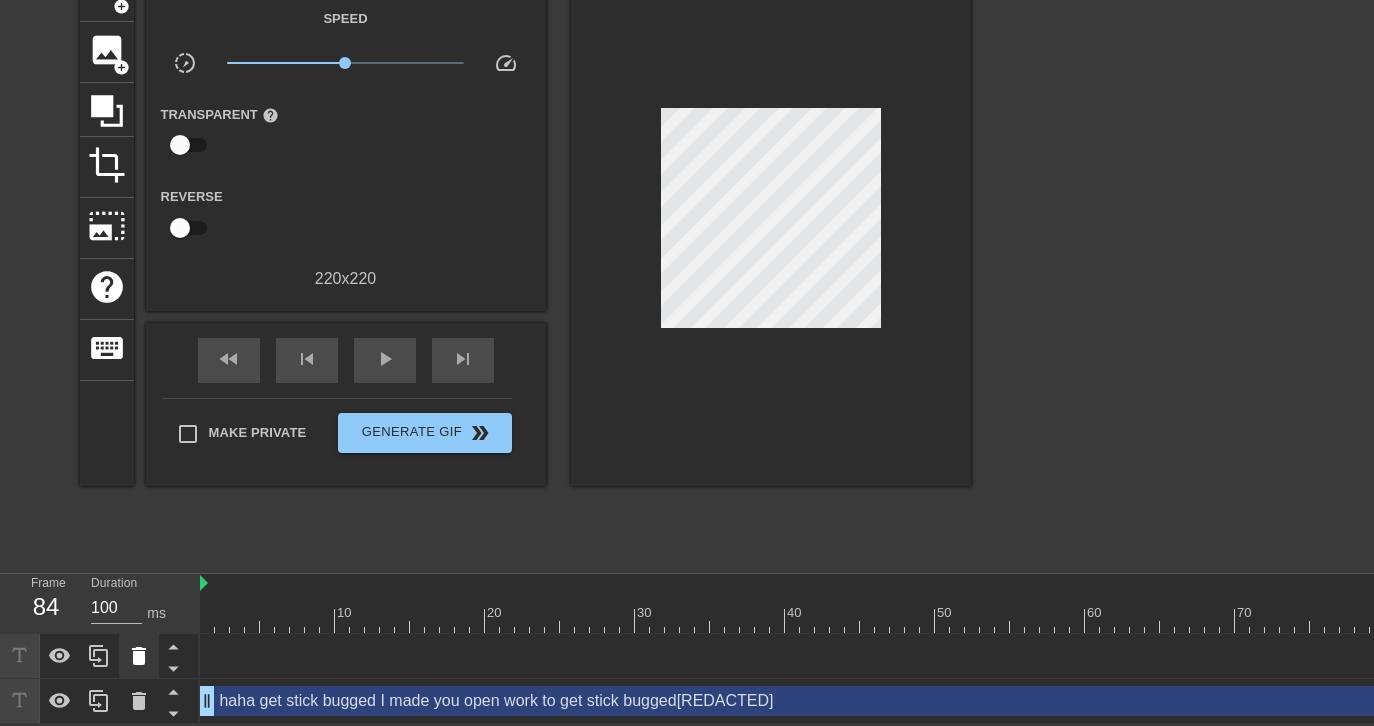 click 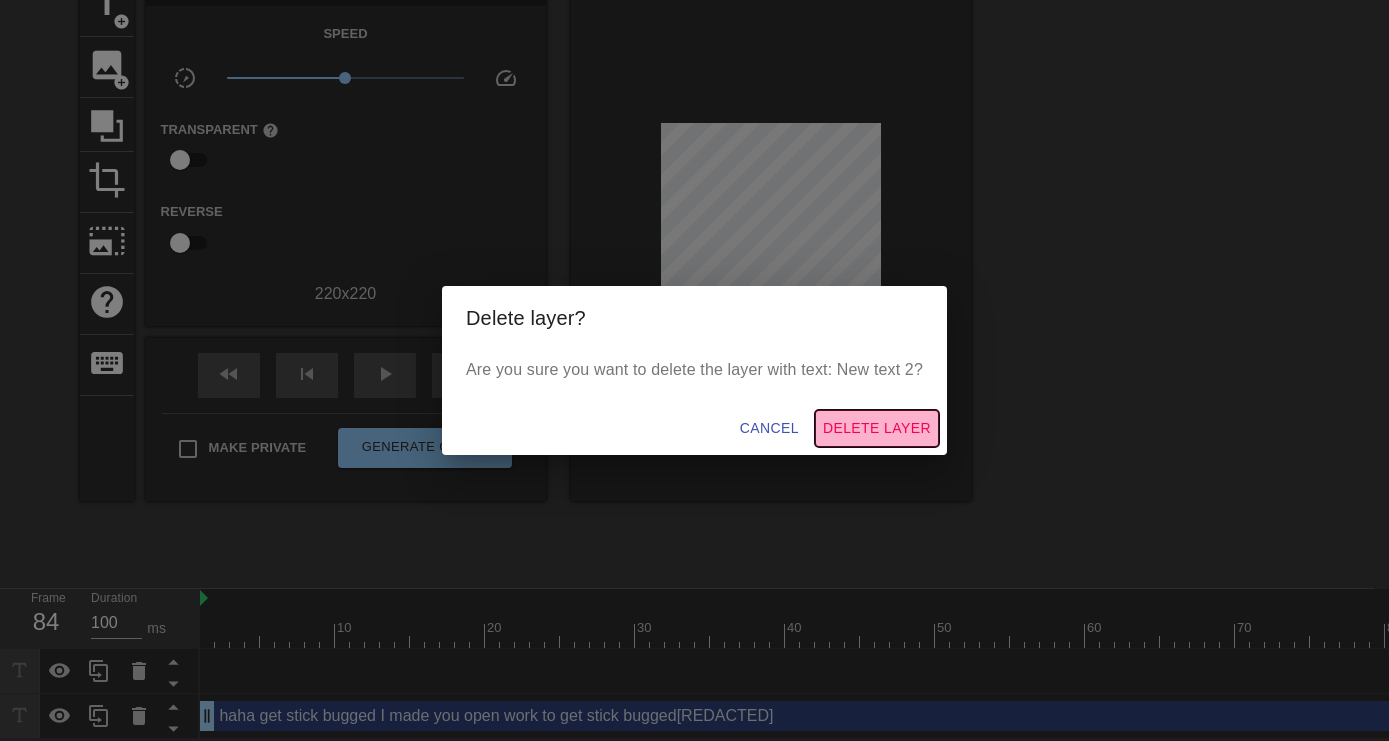 click on "Delete Layer" at bounding box center [877, 428] 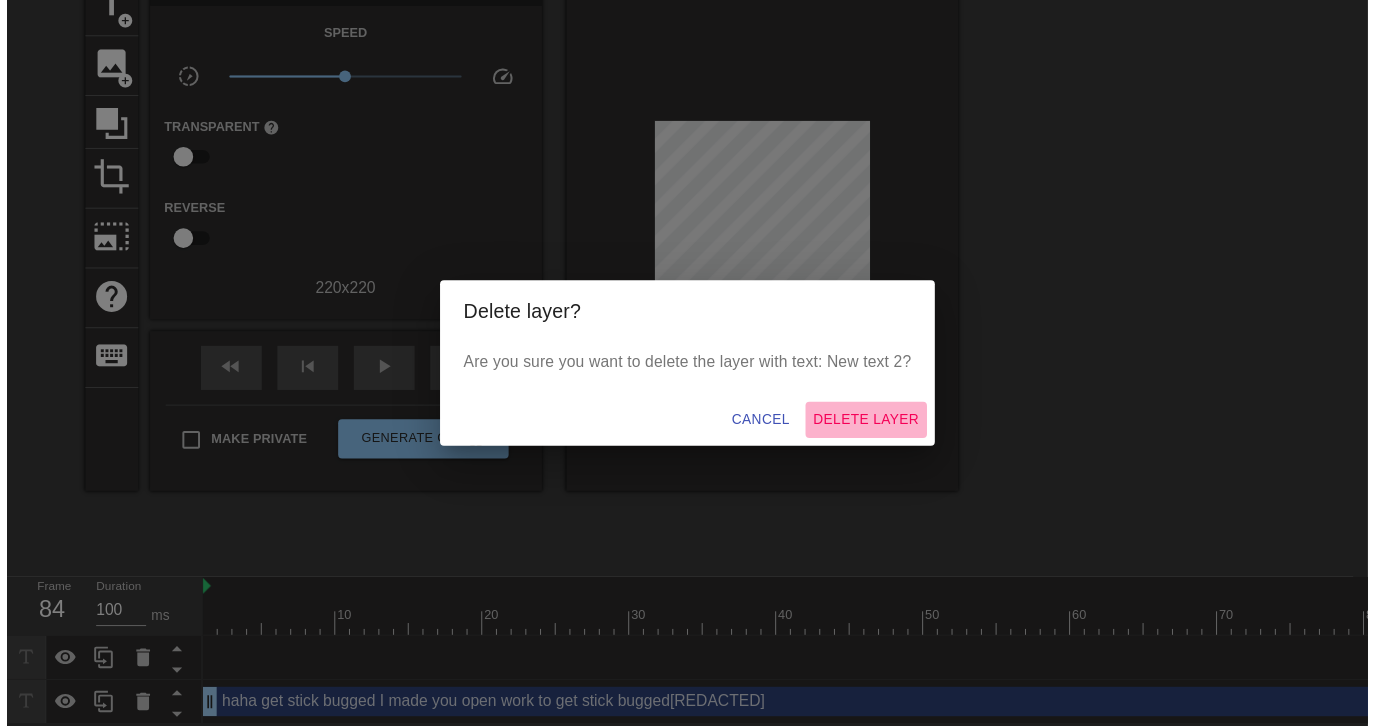 scroll, scrollTop: 86, scrollLeft: 0, axis: vertical 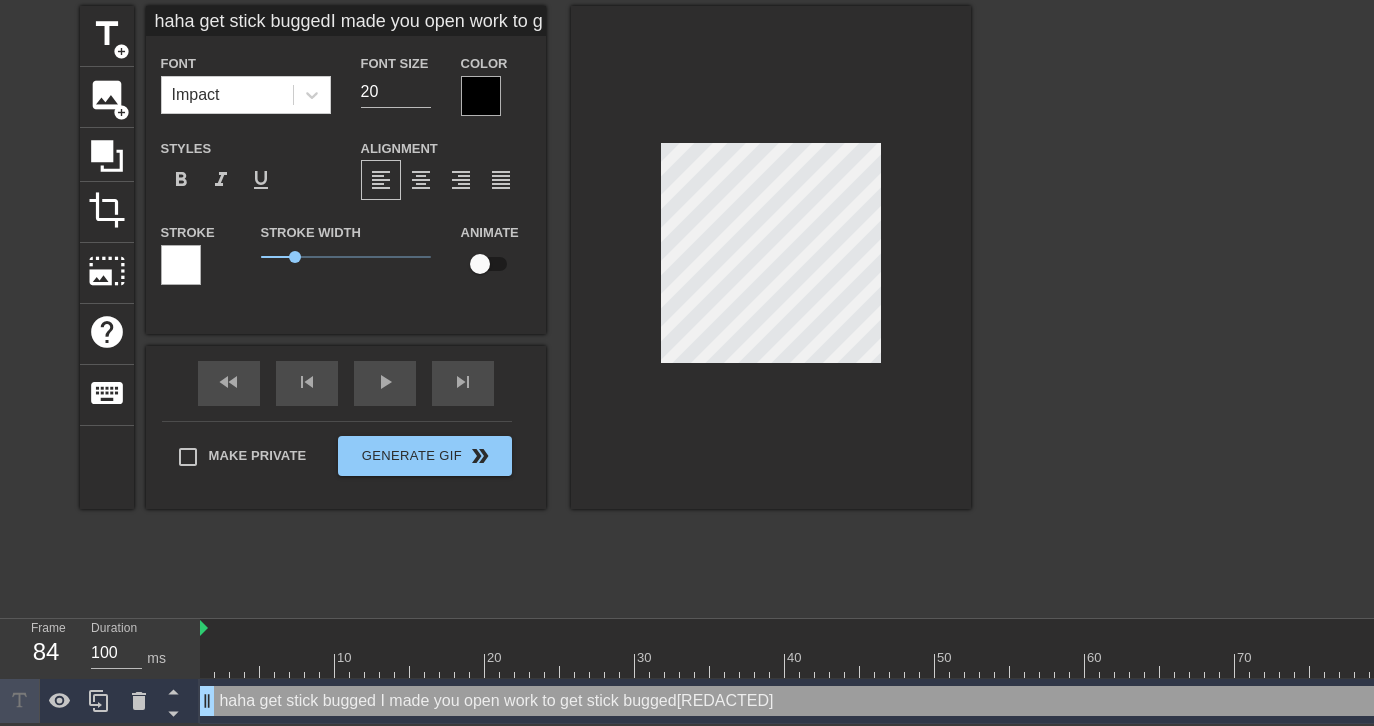 type on "haha get stick buggedI made you open work cto get stick bugged[REDACTED]" 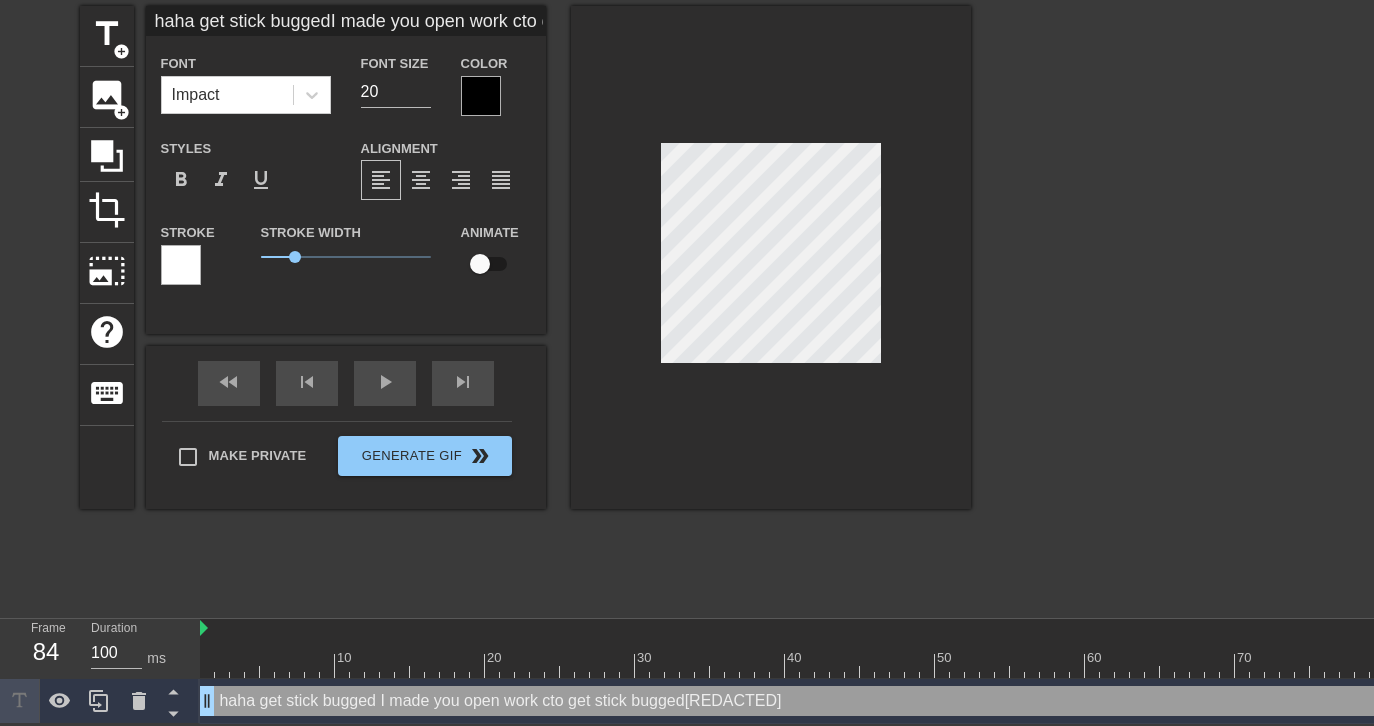 type on "haha get stick buggedI made you open work chto get stick bugged[REDACTED]" 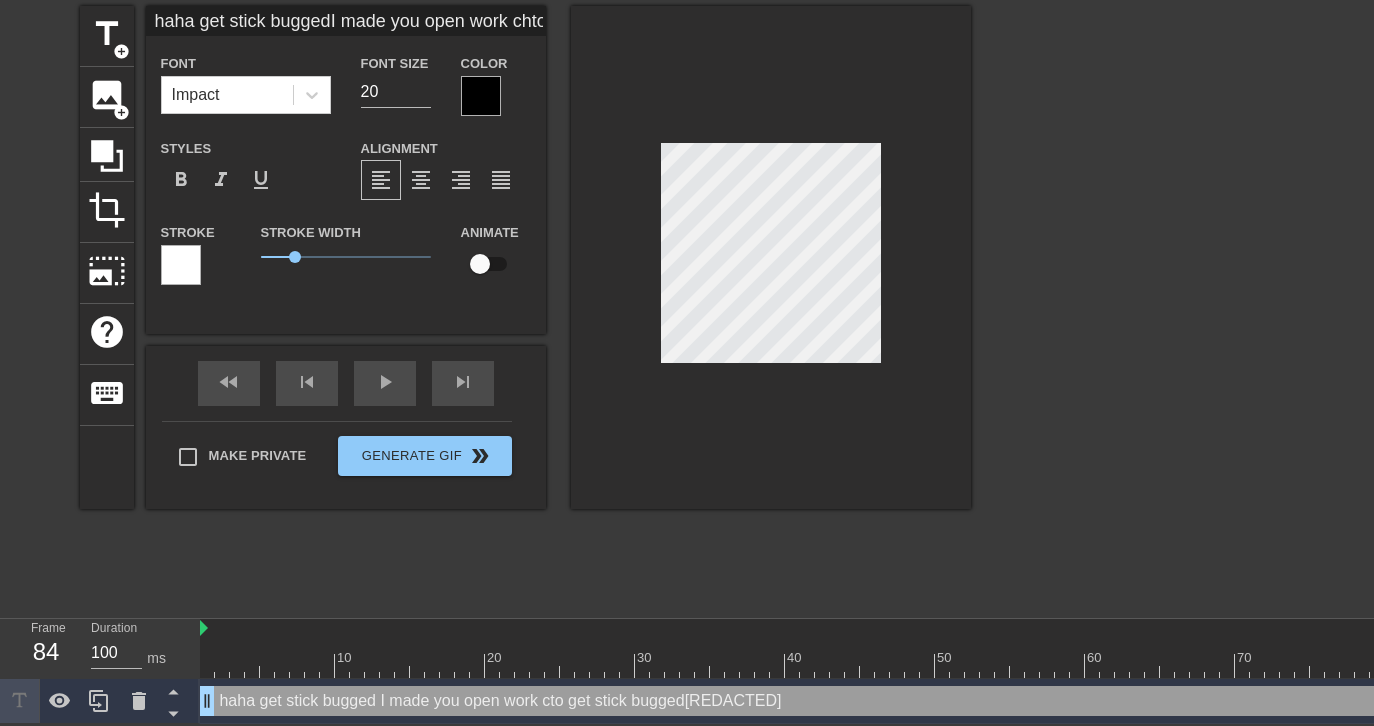 type on "haha get stick buggedI made you open work chato get stick bugged[REDACTED]" 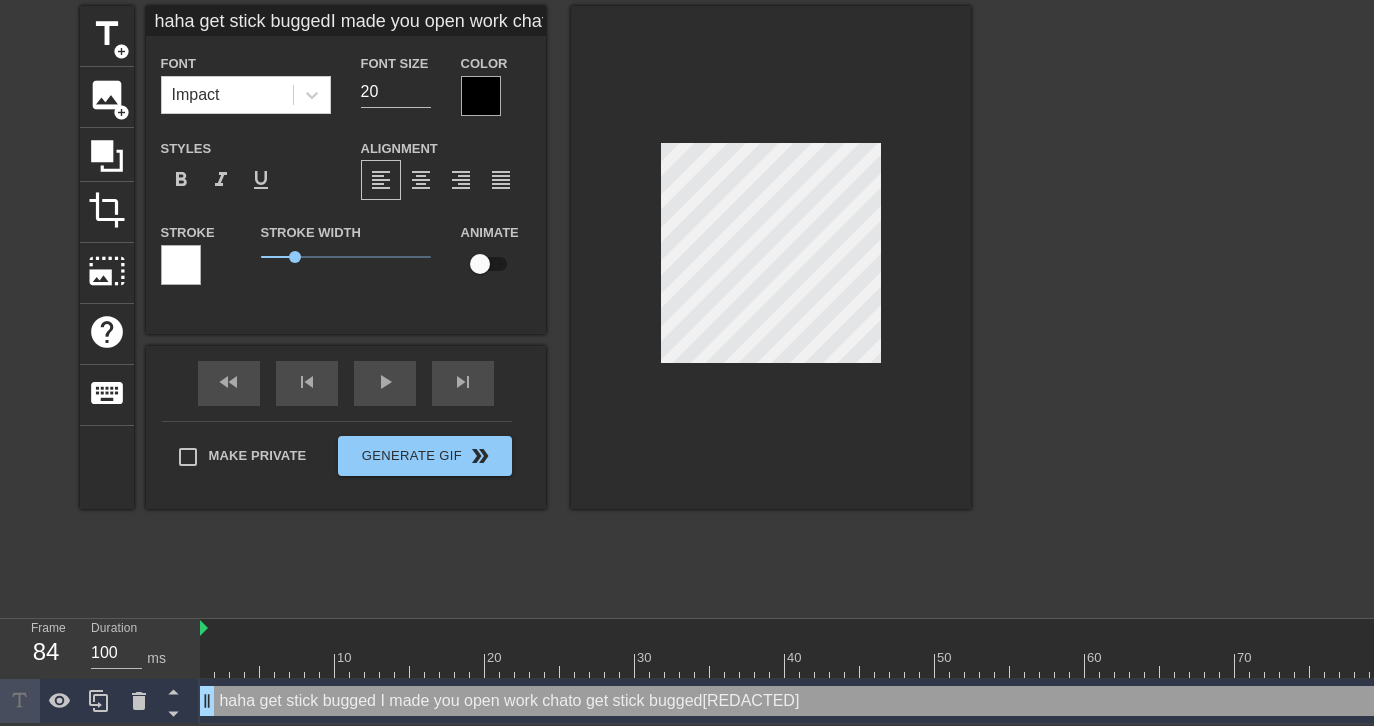 type on "haha get stick buggedI made you open work chatto get stick bugged[REDACTED]" 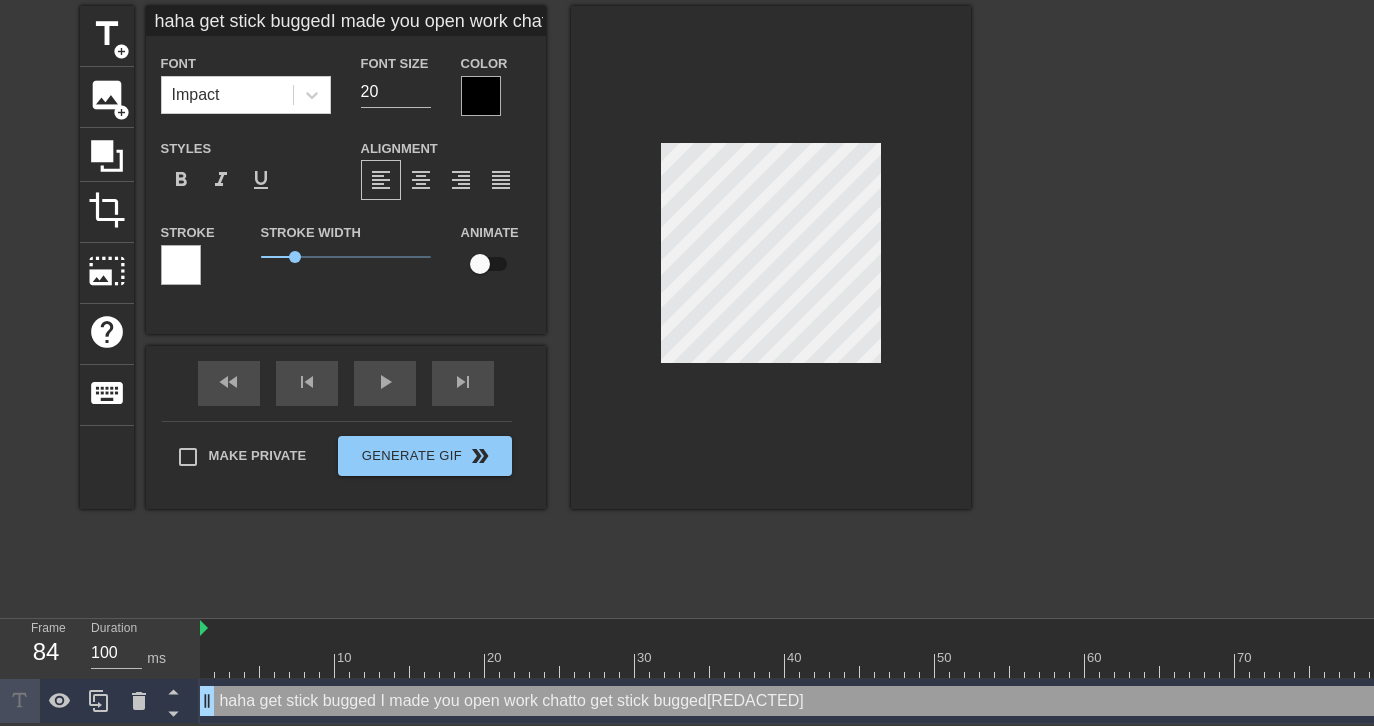 type on "haha get stick buggedI made you open work chat to get stick bugged[REDACTED]" 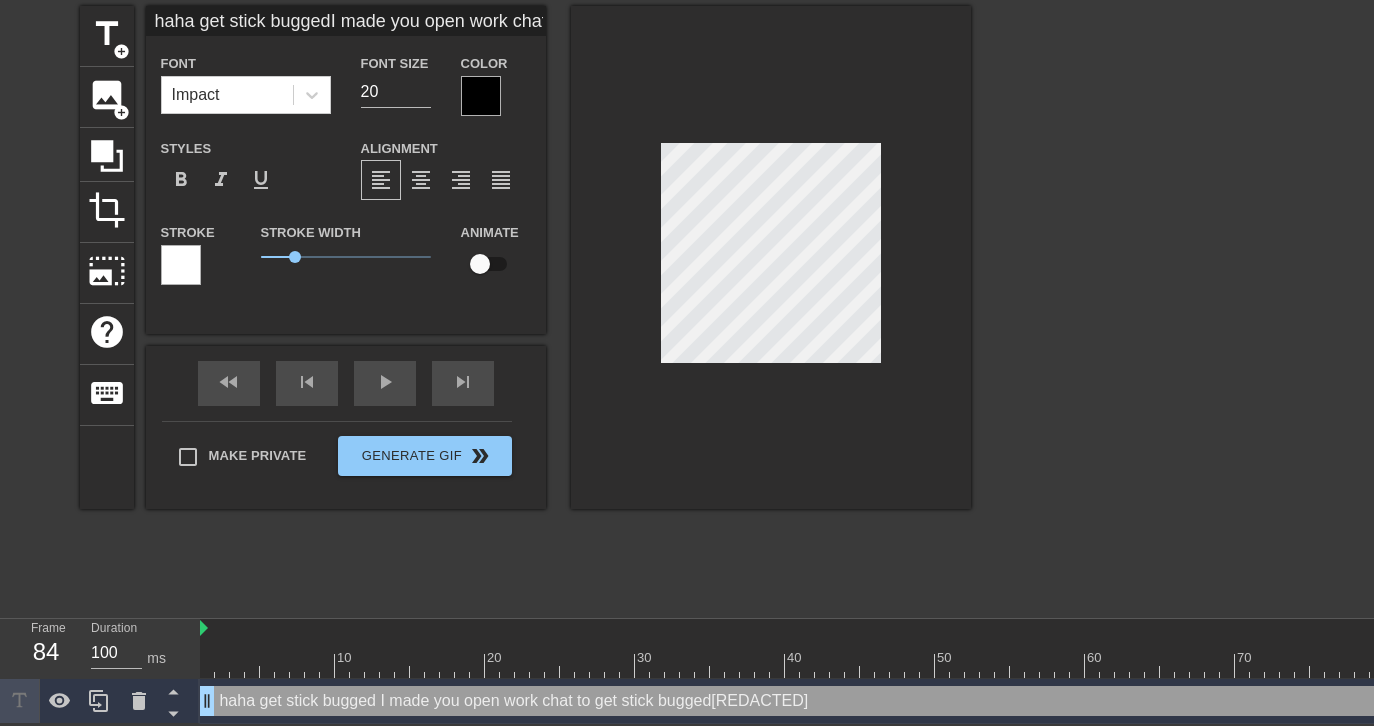 click on "title add_circle image add_circle crop photo_size_select_large help keyboard haha get stick buggedI made you open work chat to get stick bugged Font Impact Font Size 20 Color Styles format_bold format_italic format_underline Alignment format_align_left format_align_center format_align_right format_align_justify Stroke Stroke Width 1 Animate fast_rewind skip_previous play_arrow skip_next Make Private Generate Gif double_arrow[REDACTED]" at bounding box center (525, 306) 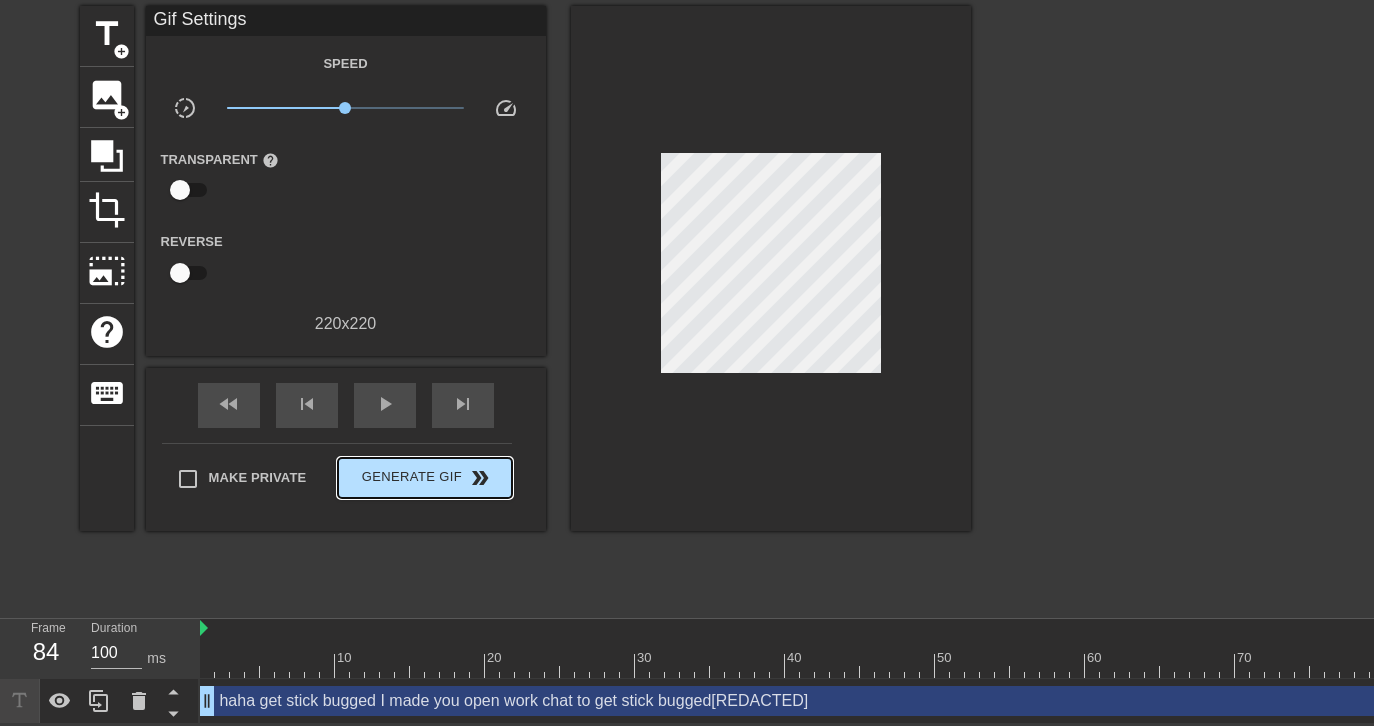 click on "Generate Gif double_arrow" at bounding box center (424, 478) 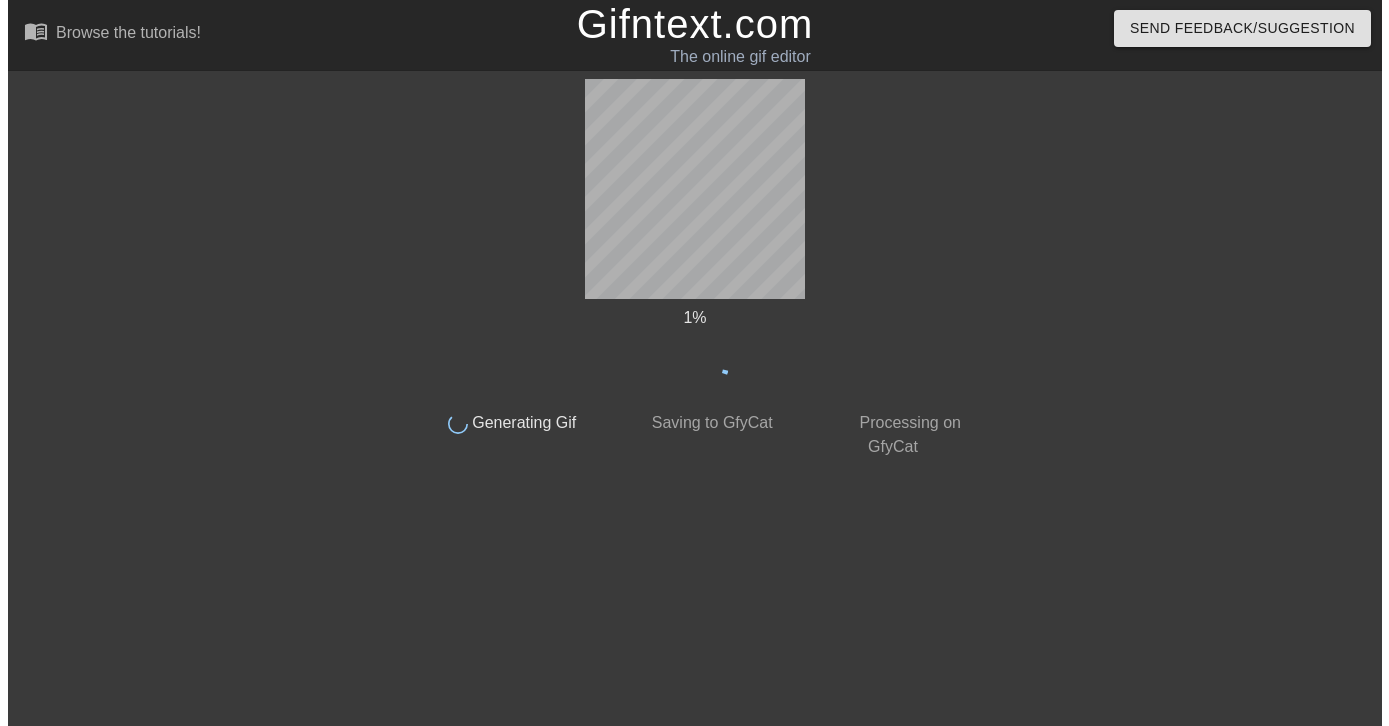 scroll, scrollTop: 0, scrollLeft: 0, axis: both 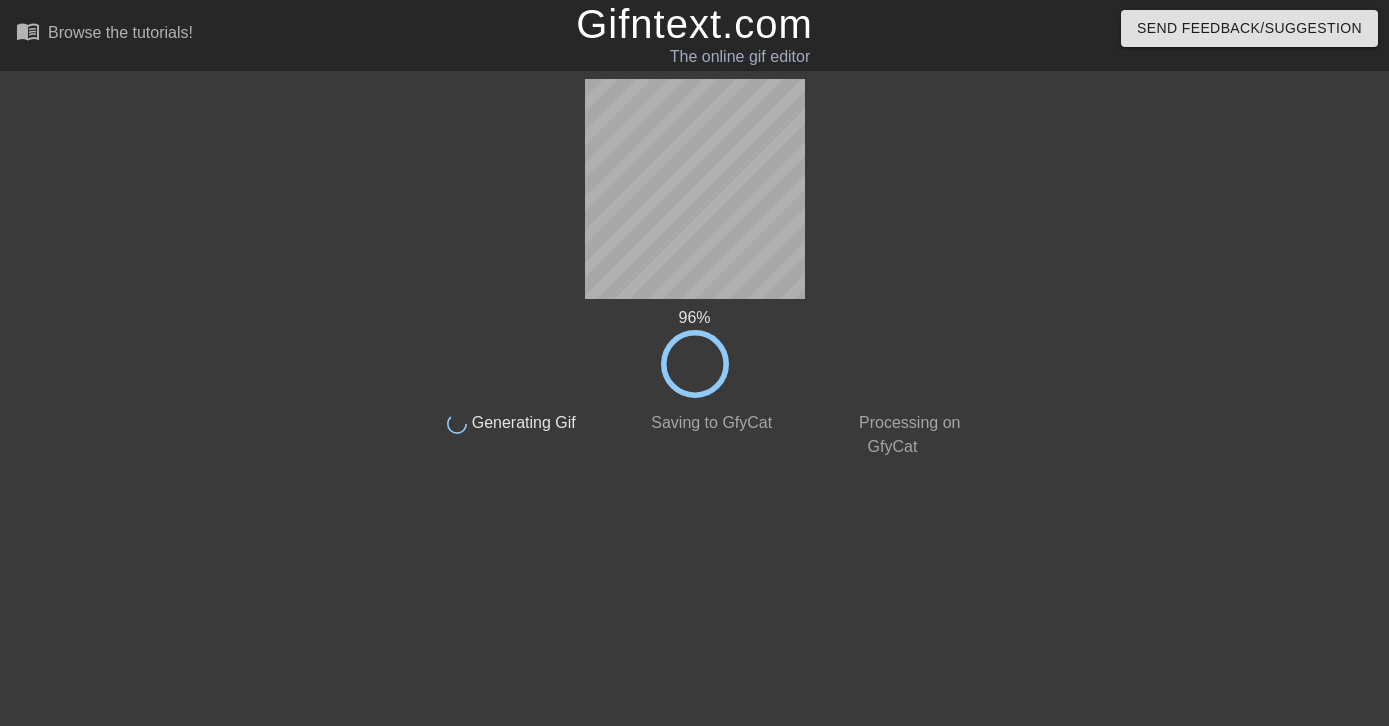click at bounding box center [239, 379] 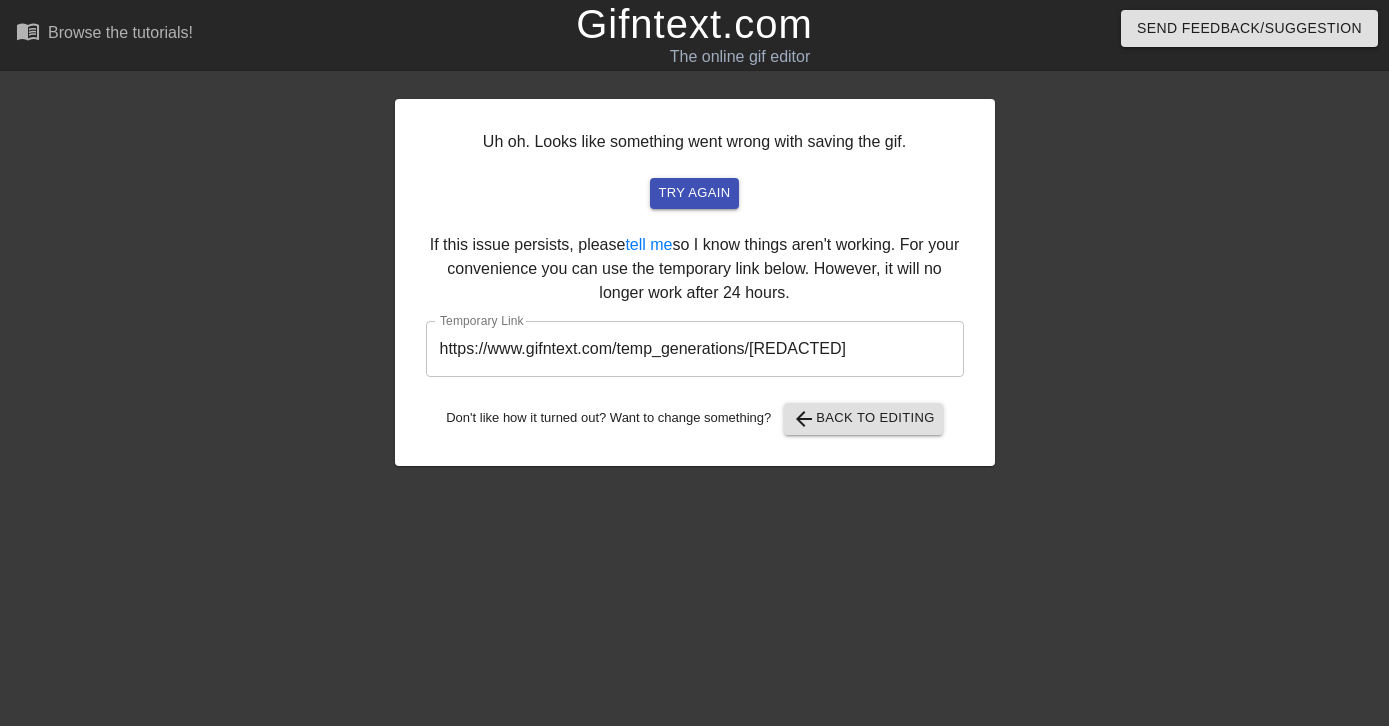 click on "Gifntext.com" at bounding box center (694, 24) 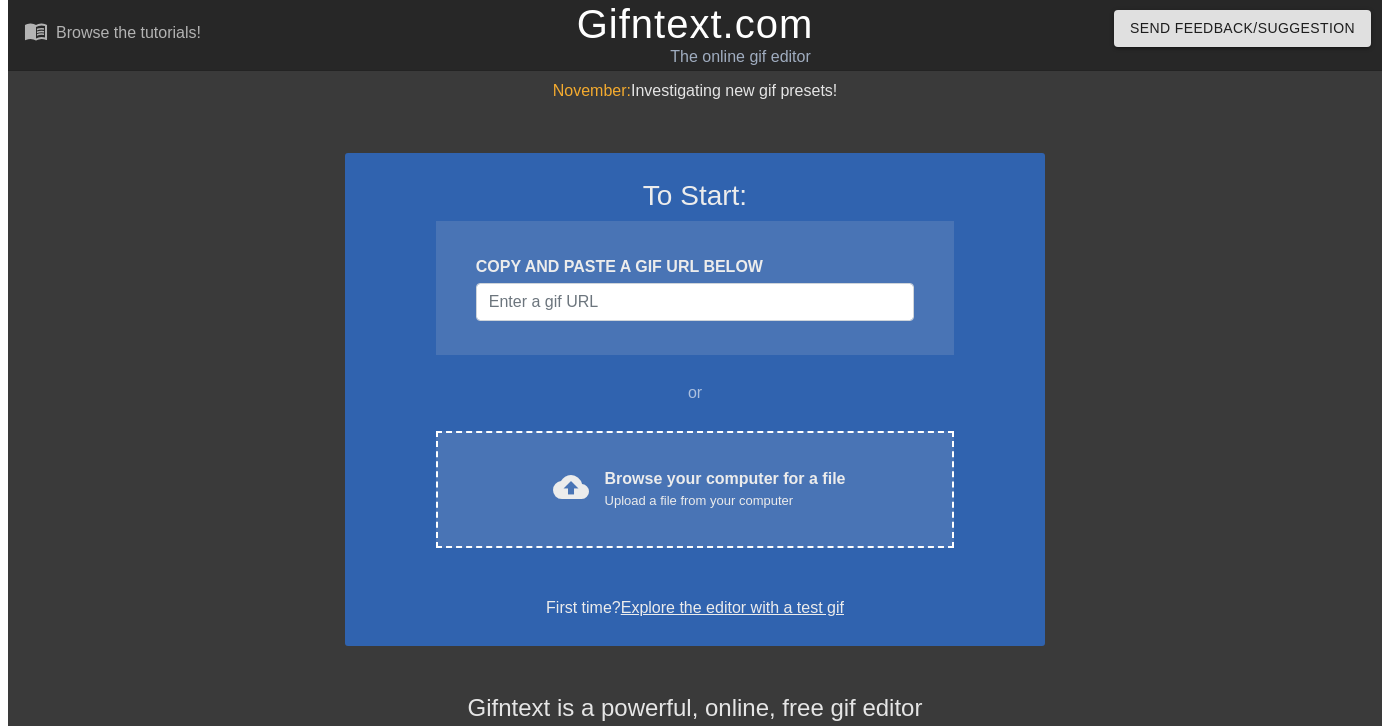 scroll, scrollTop: 0, scrollLeft: 0, axis: both 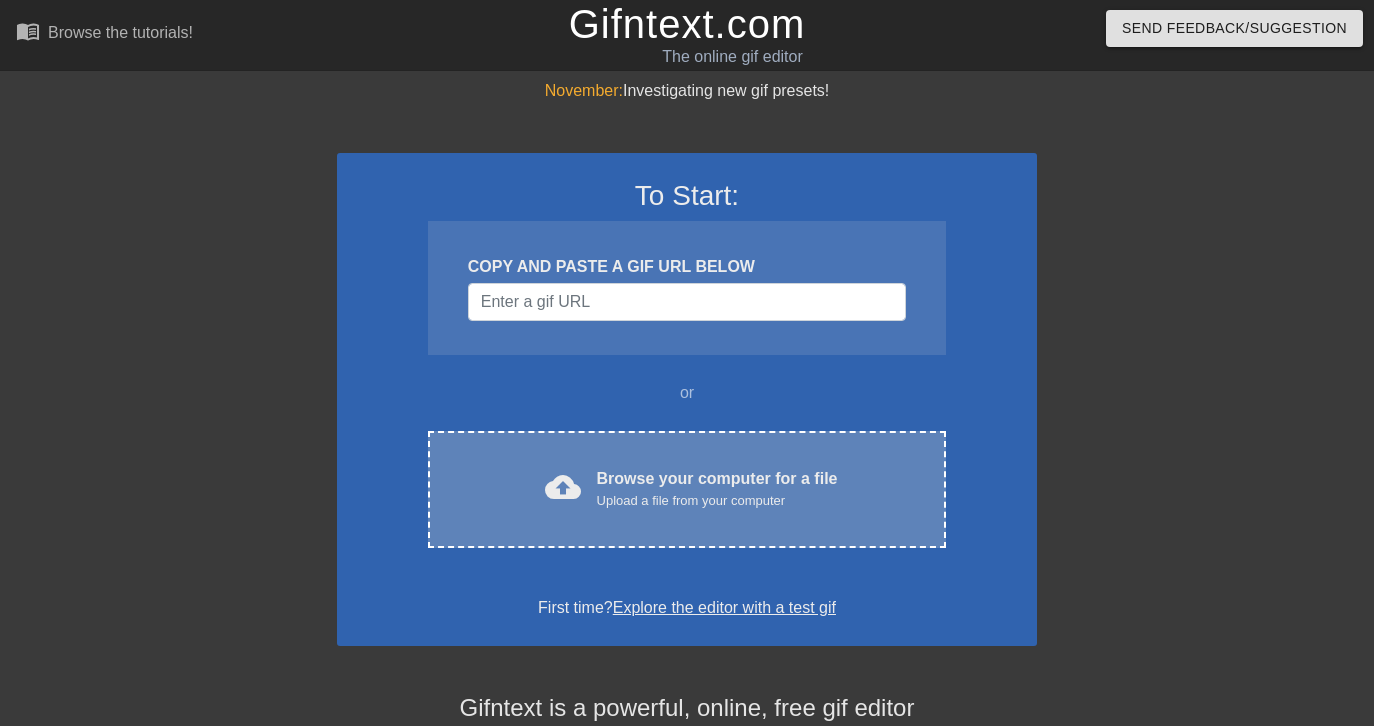 click on "cloud_upload Browse your computer for a file Upload a file from your computer Choose files" at bounding box center (687, 489) 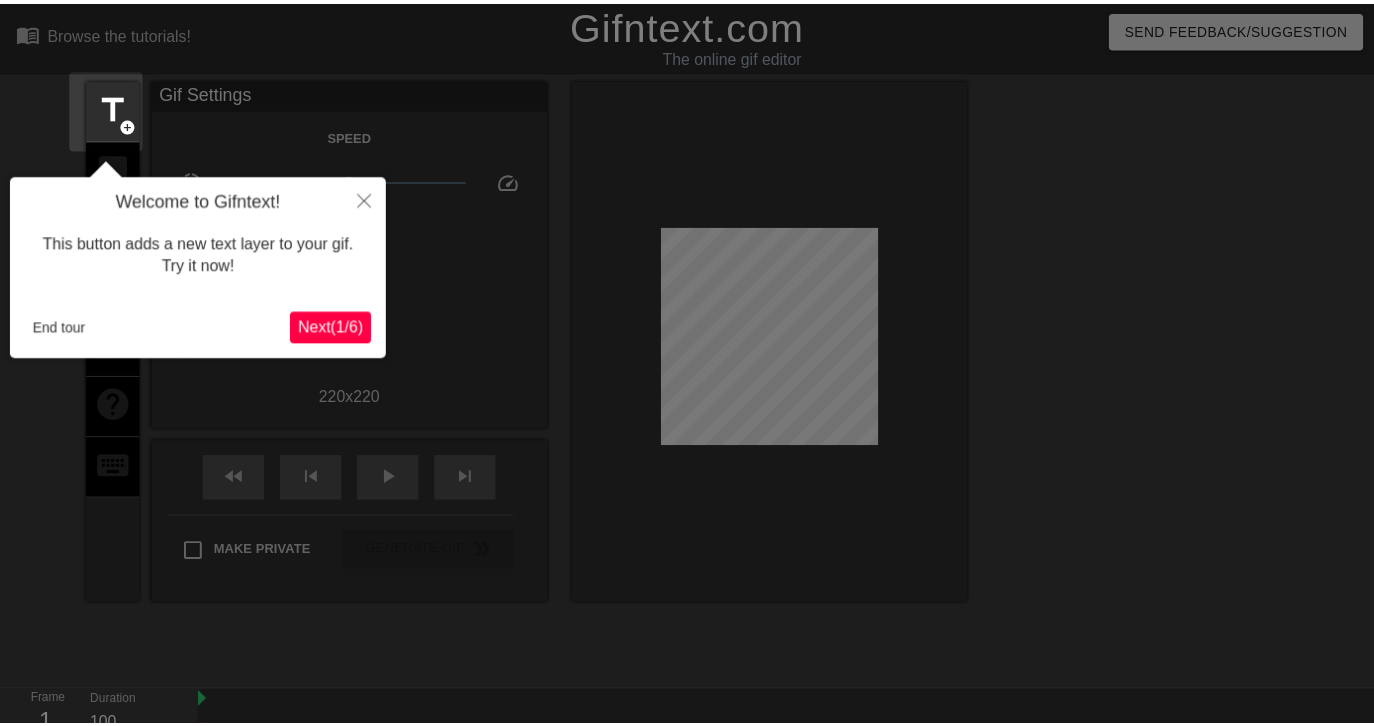 scroll, scrollTop: 49, scrollLeft: 0, axis: vertical 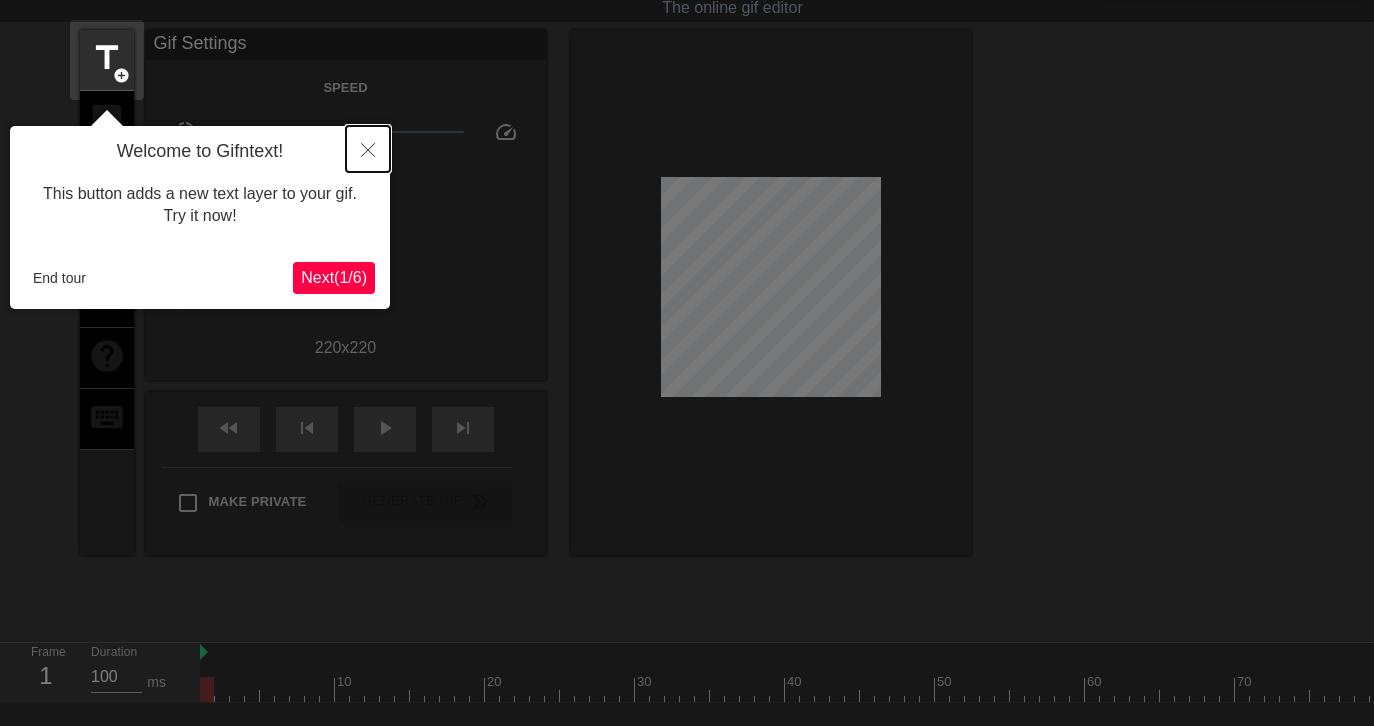 click at bounding box center (368, 149) 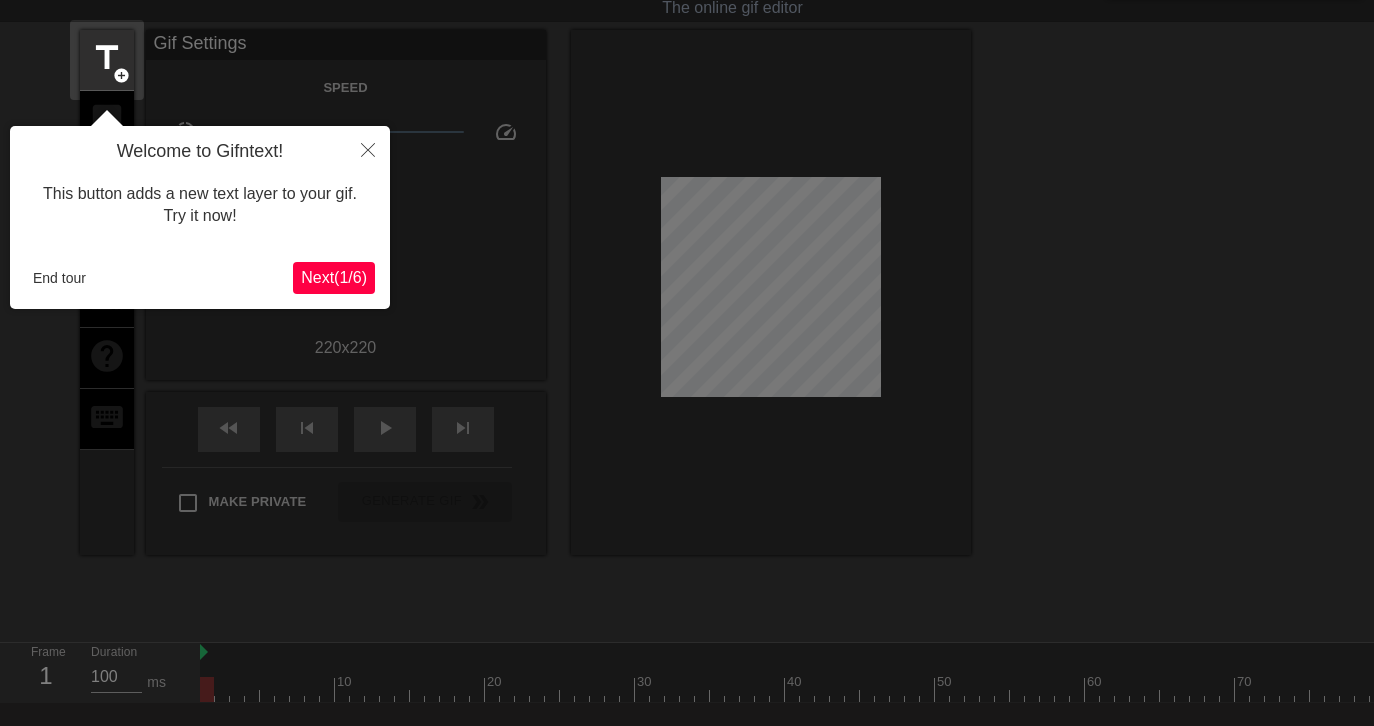 scroll, scrollTop: 0, scrollLeft: 0, axis: both 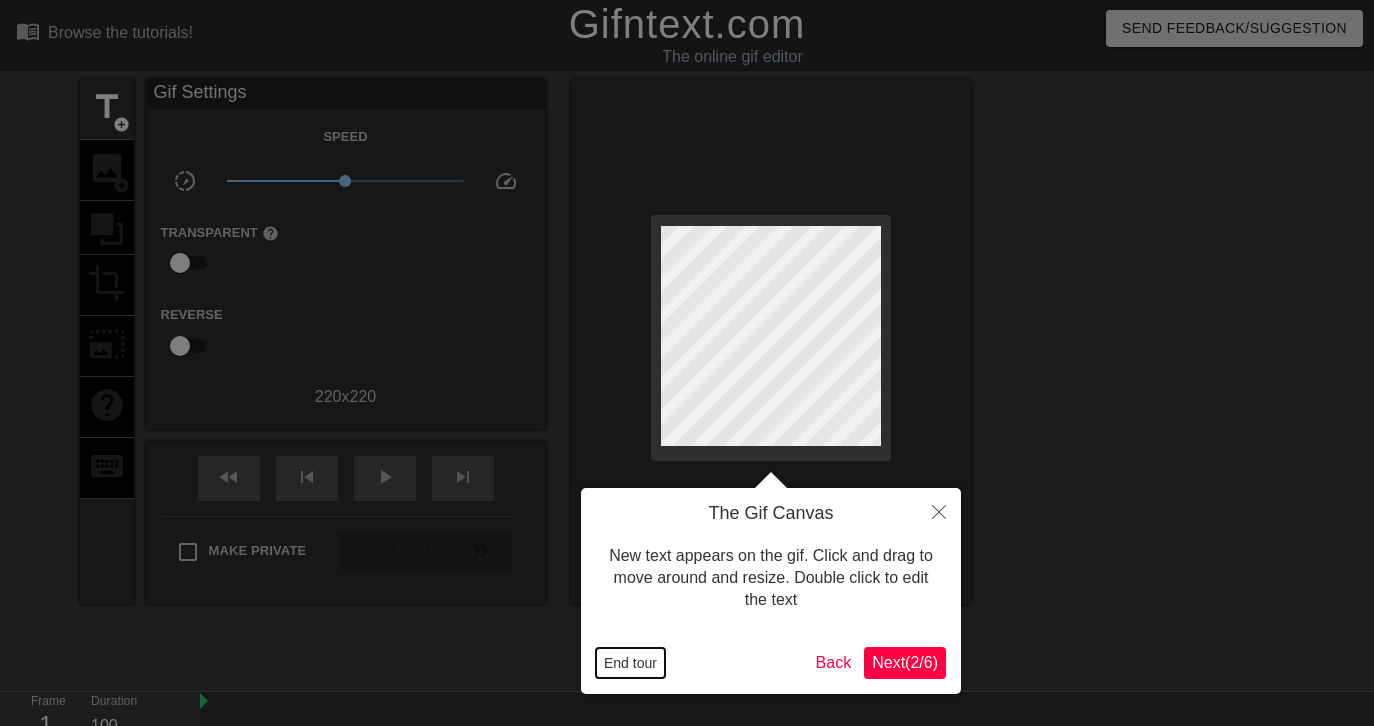 click on "End tour" at bounding box center (630, 663) 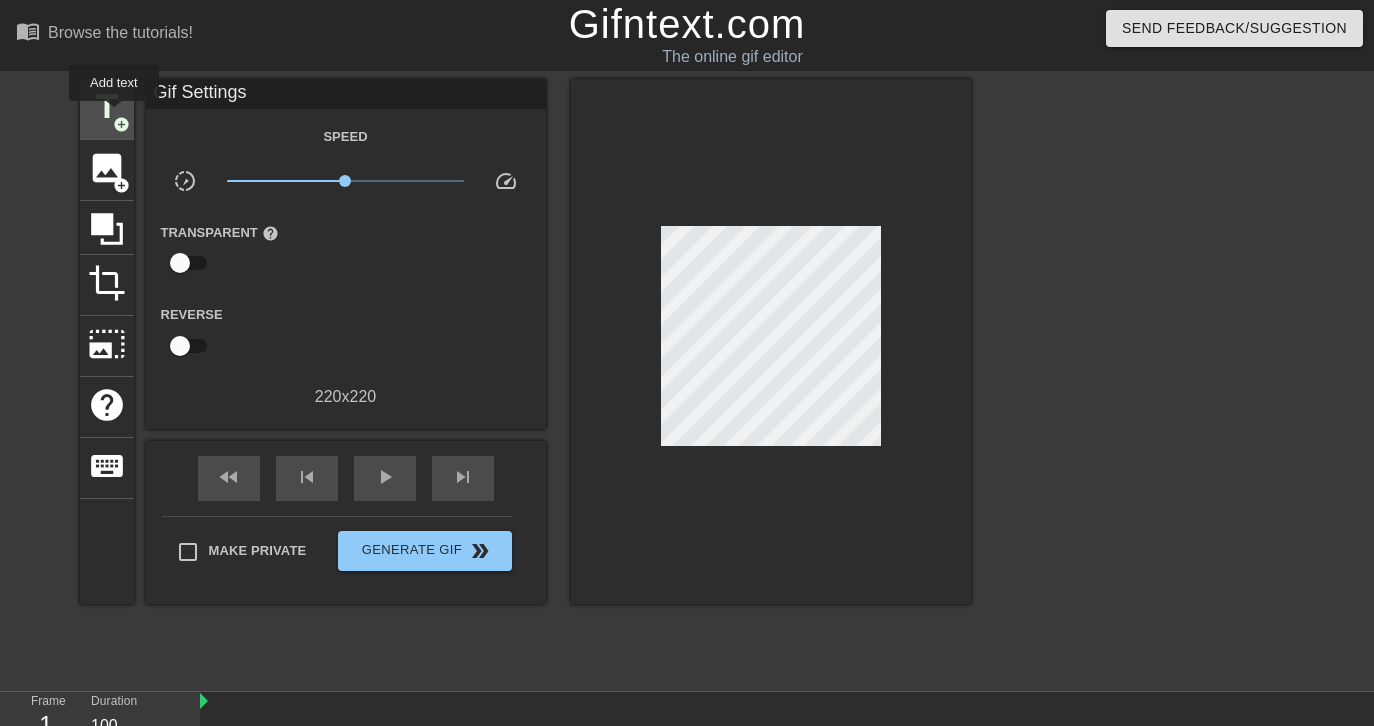 click on "add_circle" at bounding box center [121, 124] 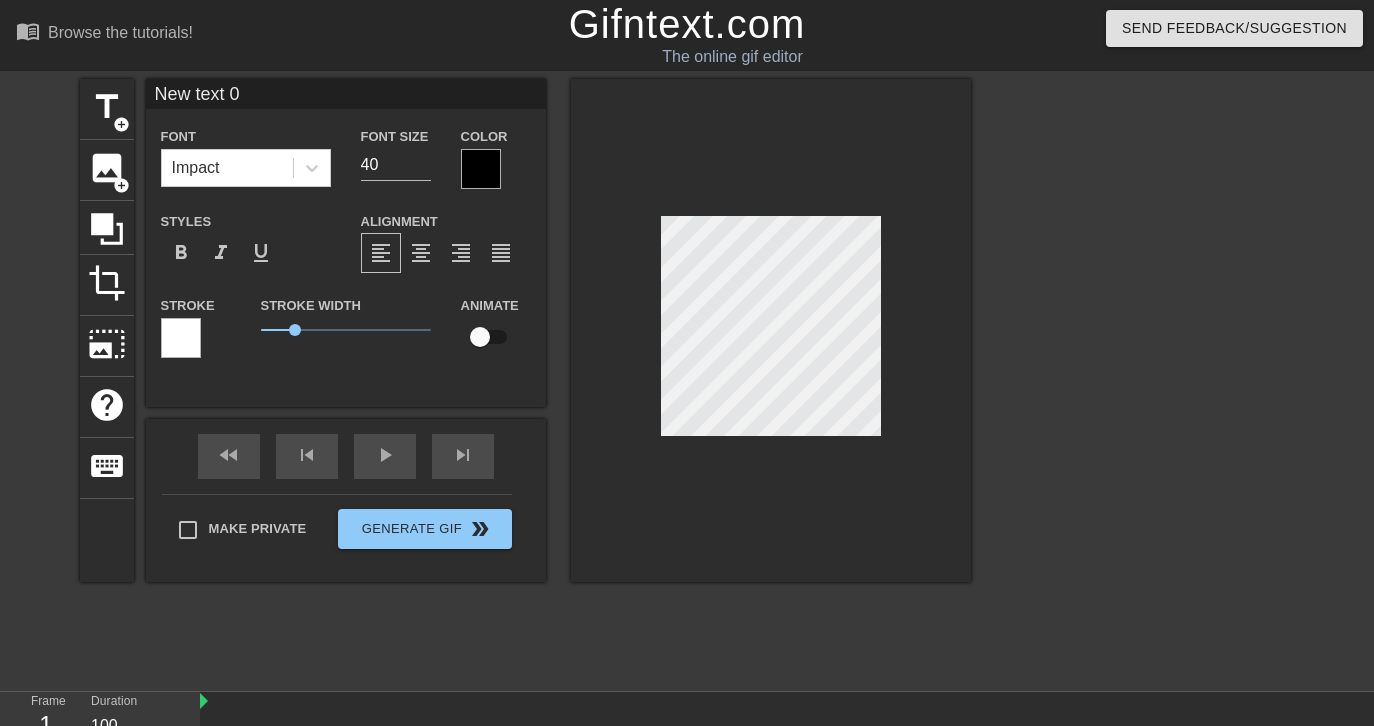 scroll, scrollTop: 3, scrollLeft: 3, axis: both 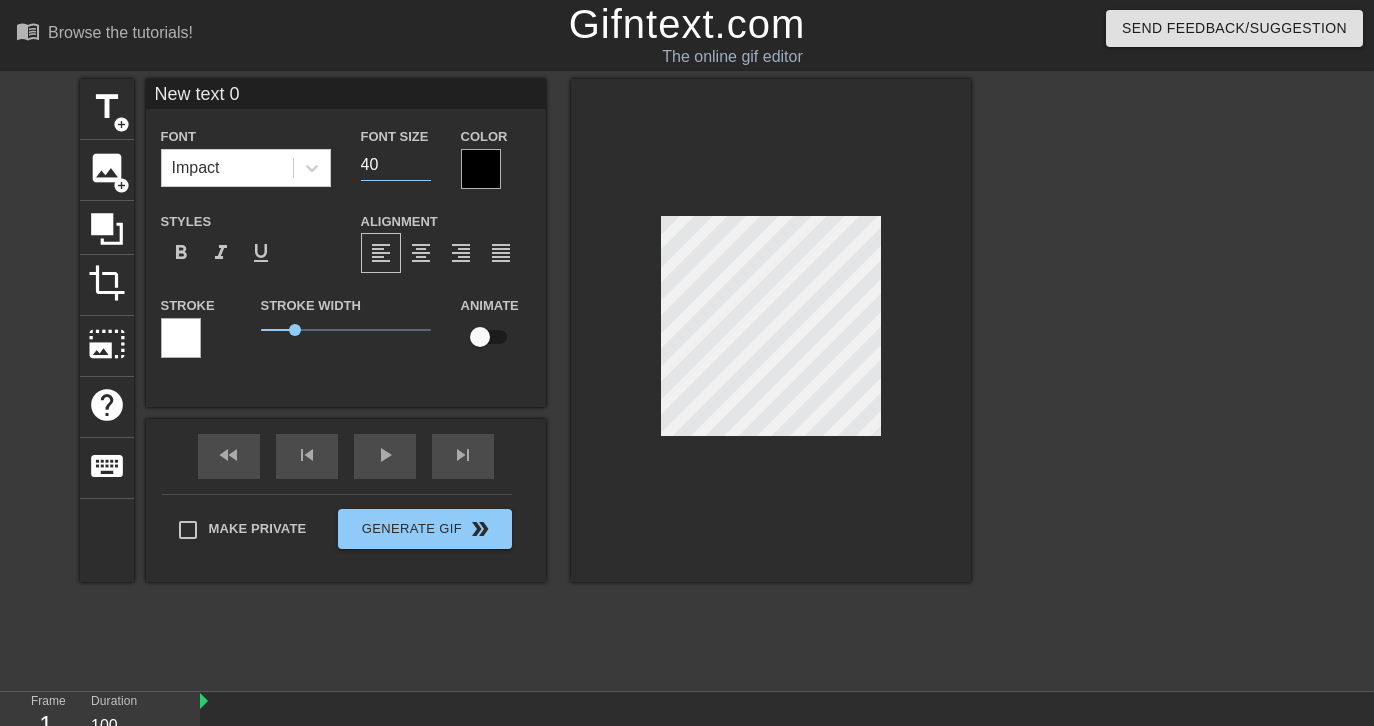 drag, startPoint x: 391, startPoint y: 169, endPoint x: 348, endPoint y: 169, distance: 43 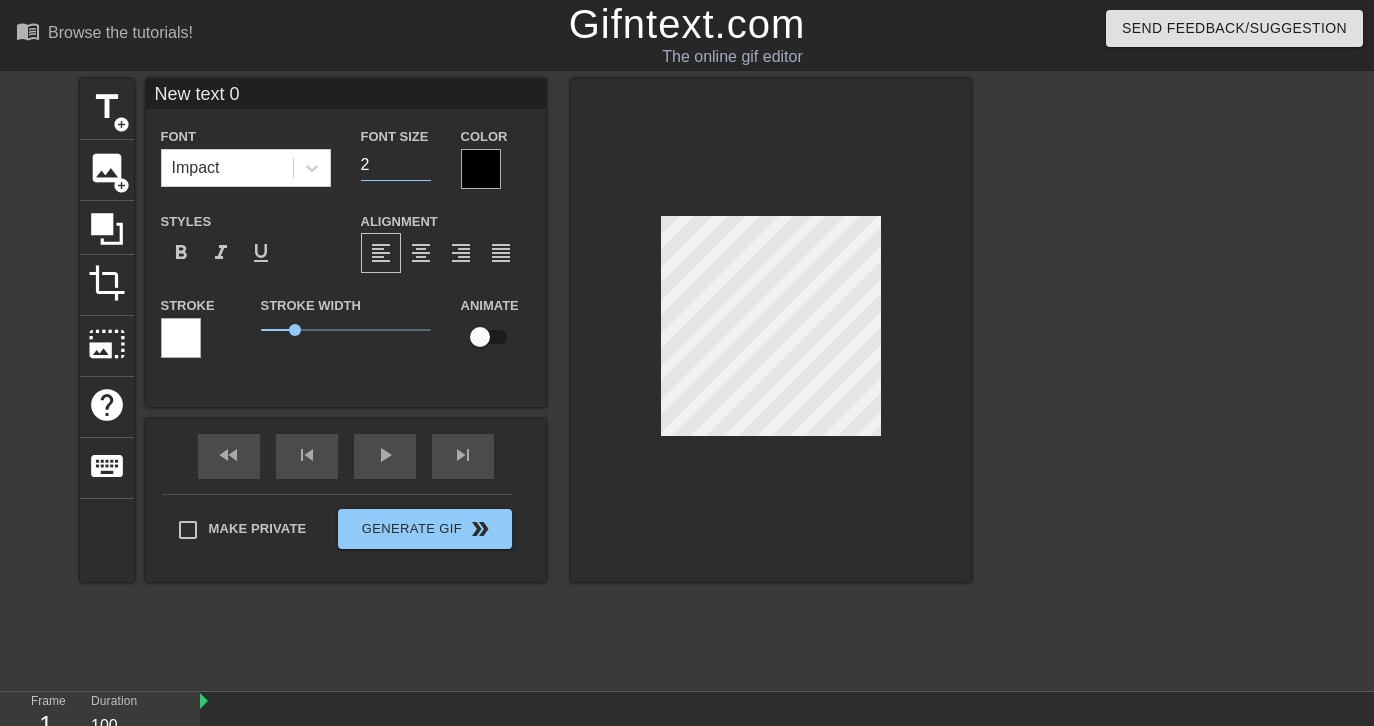 type on "20" 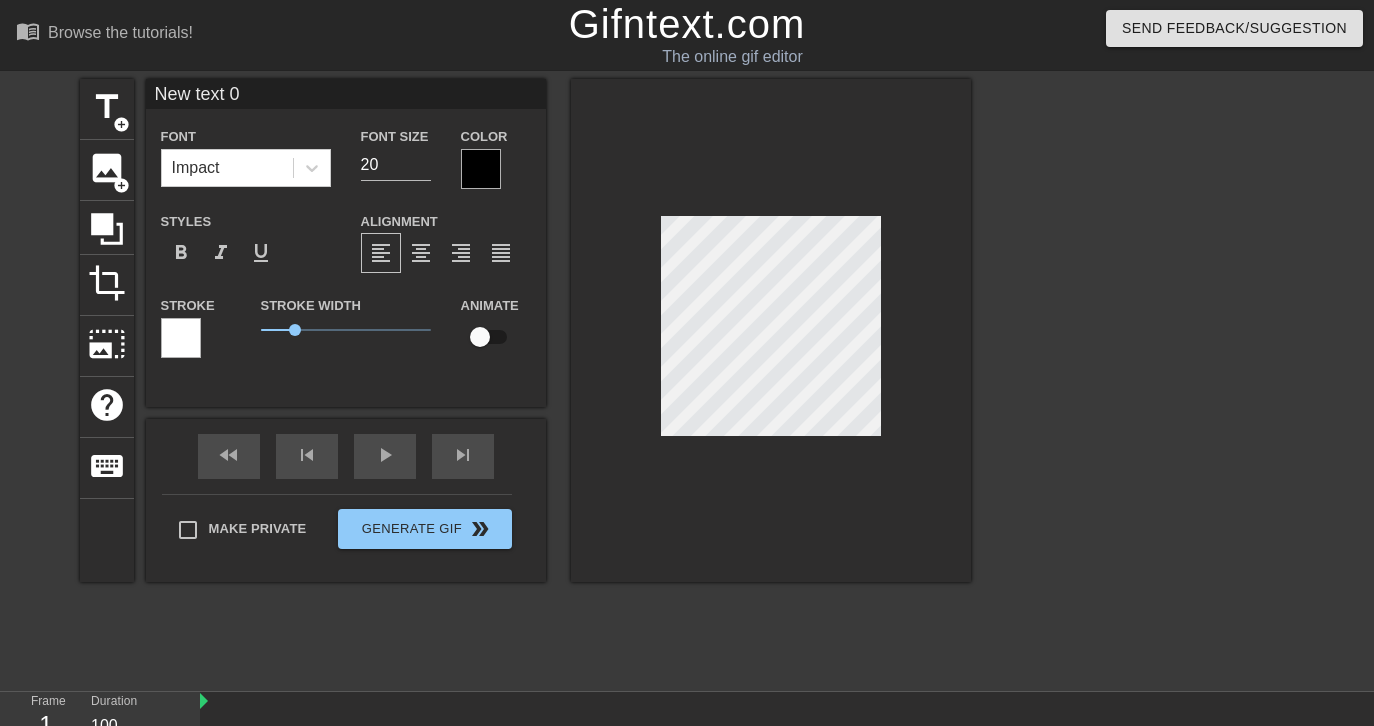 scroll, scrollTop: 2, scrollLeft: 4, axis: both 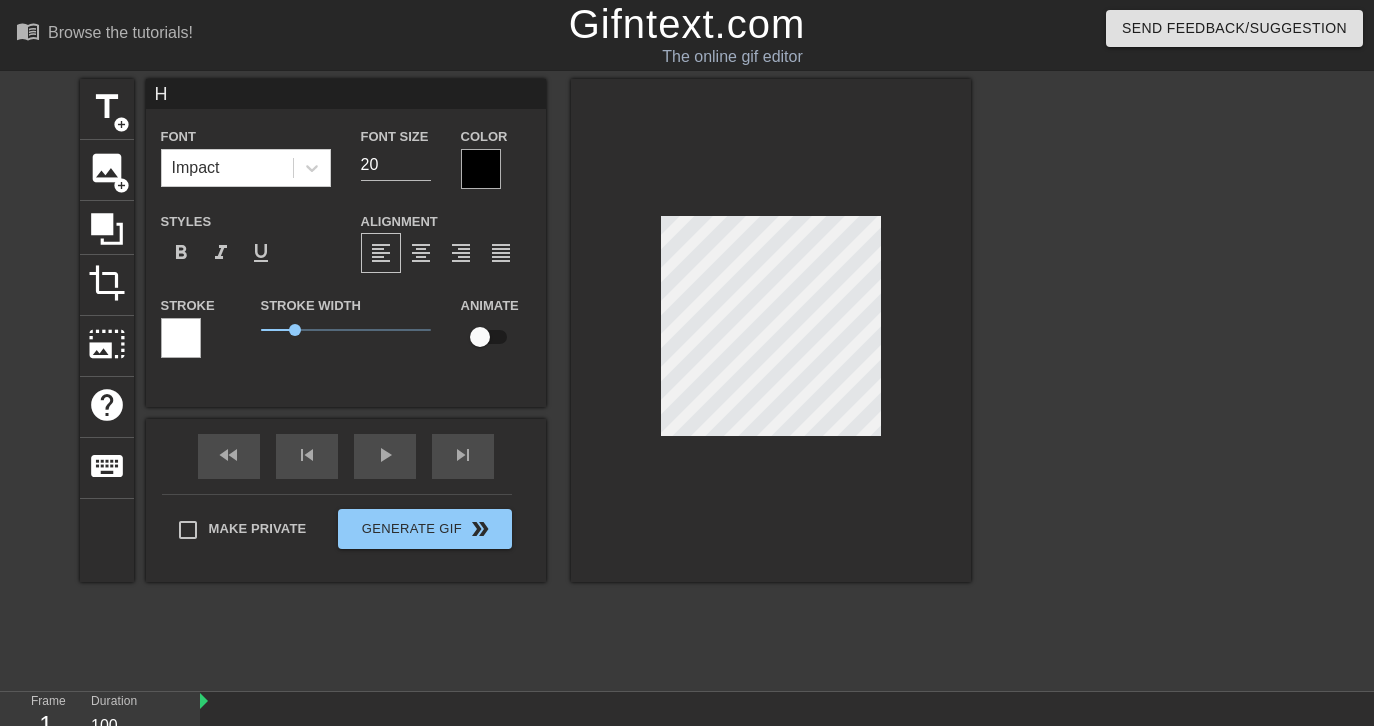 type on "Ha" 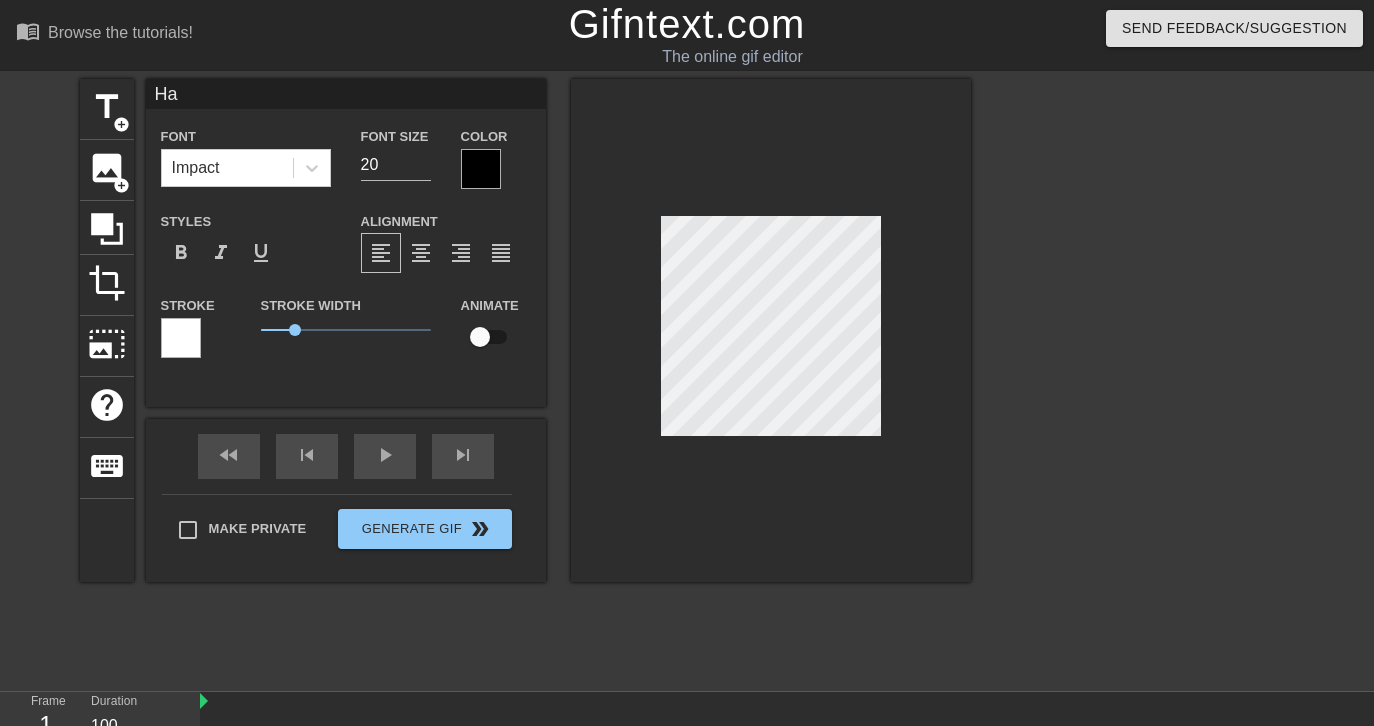 type on "Hah" 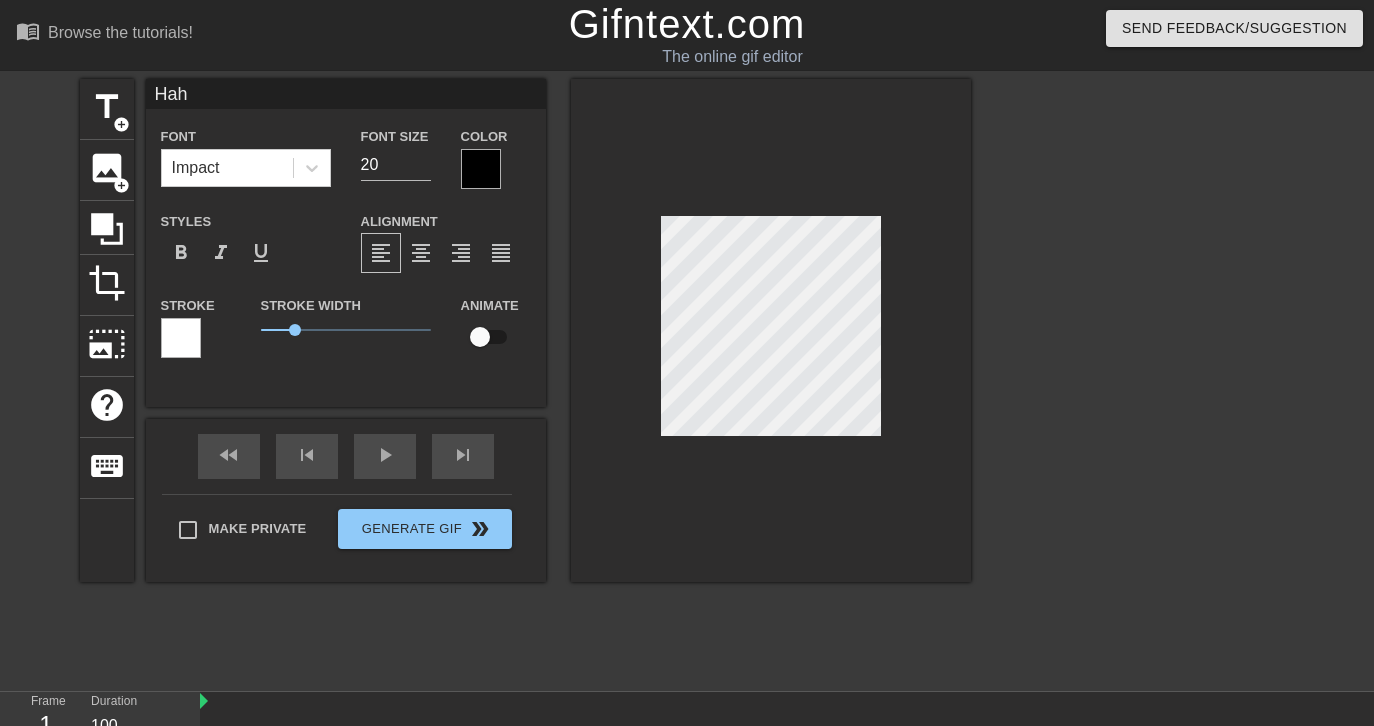 type on "Haha" 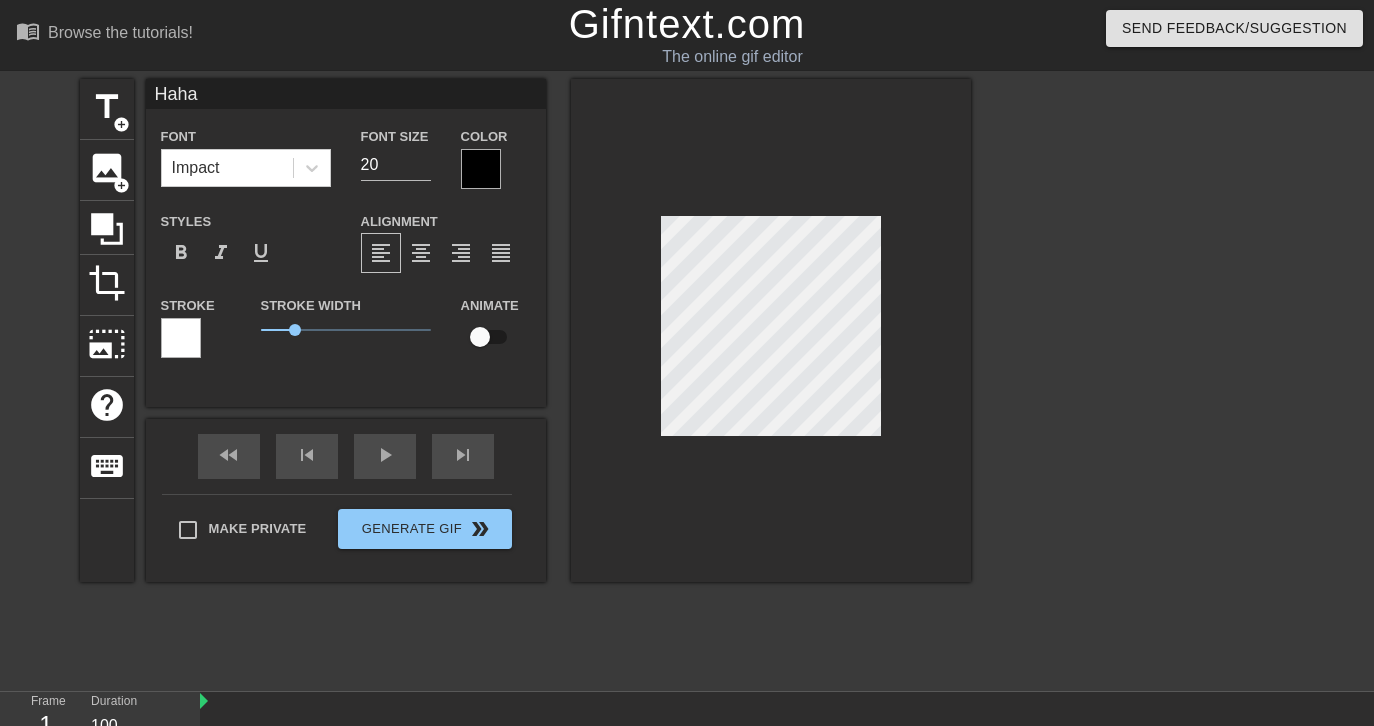 type on "Haha" 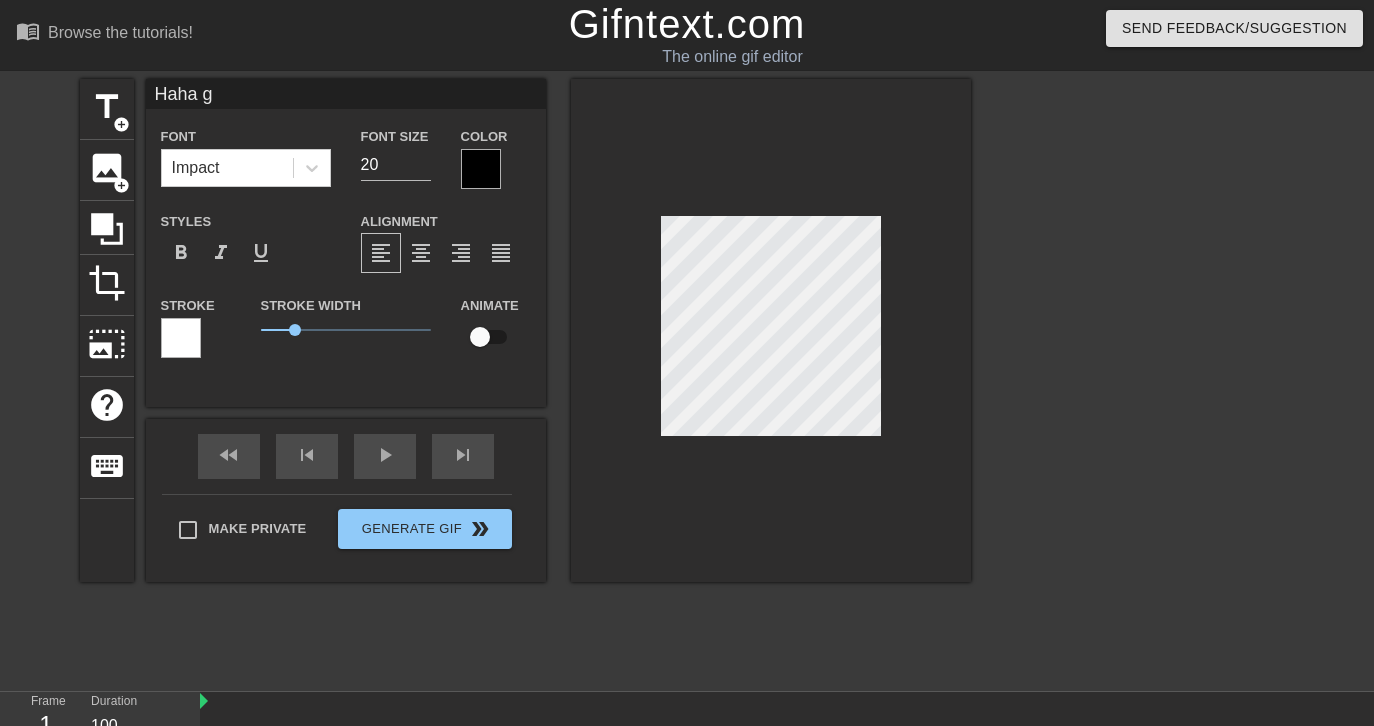 type on "Haha ge" 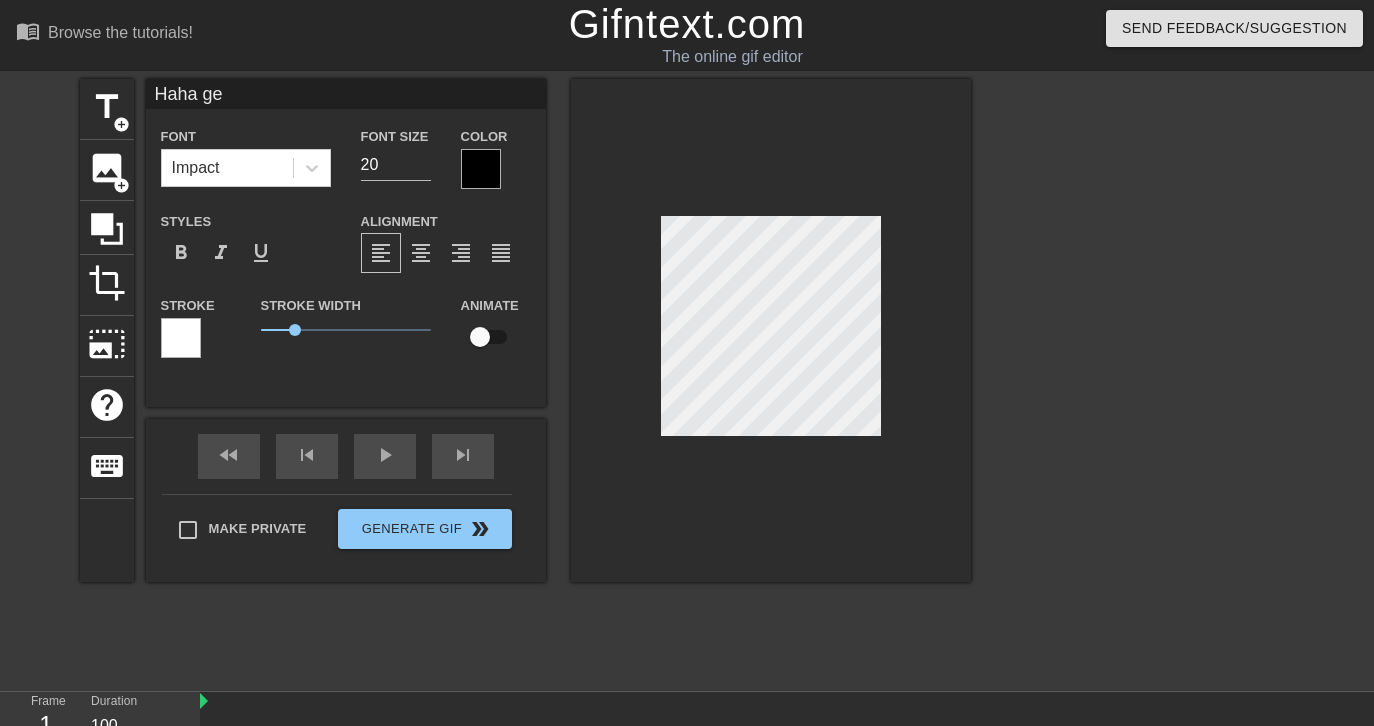 type on "Haha get" 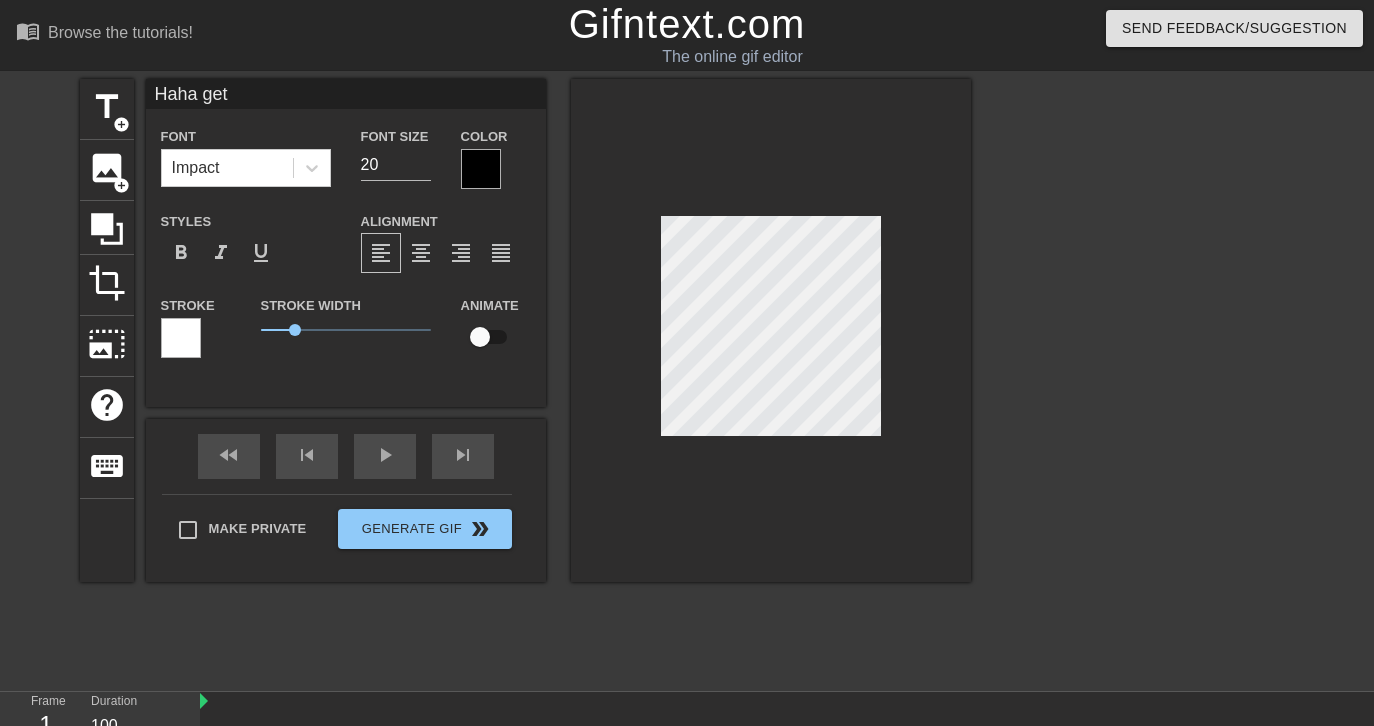 type on "Haha get" 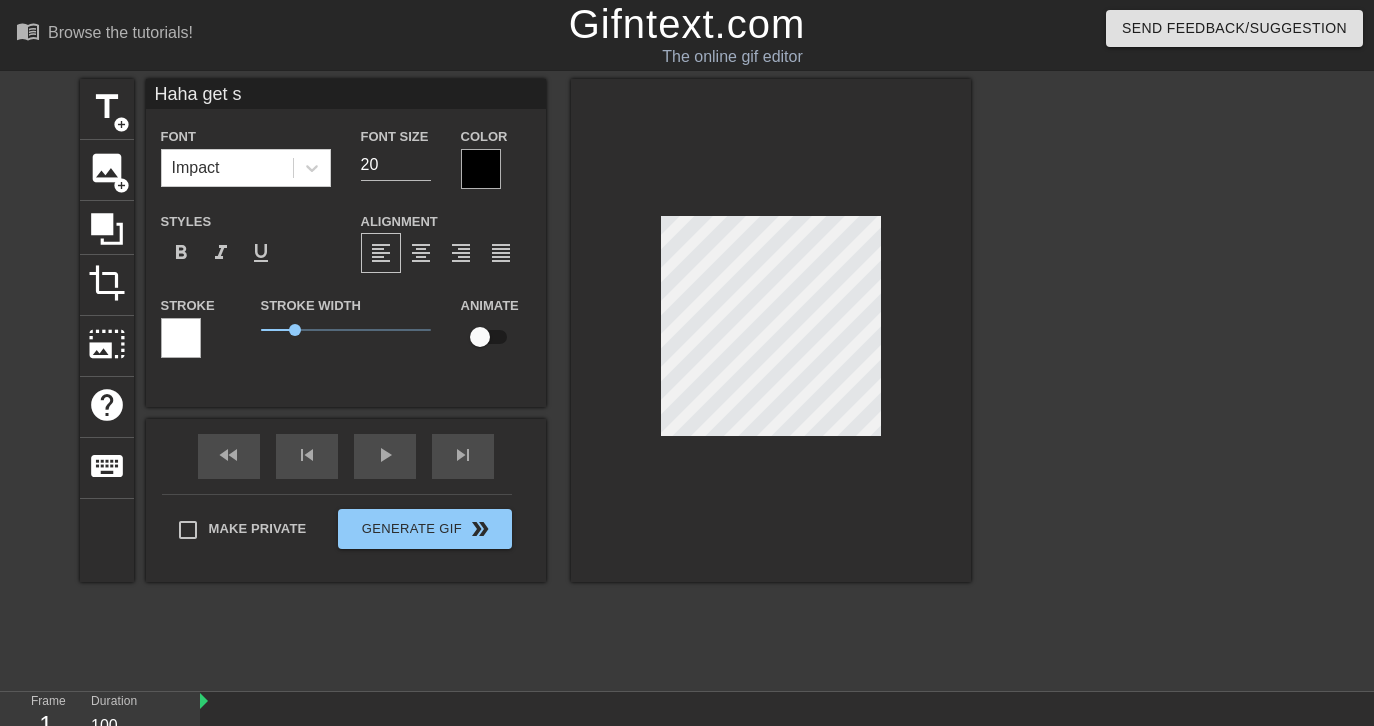 type on "Haha get st" 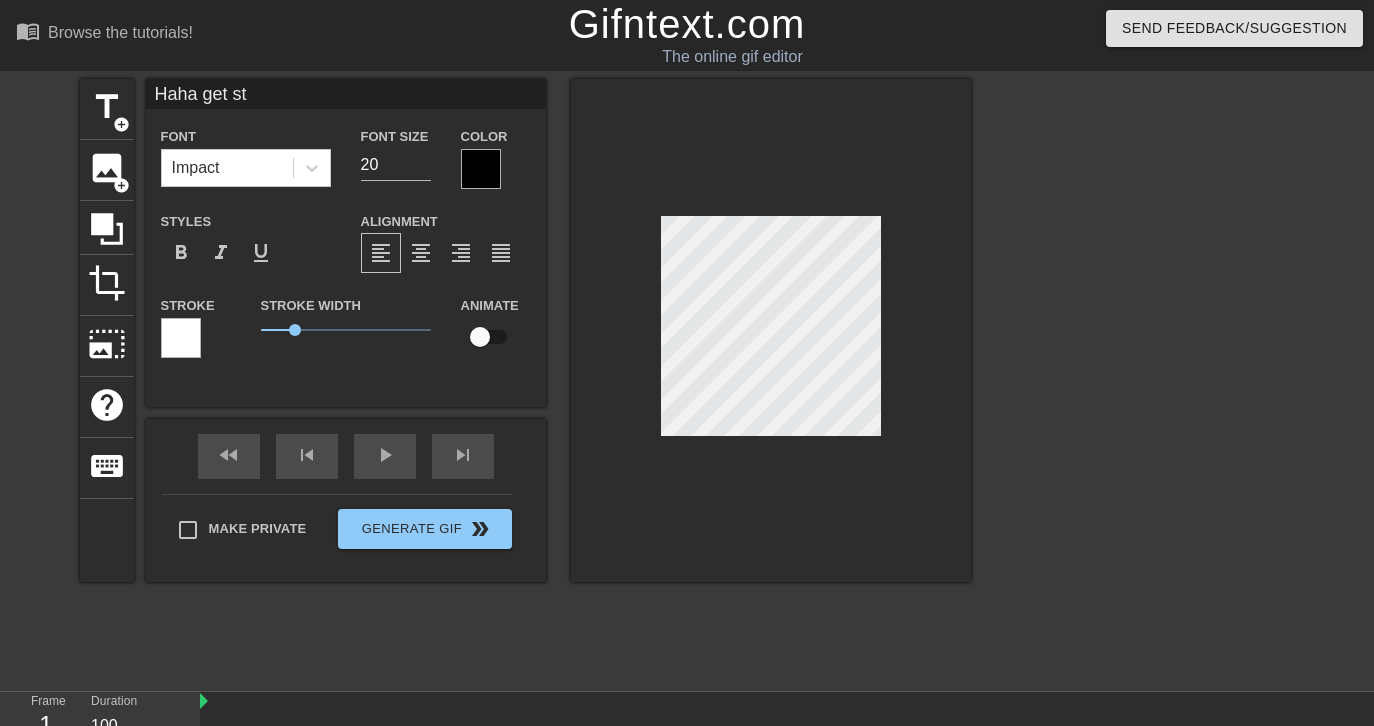 type on "Haha get sti" 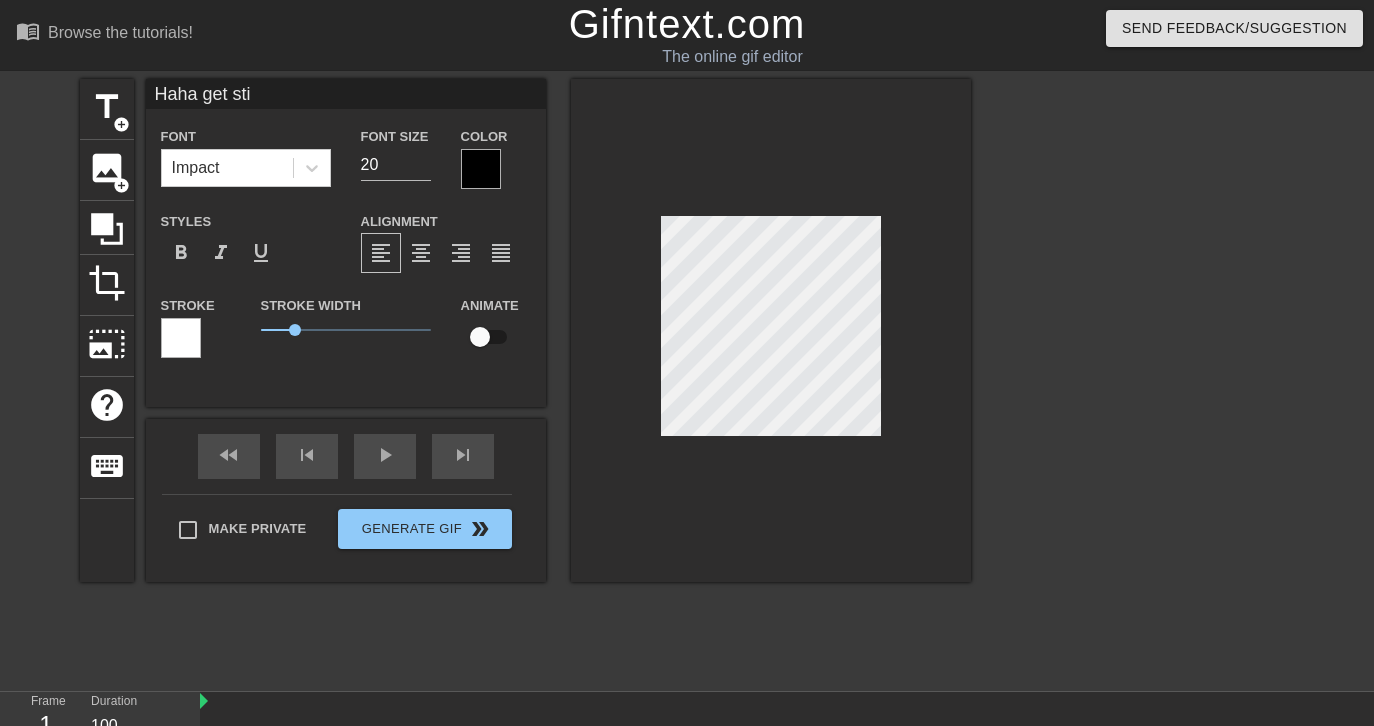 type on "Haha get stic" 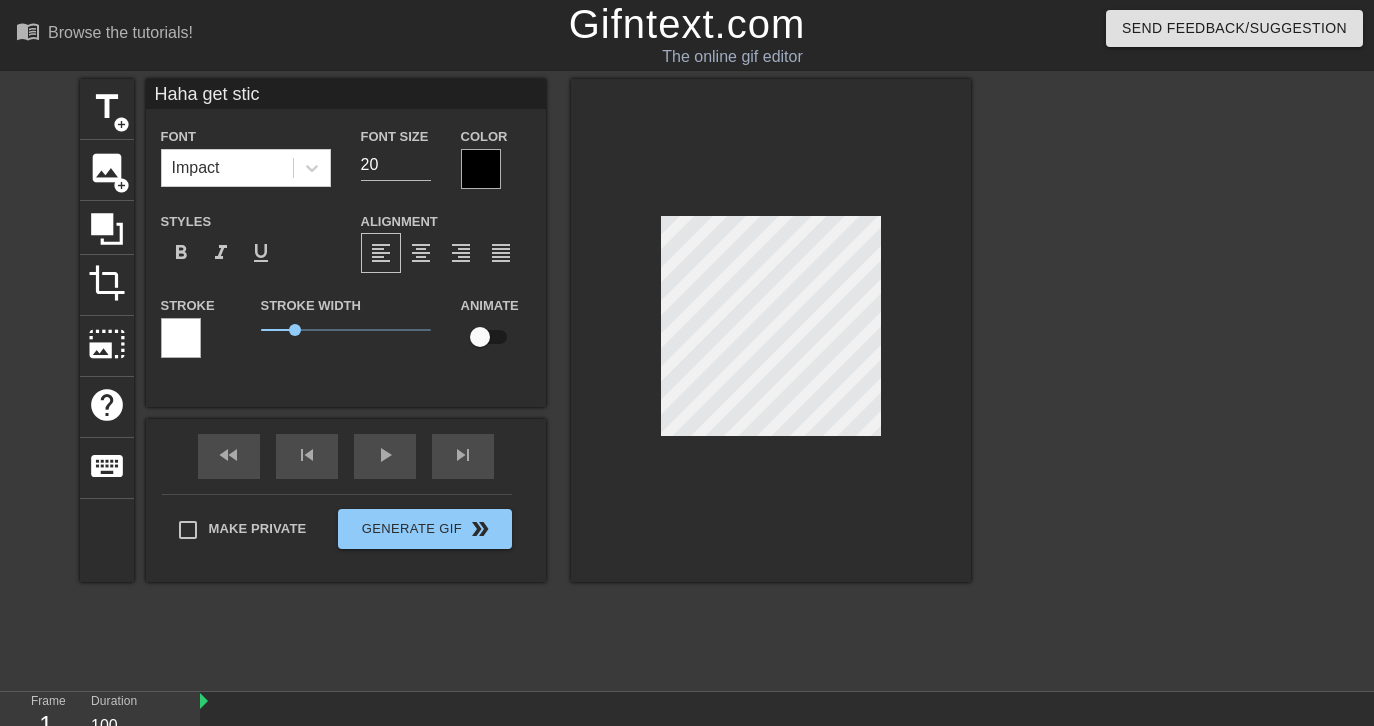 type on "Haha get stick" 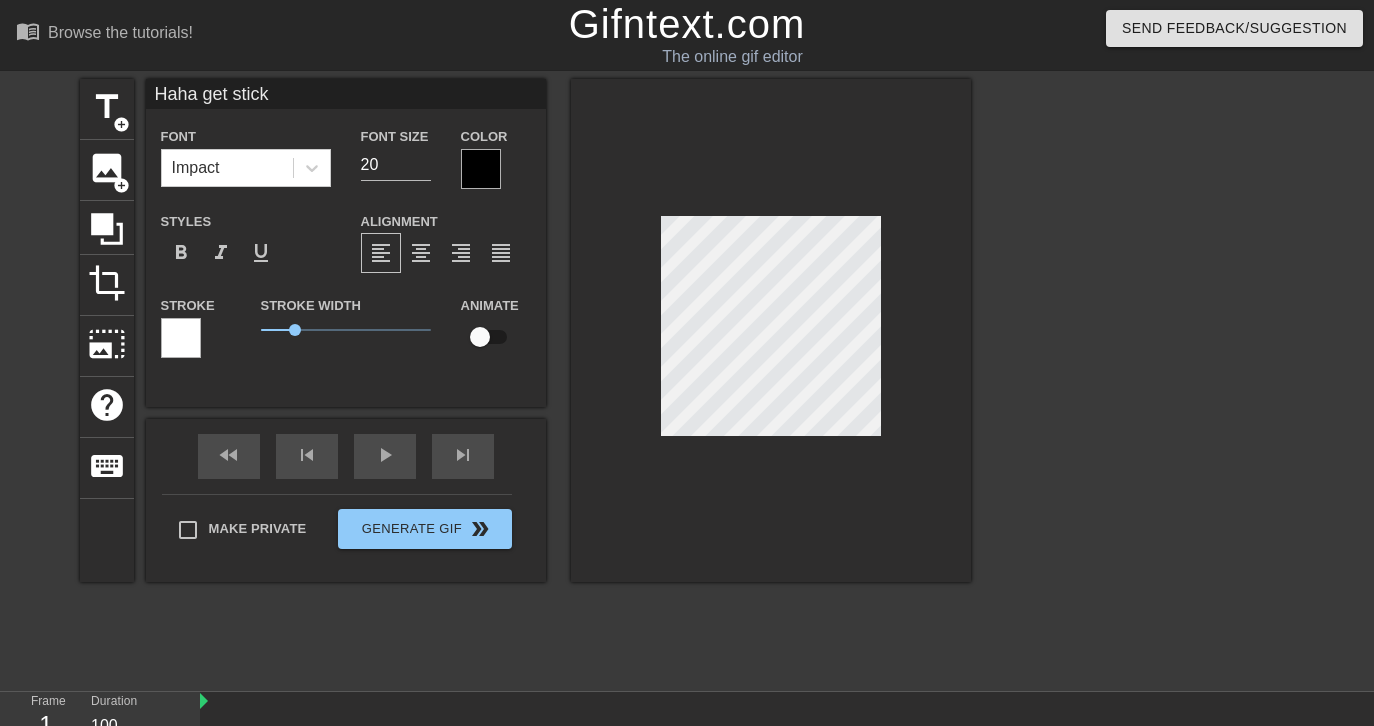 type on "Haha get stick" 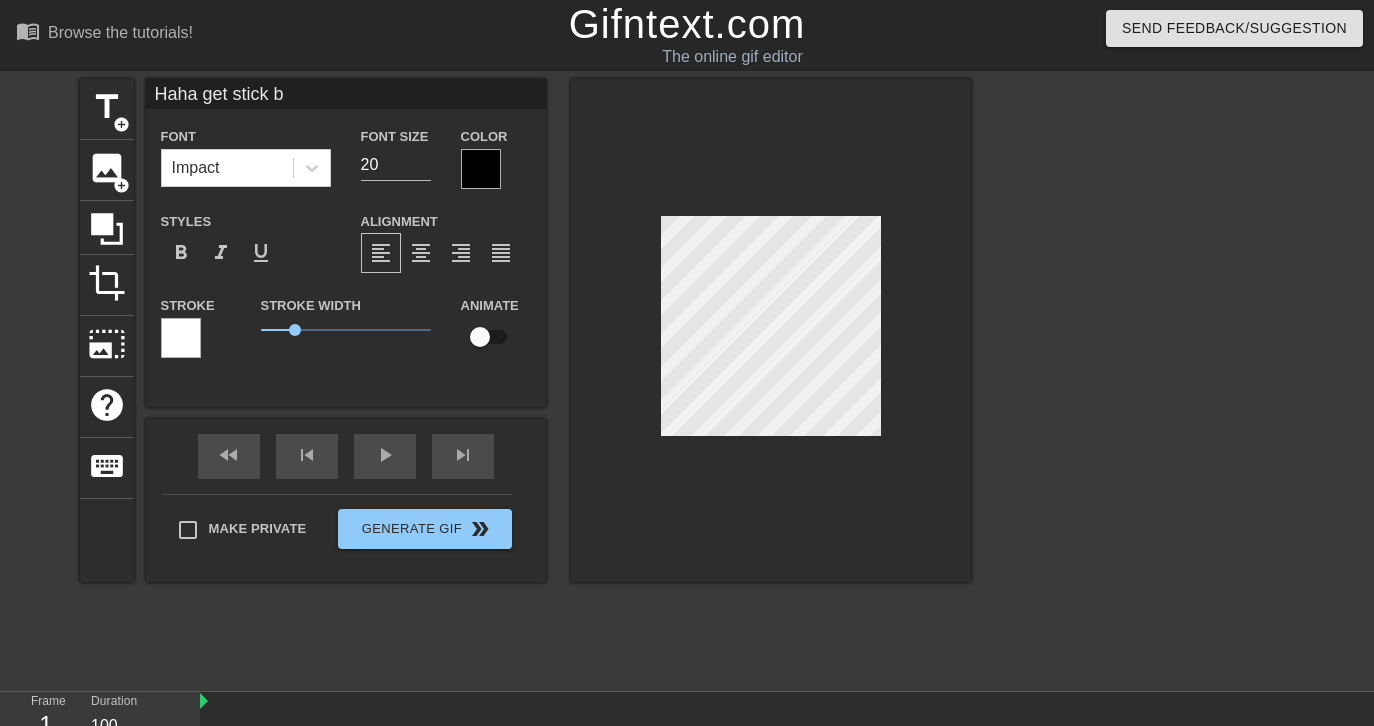 type on "Haha get stick bu" 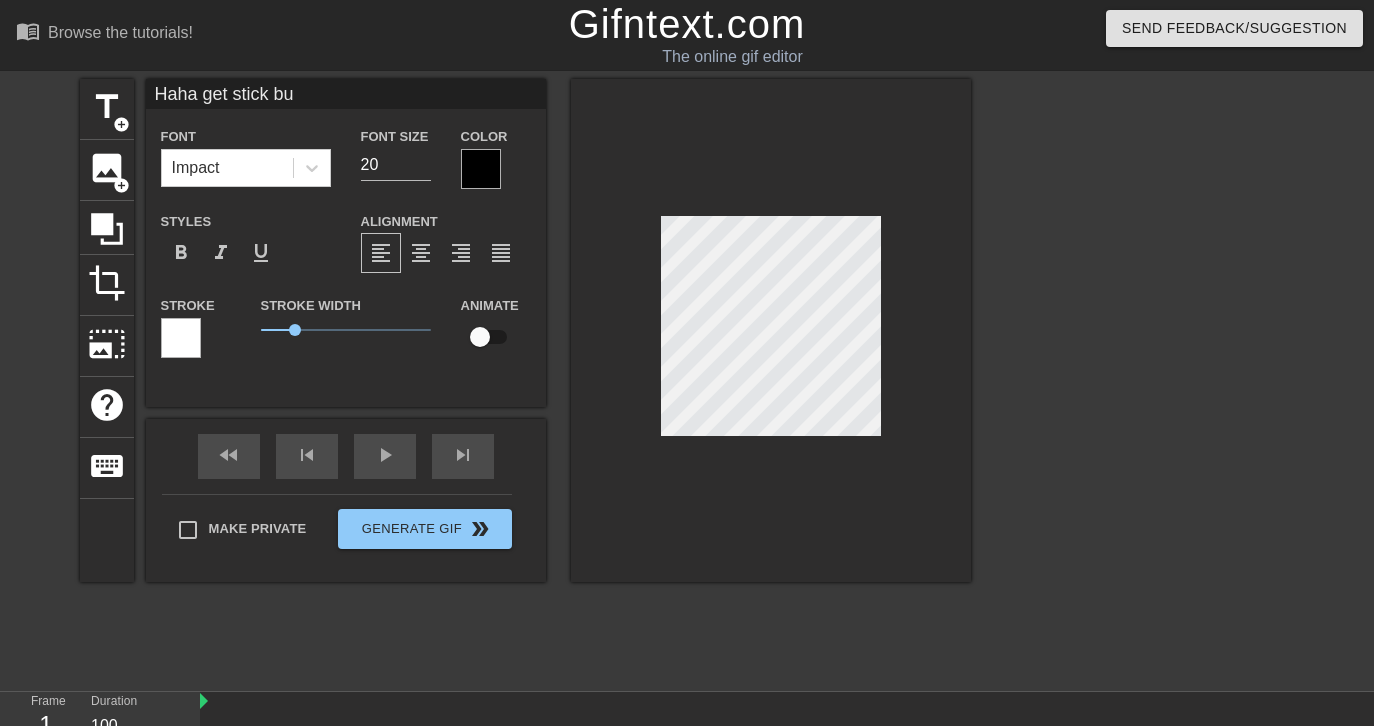 type on "Haha get stick bug" 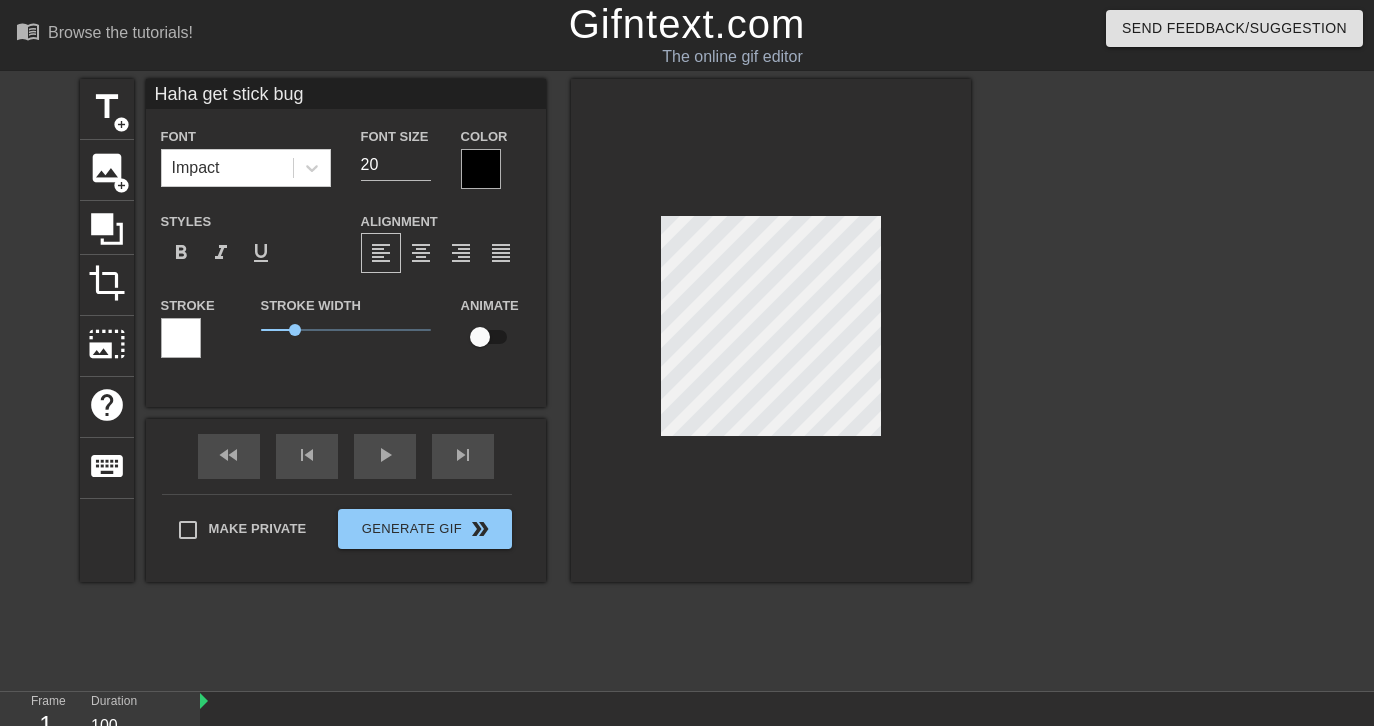 type on "Haha get stick bug" 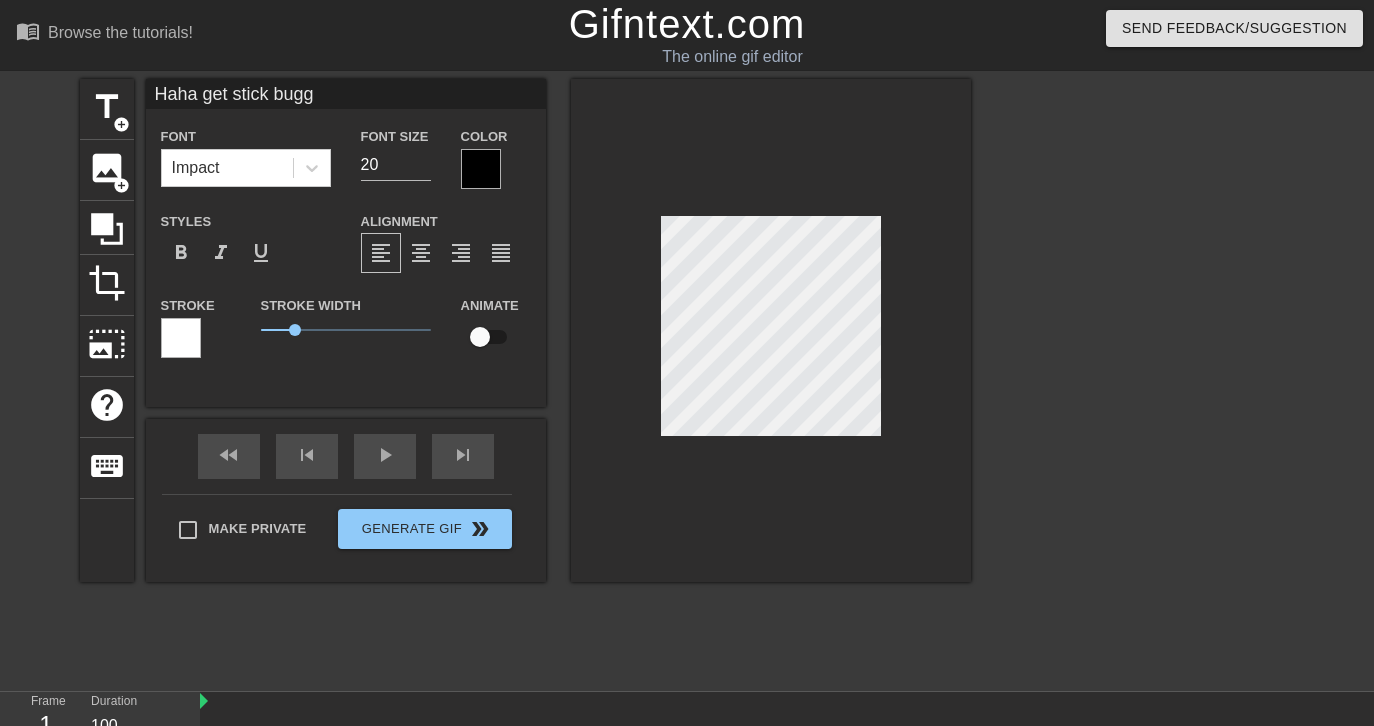 type on "Haha get stick bugge" 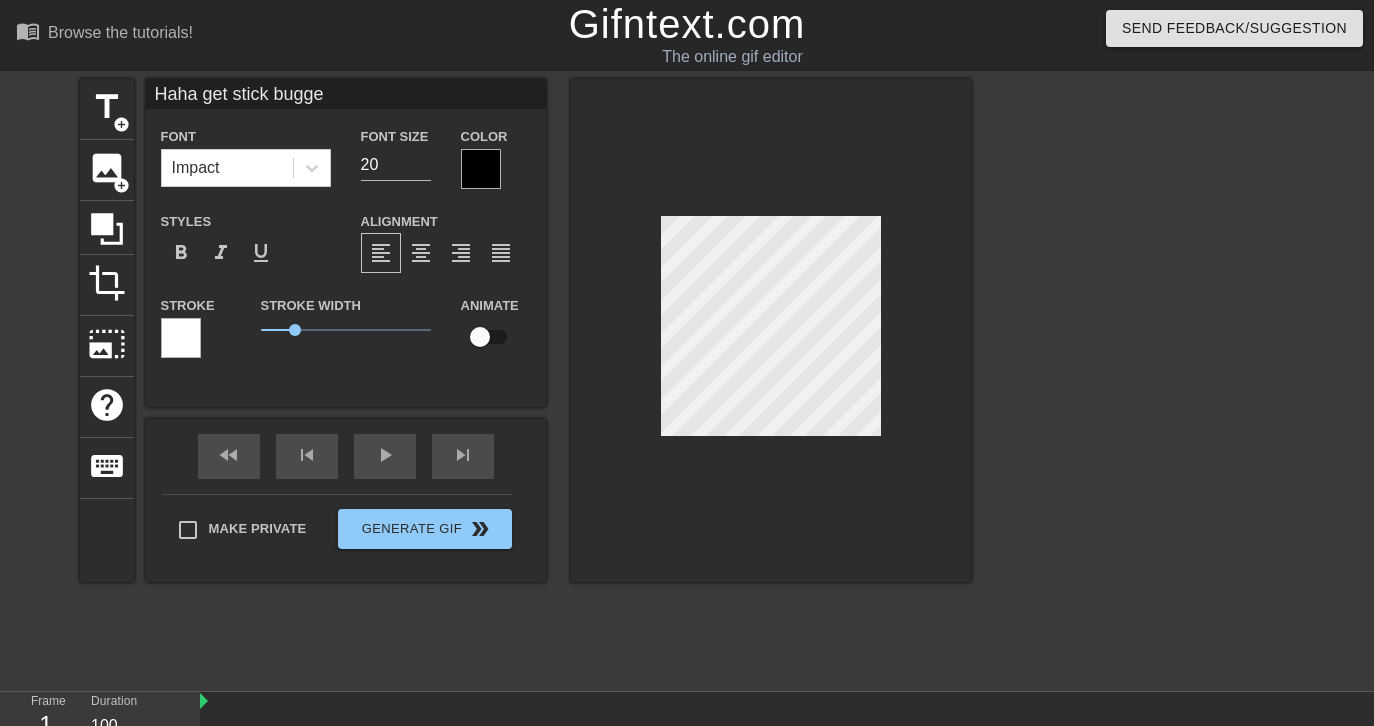 type on "Haha get stick bugged" 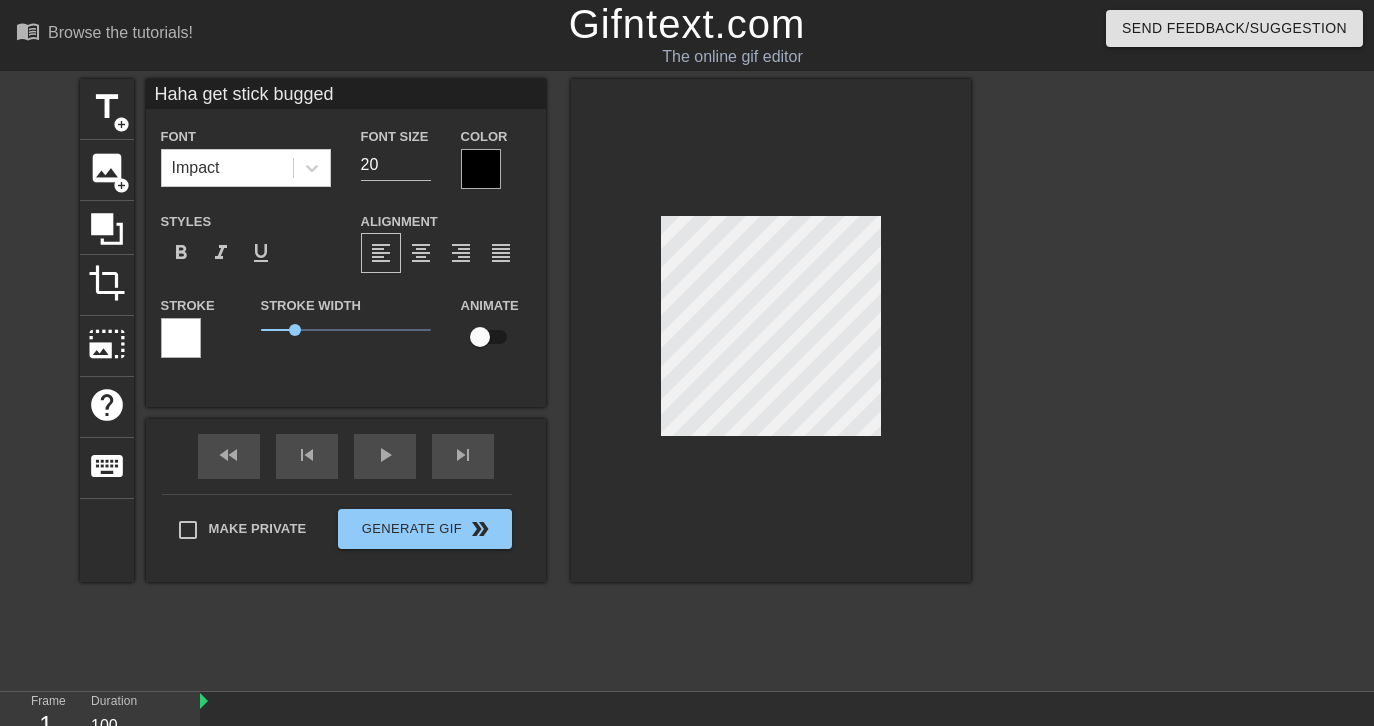 type on "Haha get stick bugged" 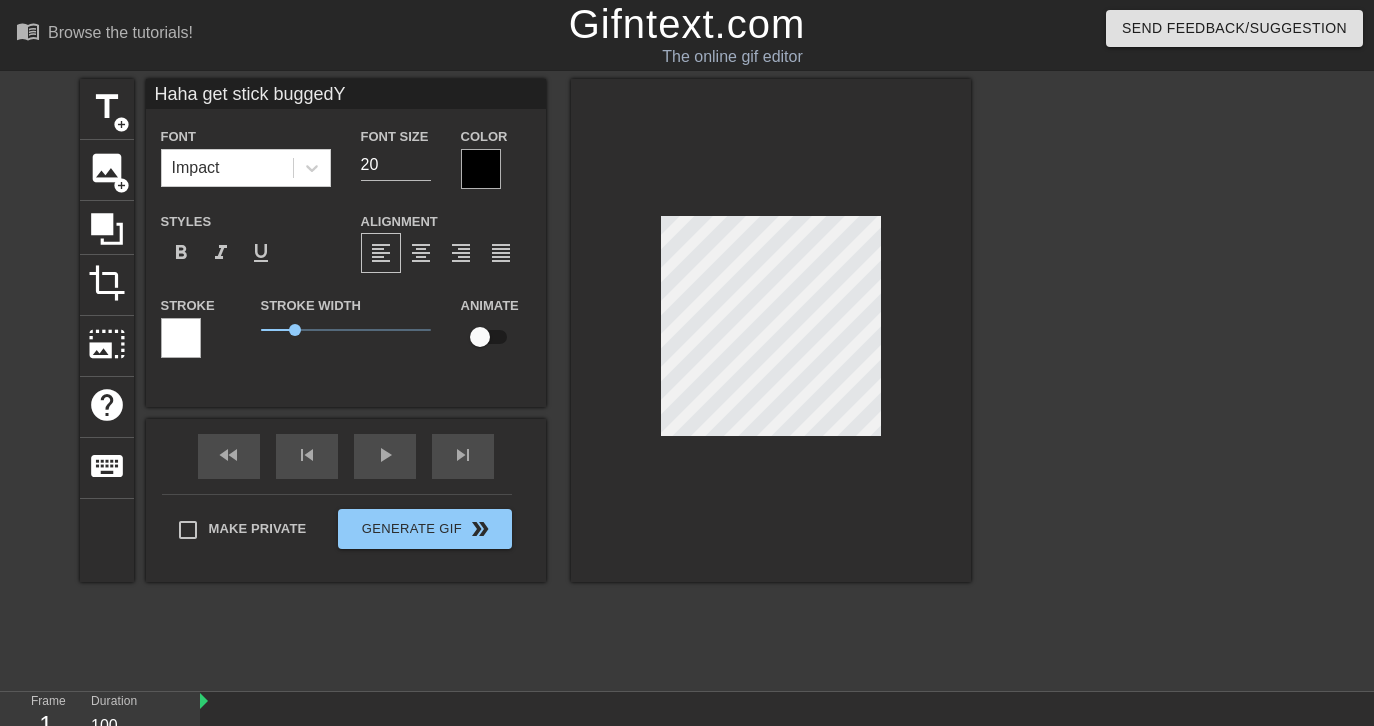 type on "Haha get stick buggedYo" 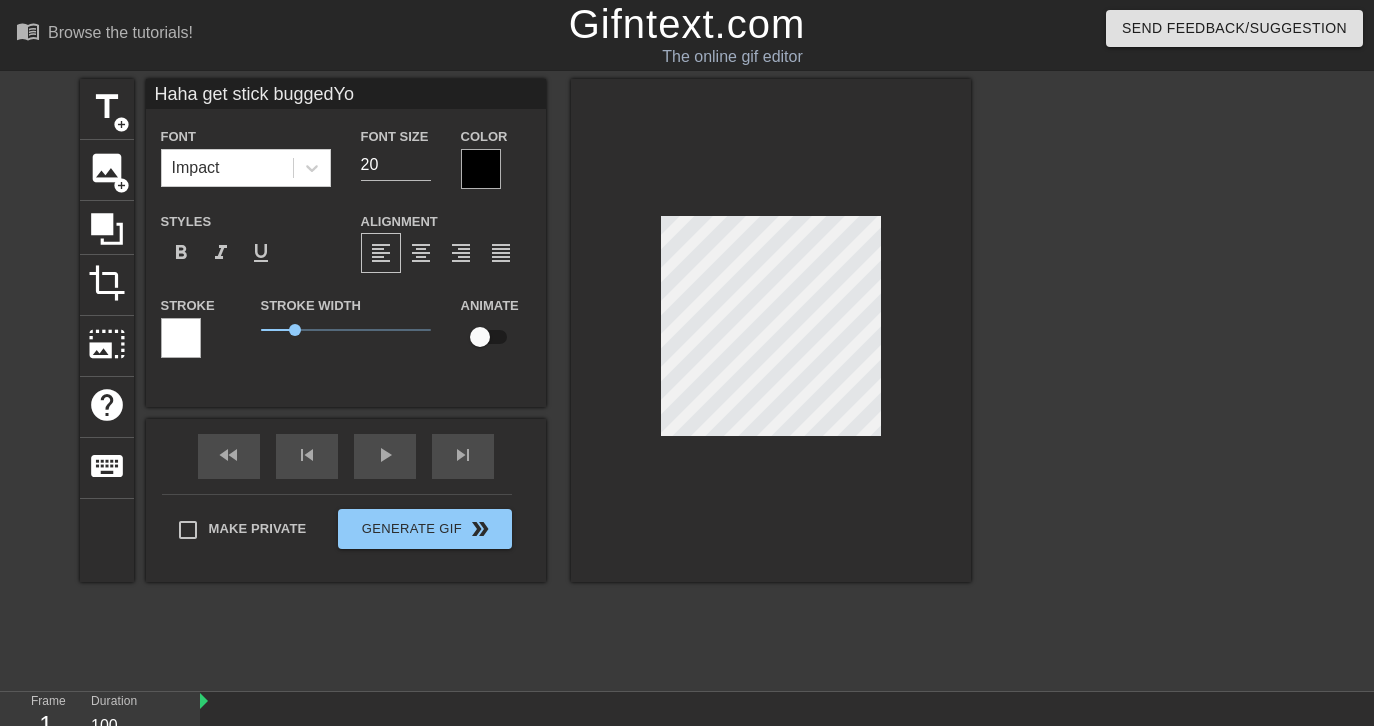 type on "Haha get stick buggedYou" 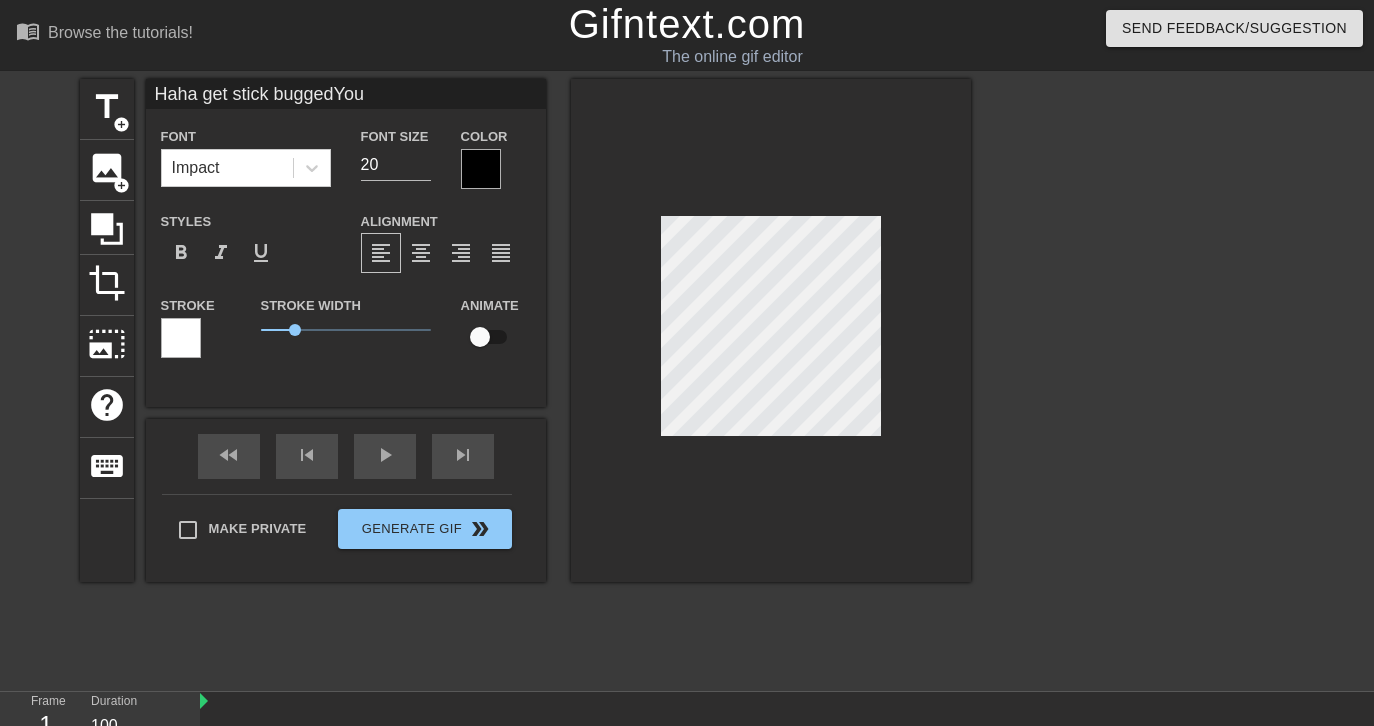 type on "Haha get stick bugged
You" 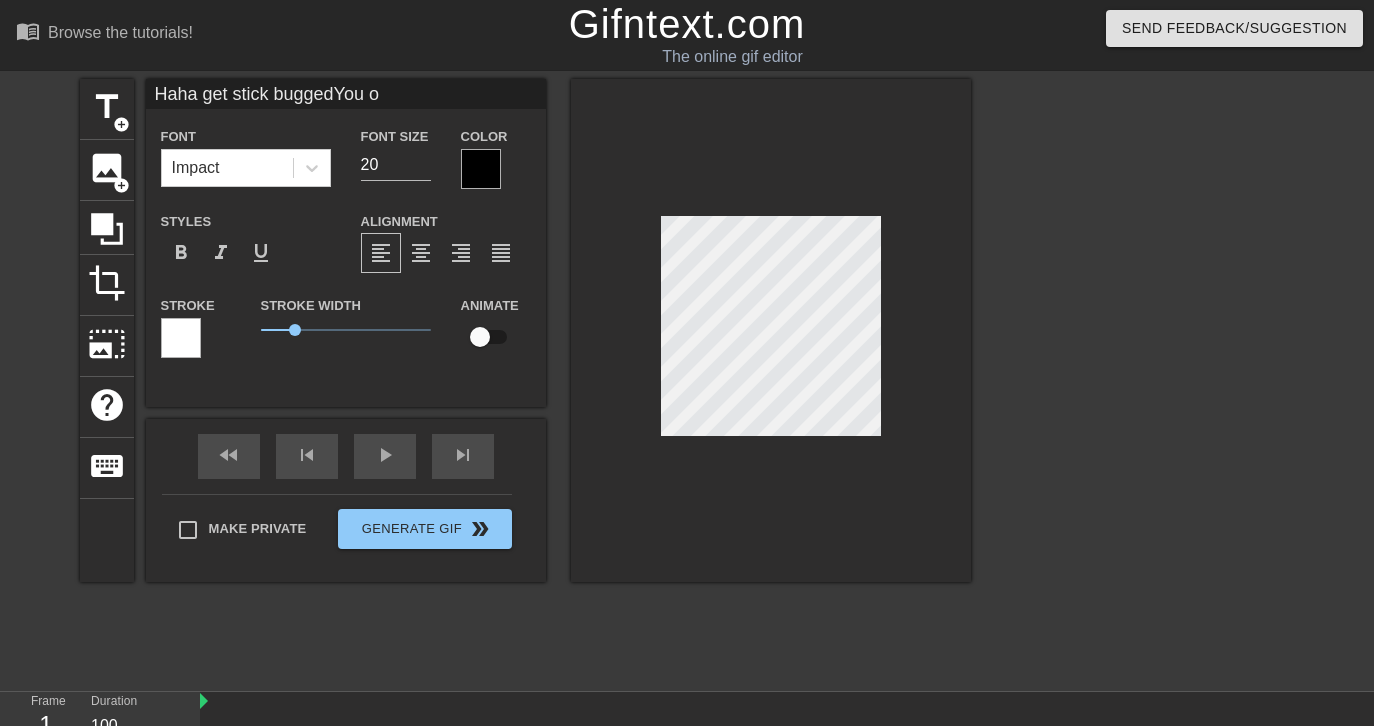type on "Haha get stick buggedYou op" 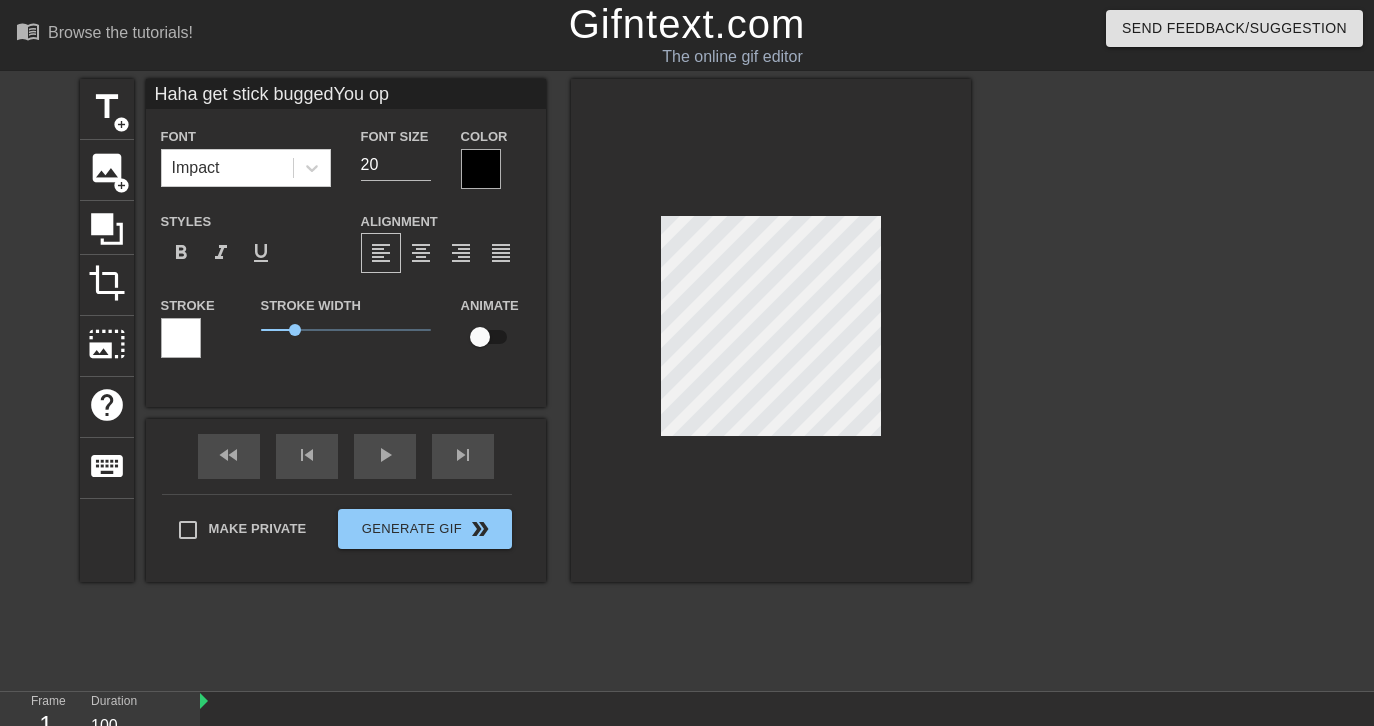 type on "Haha get stick buggedYou ope" 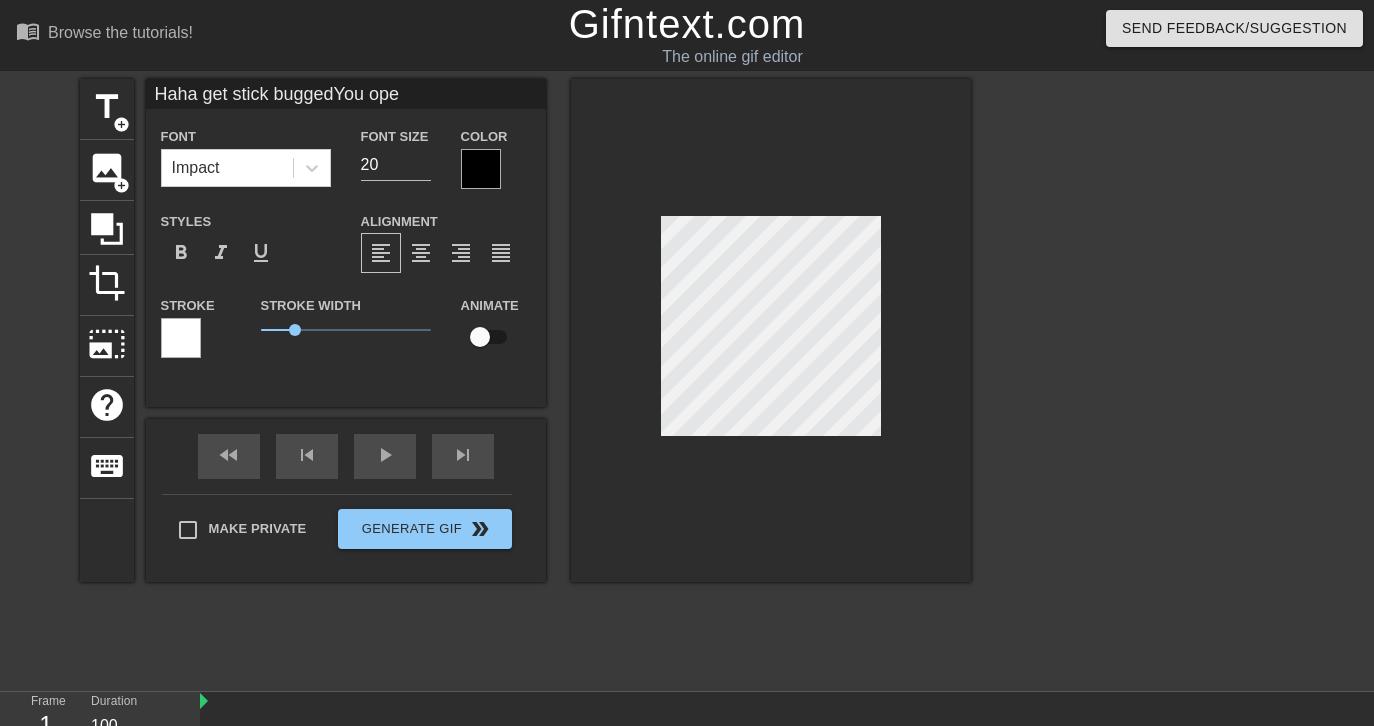 type on "Haha get stick buggedYou open" 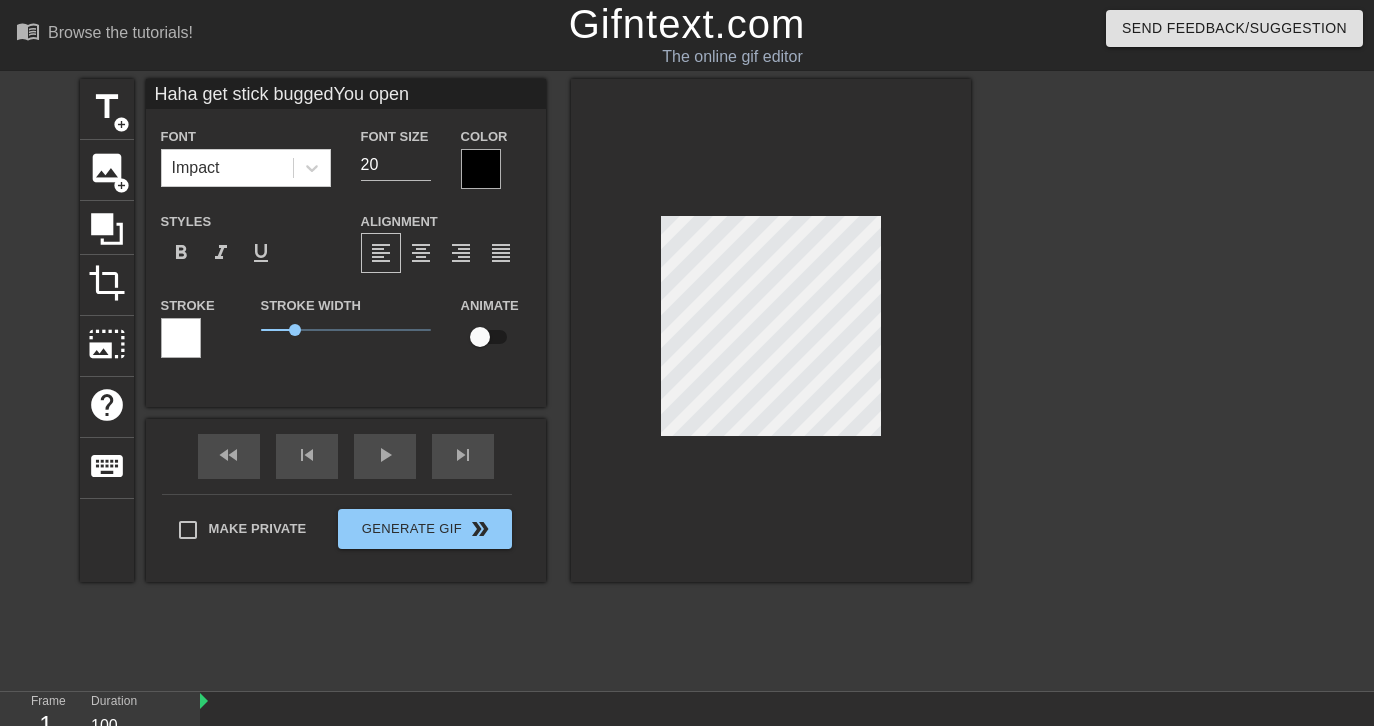 type on "Haha get stick buggedYou opene" 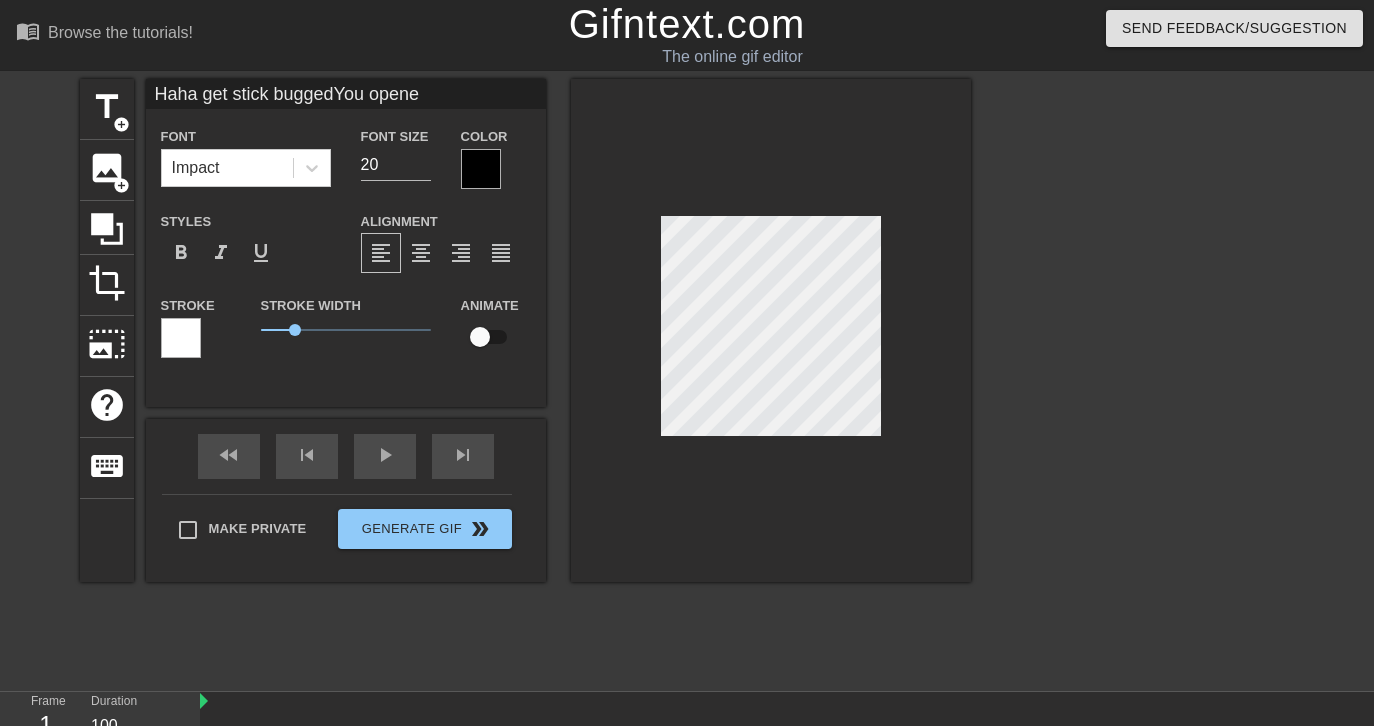 type on "Haha get stick buggedYou opened" 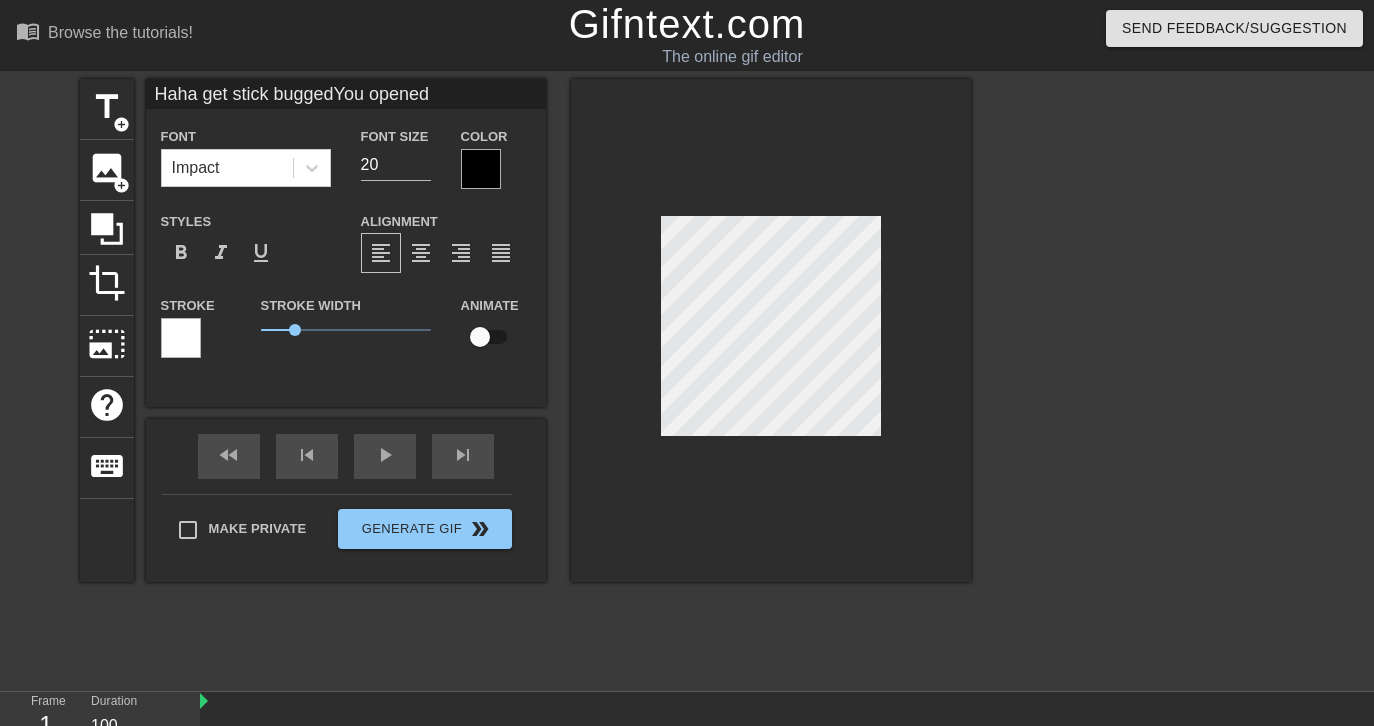 type on "Haha get stick buggedYou opened" 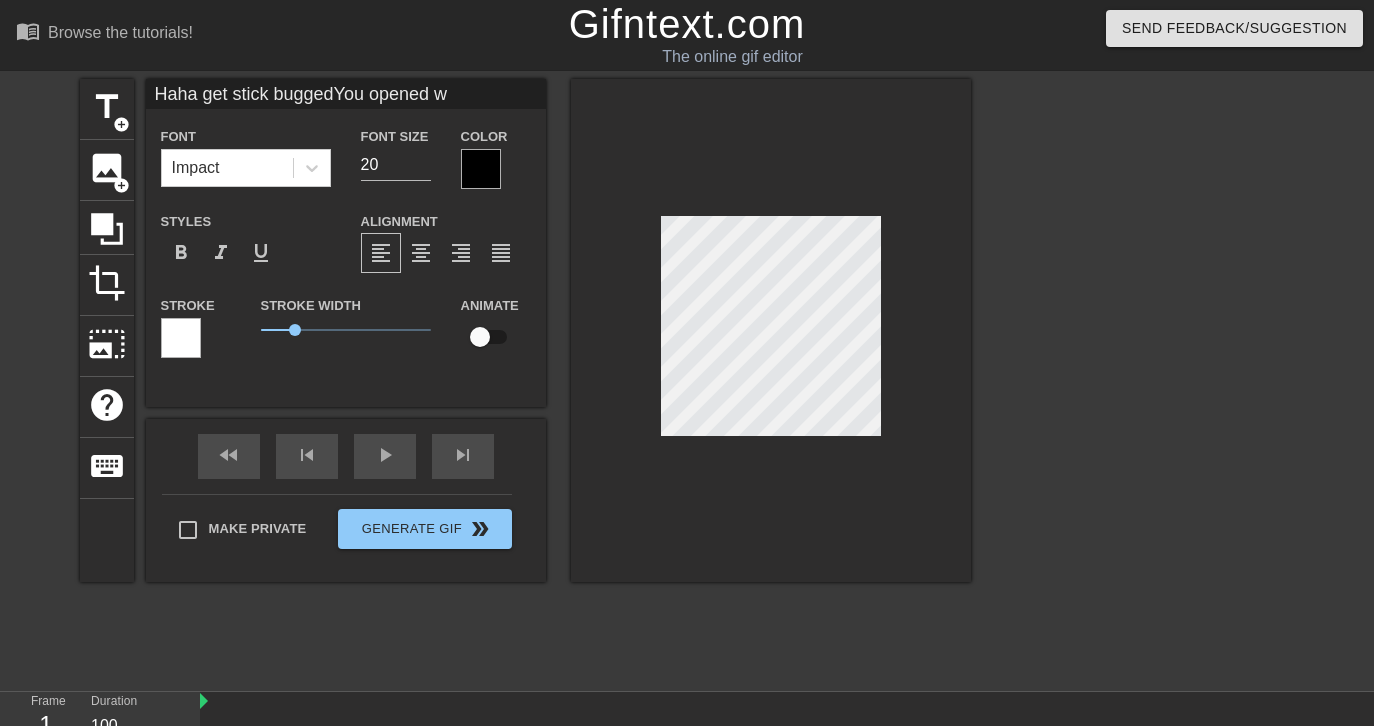 type on "Haha get stick buggedYou opened wo" 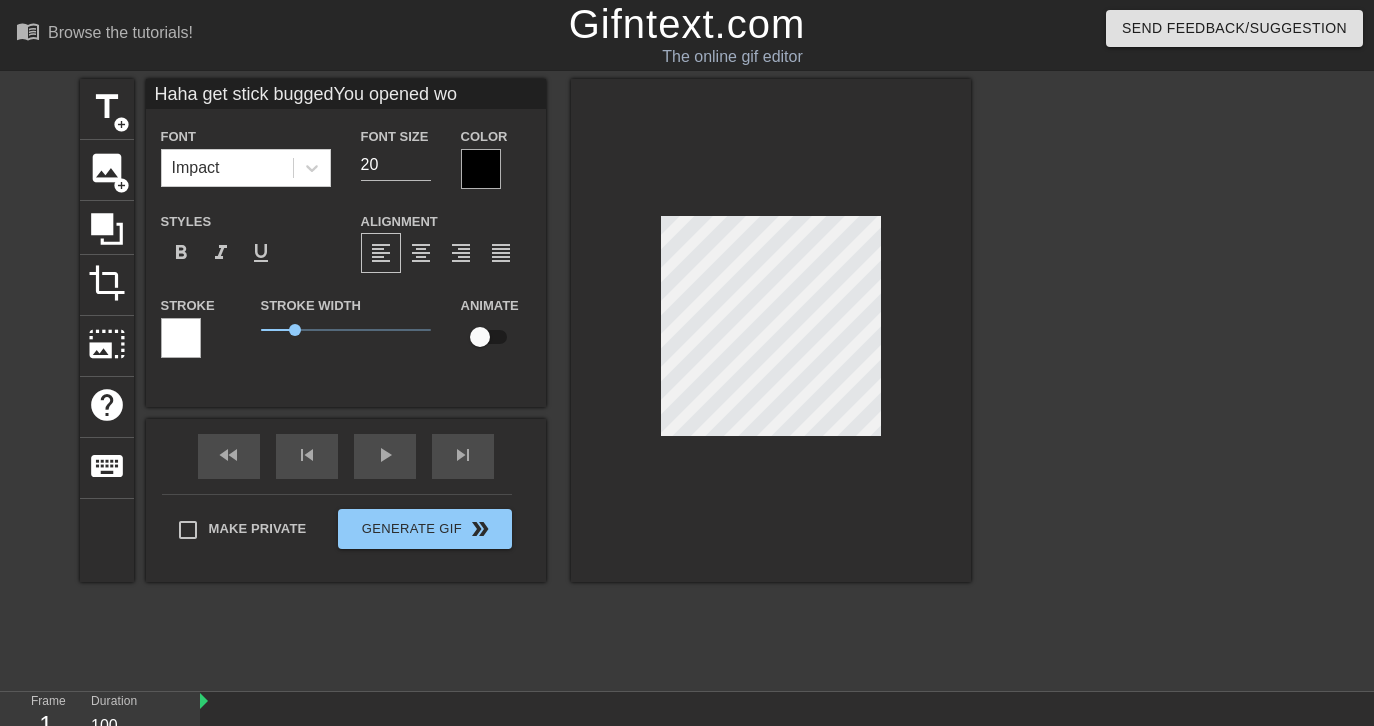 type on "Haha get stick buggedYou opened wor" 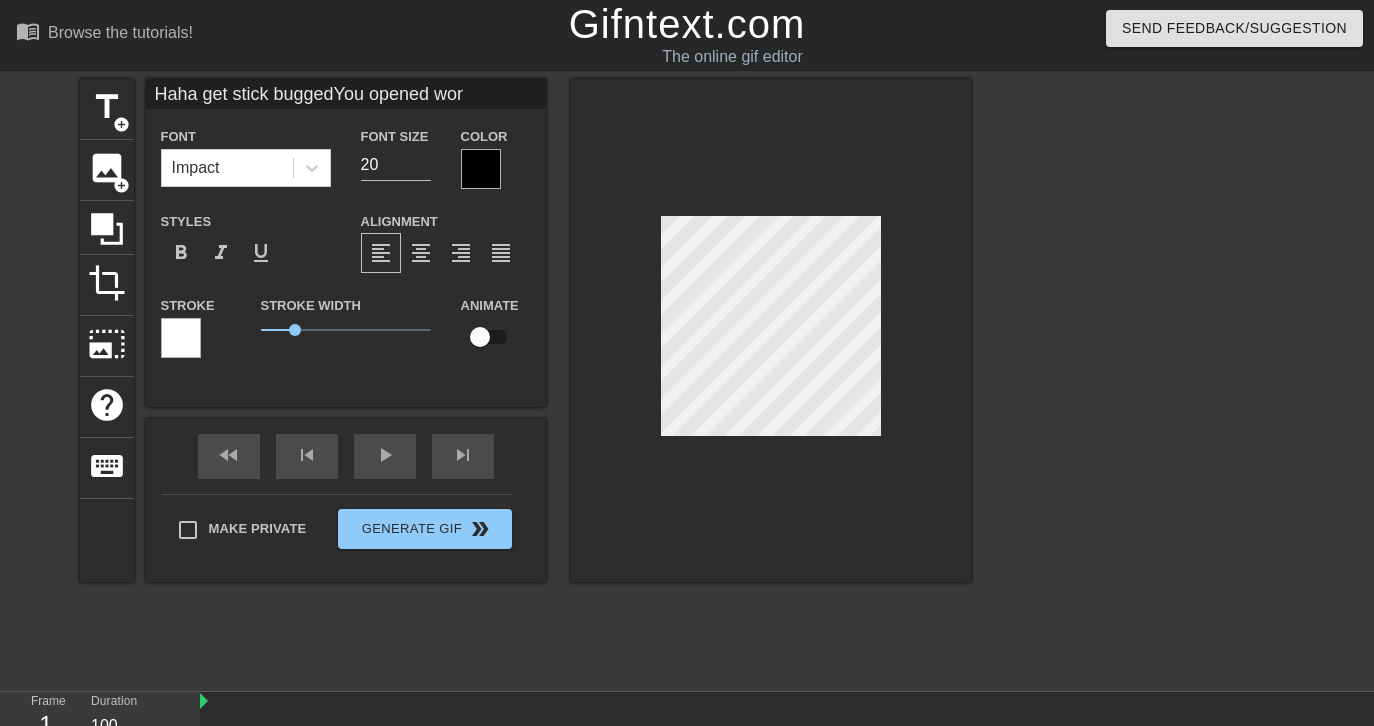 type on "Haha get stick buggedYou opened work" 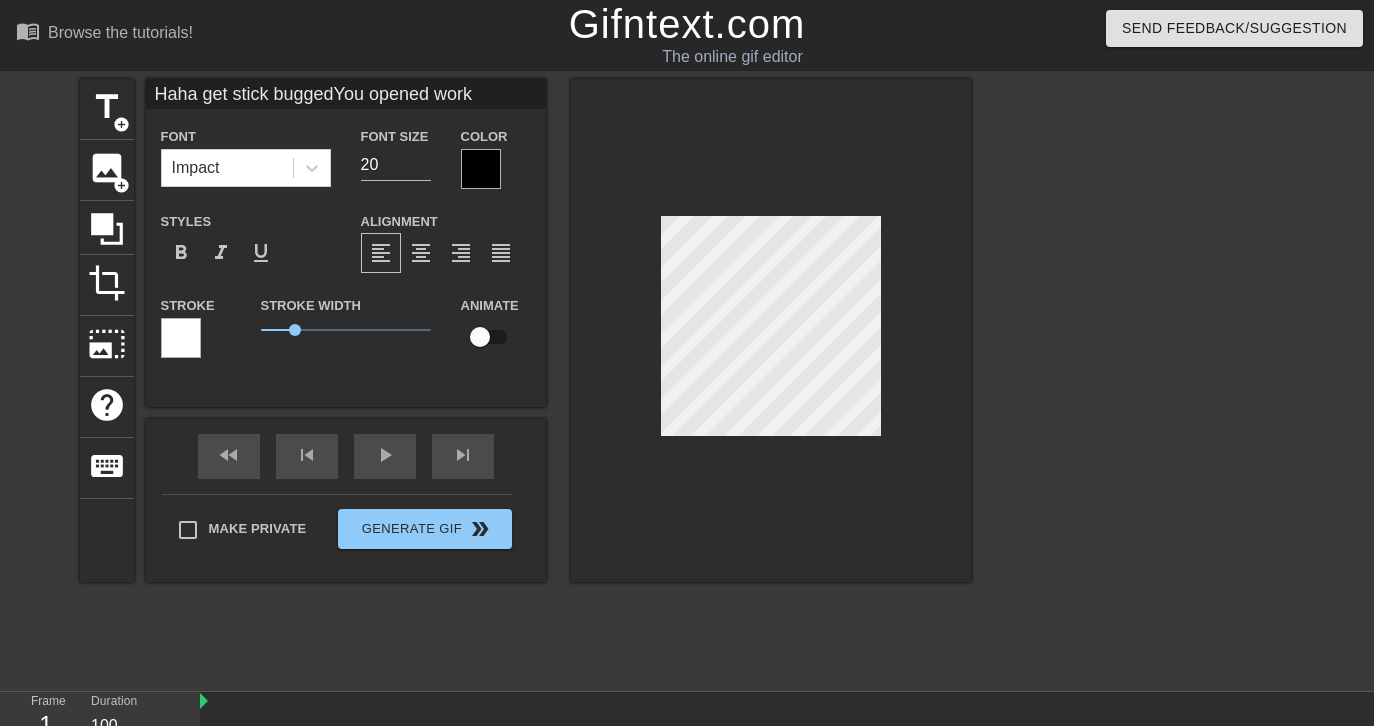 type on "Haha get stick buggedYou opened work" 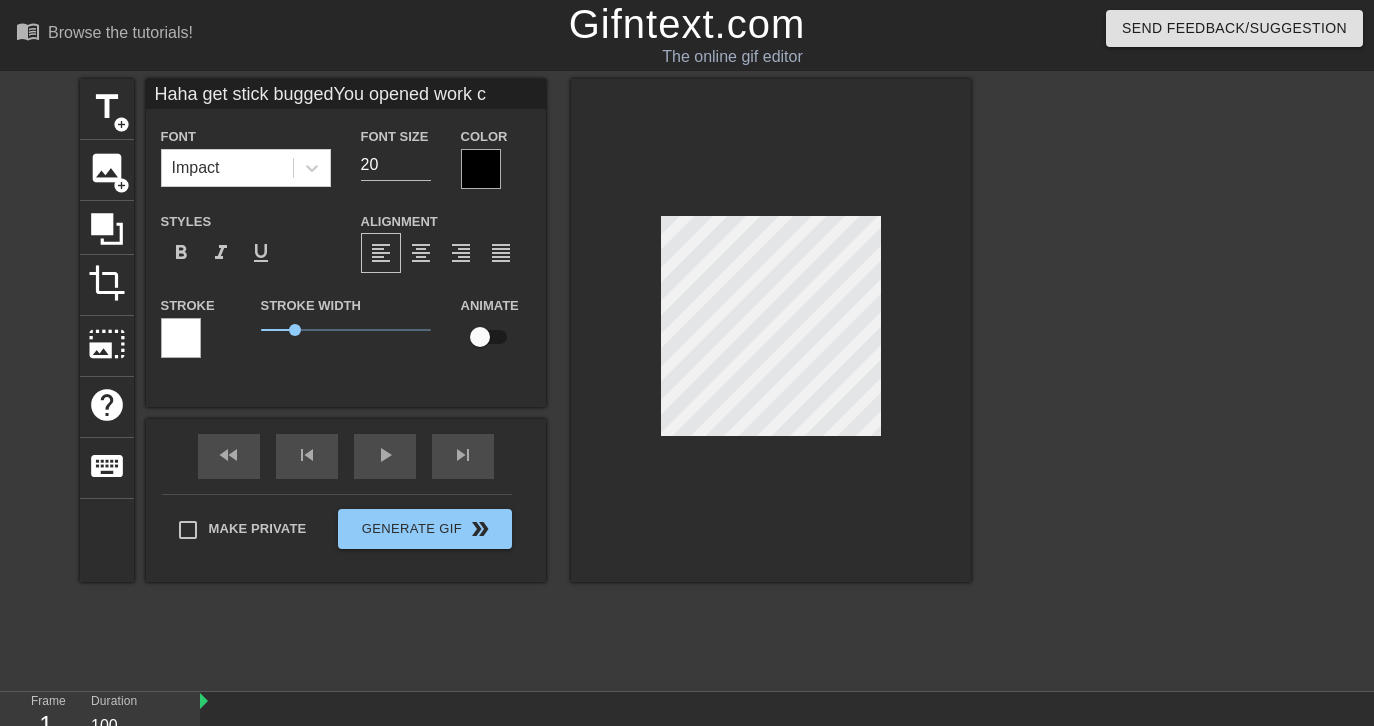 type on "Haha get stick buggedYou opened work ch" 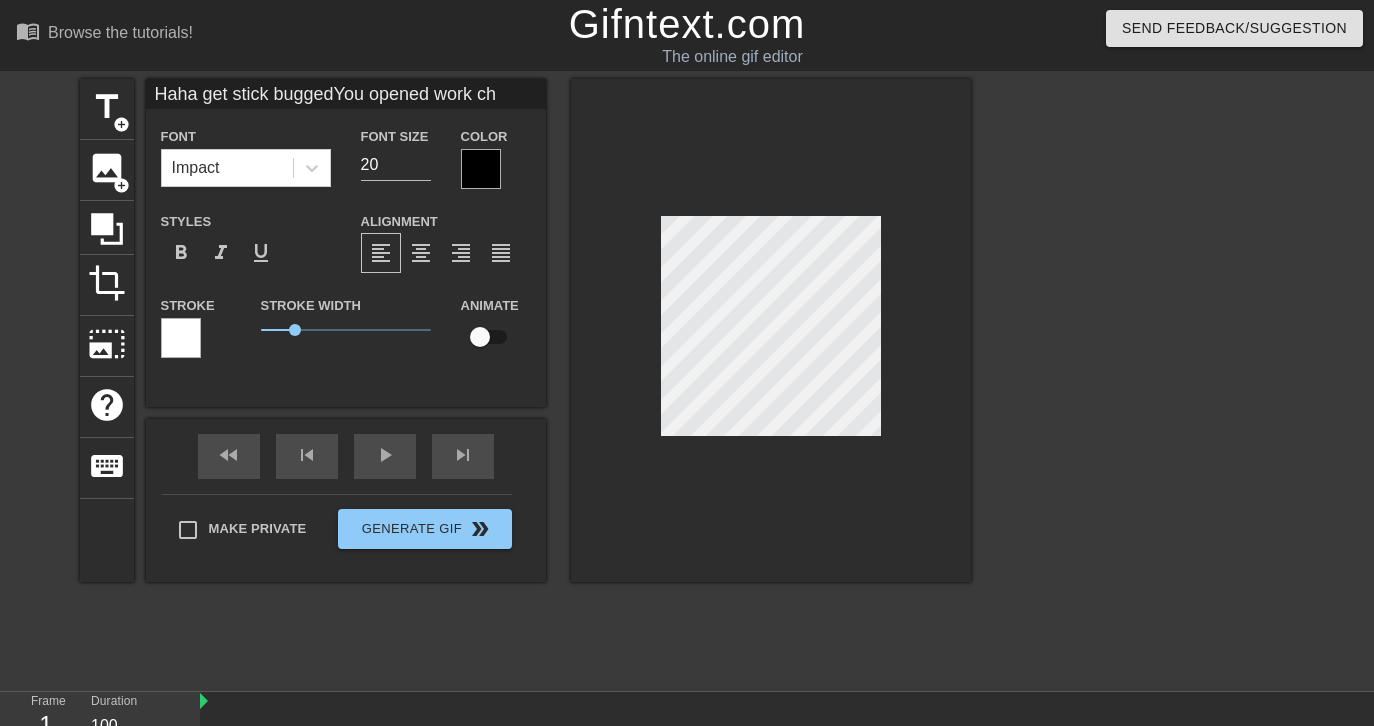 type on "Haha get stick buggedYou opened work cha" 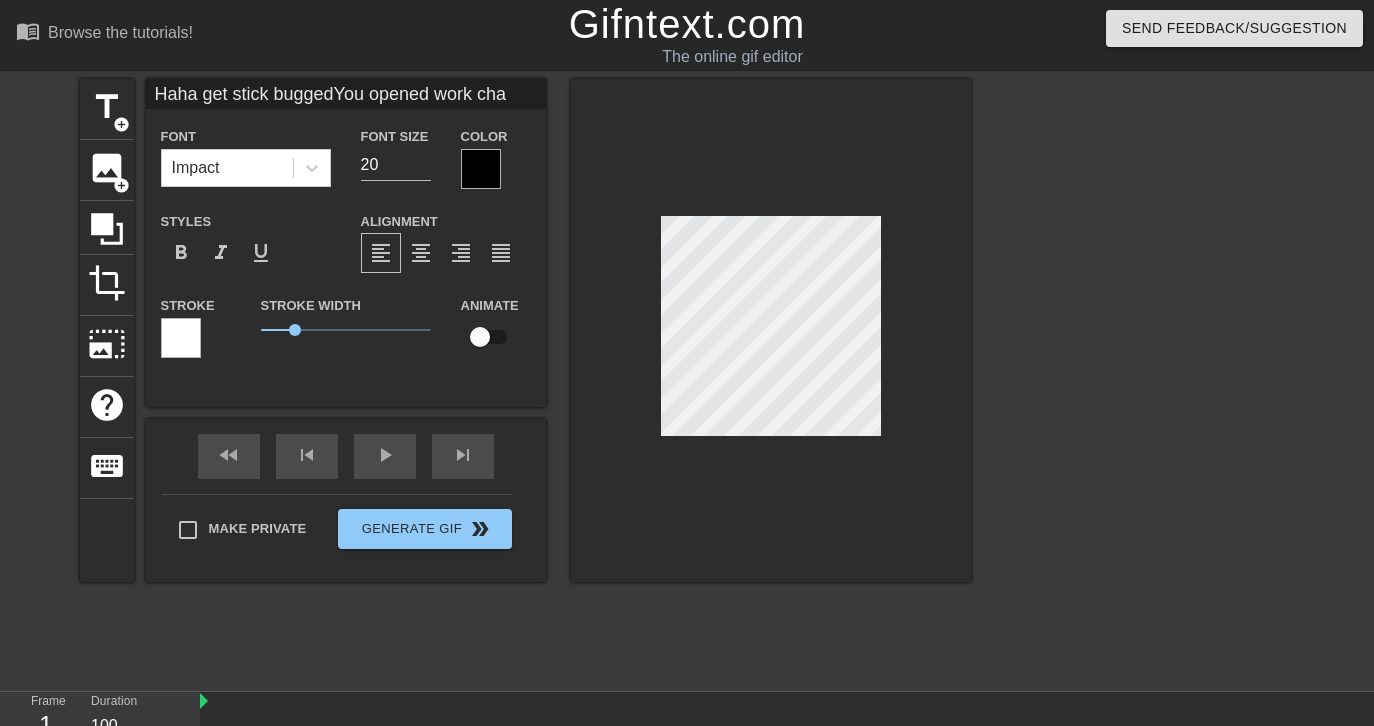 type on "Haha get stick buggedYou opened work chat" 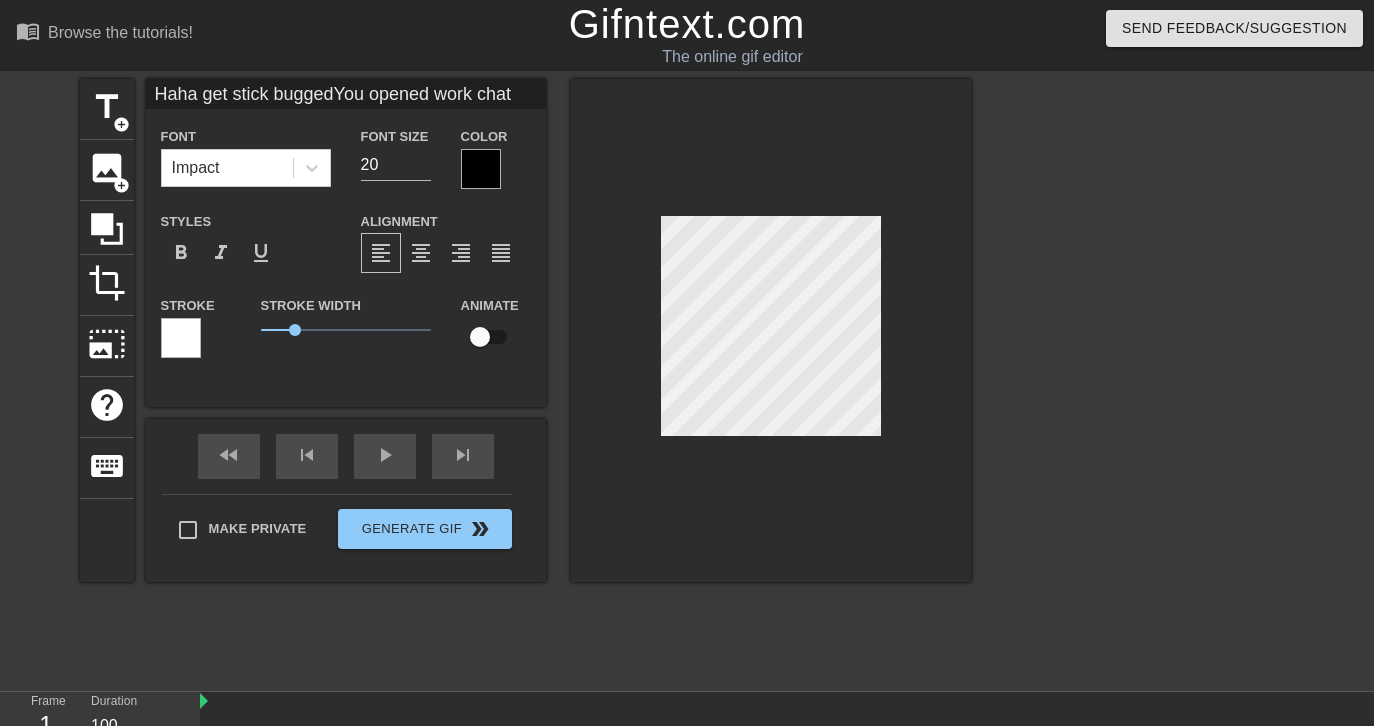 type on "Haha get stick buggedYou opened work chat" 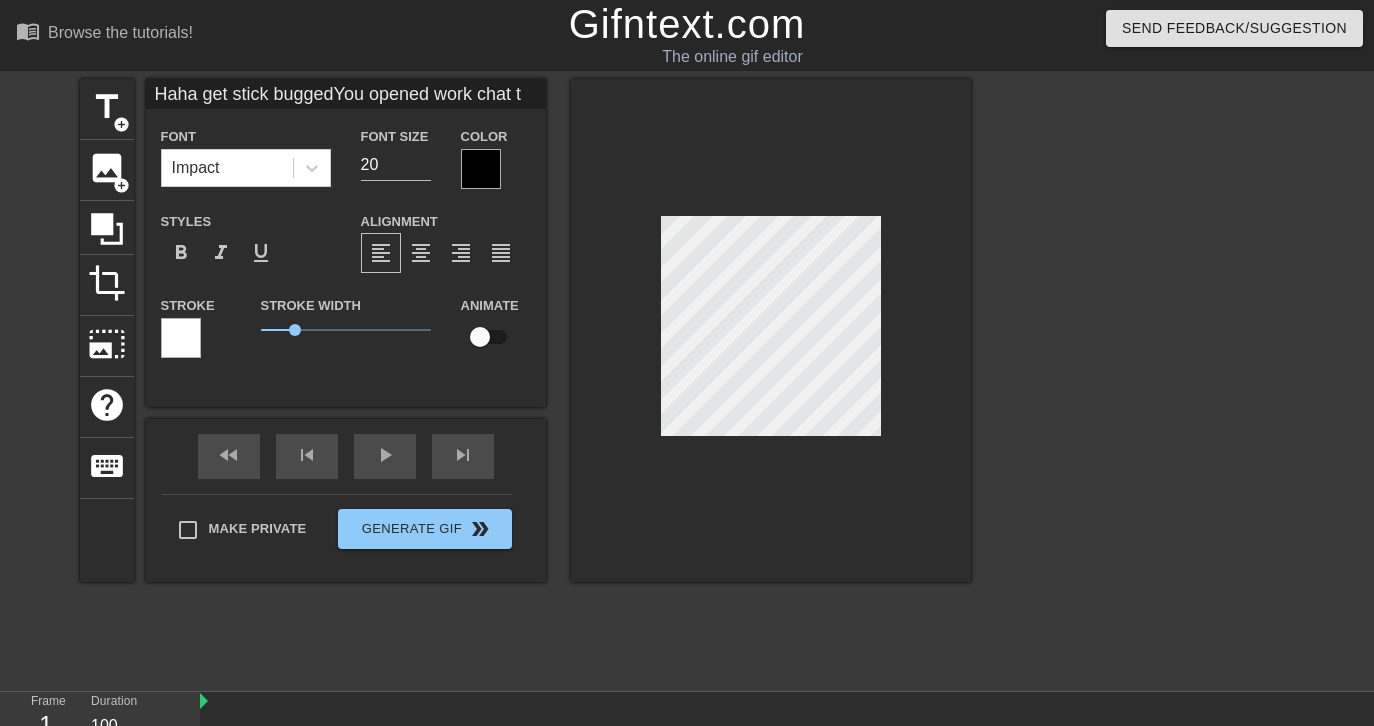 type on "Haha get stick buggedYou opened work chat to" 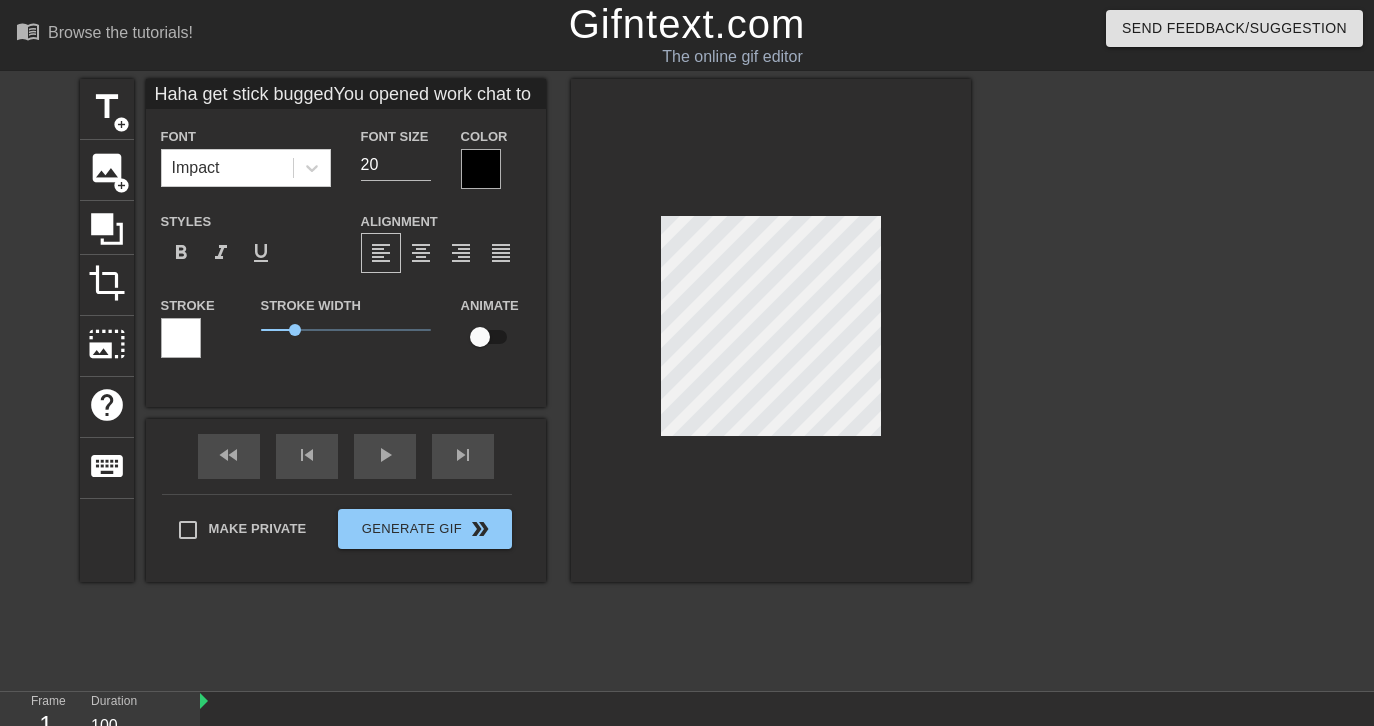 type on "Haha get stick buggedYou opened work chat to" 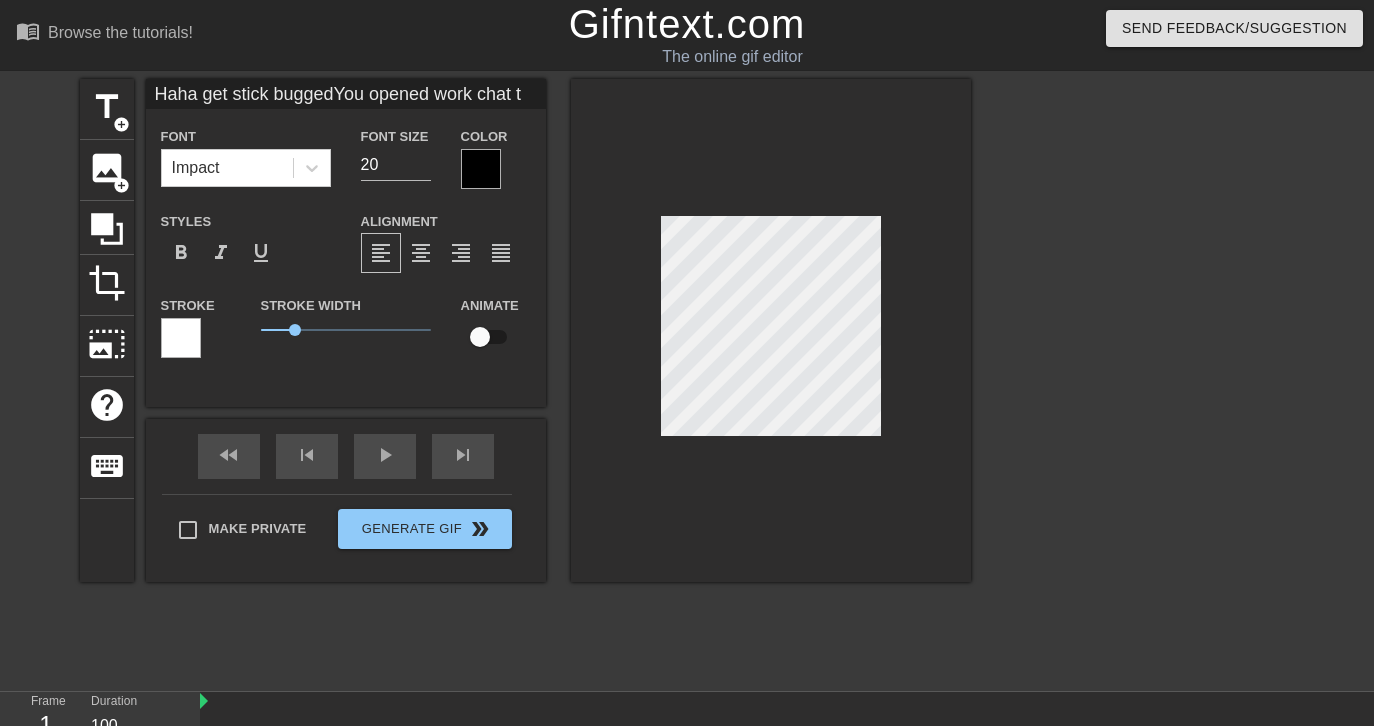 type on "Haha get stick buggedYou opened work chat" 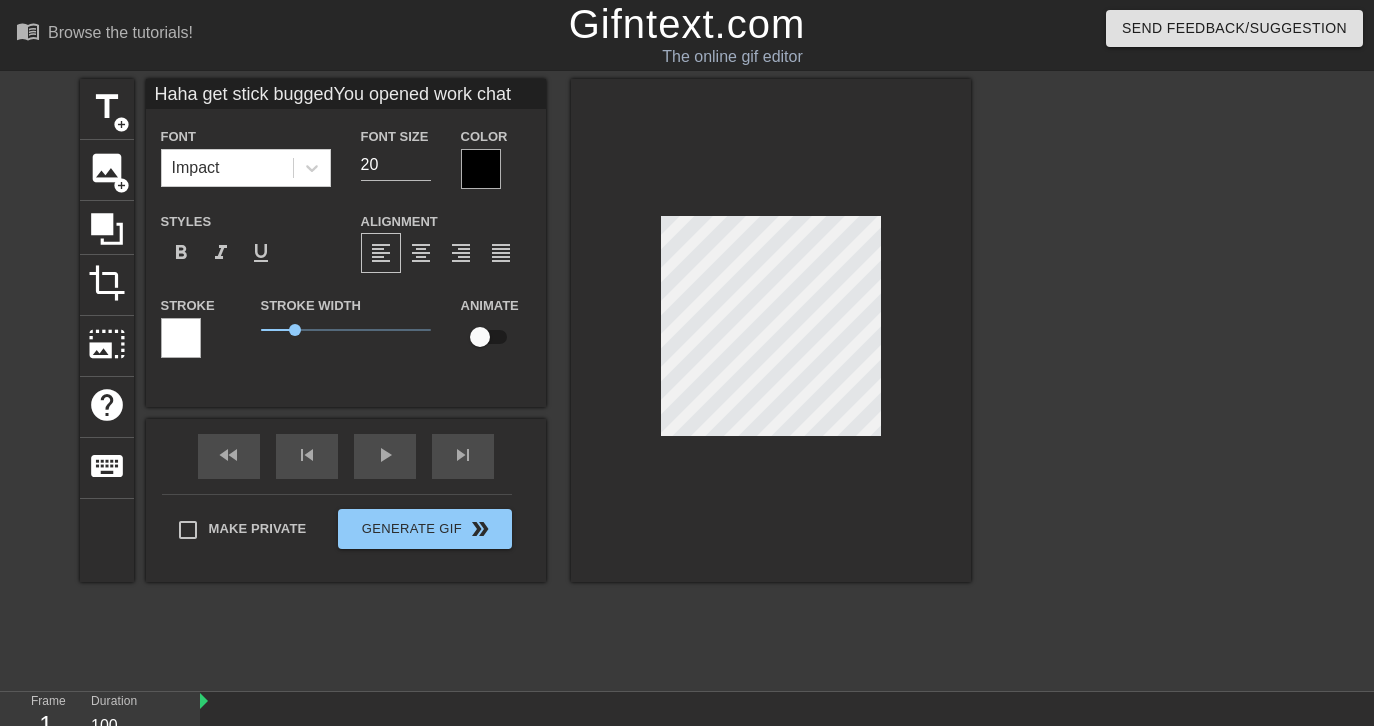 type on "Haha get stick buggedYou opened work chat" 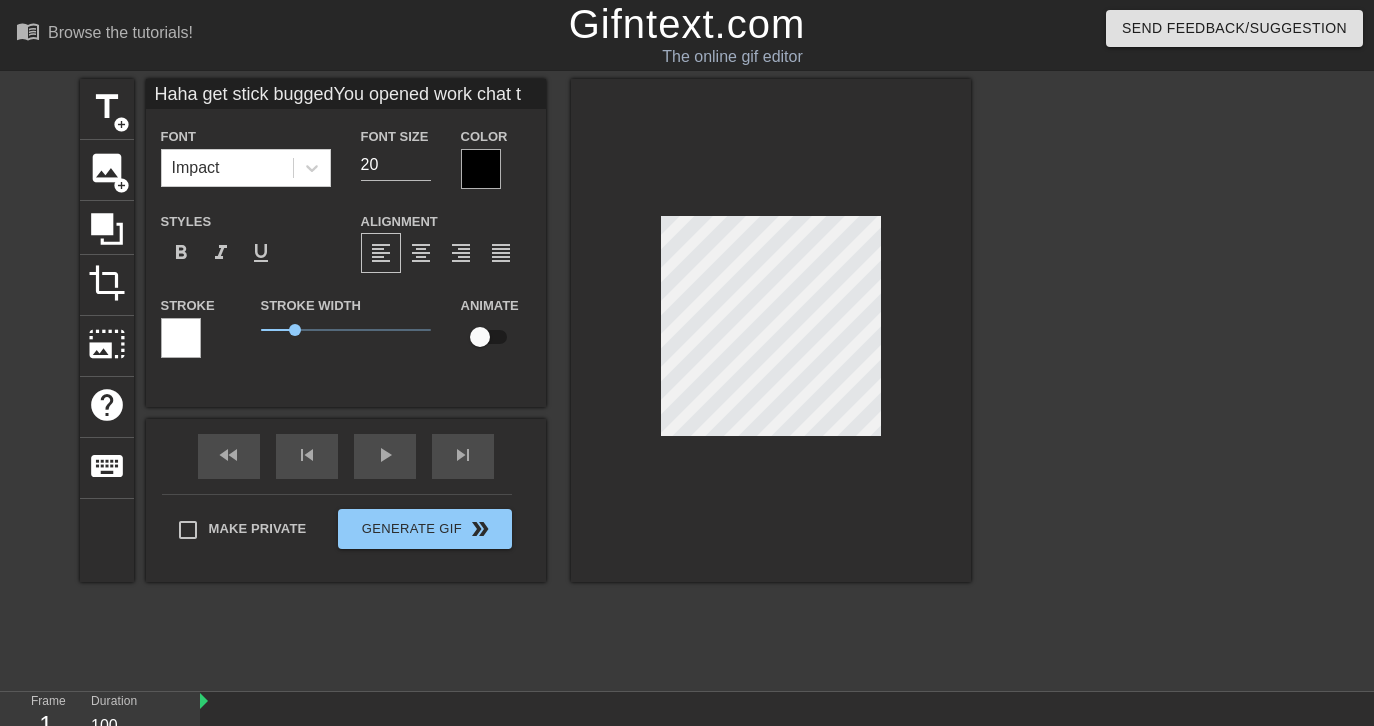 type on "Haha get stick bugged
You opened work chat
to" 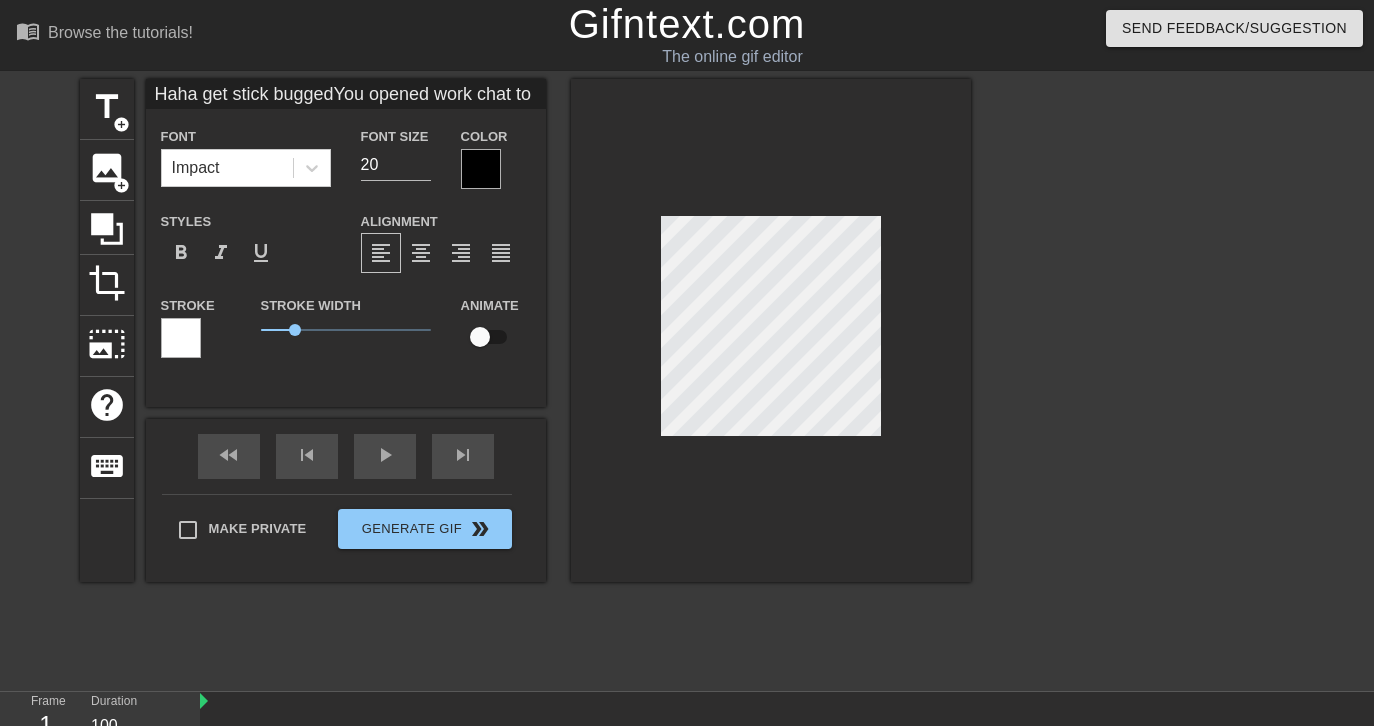 type on "Haha get stick buggedYou opened work chat to" 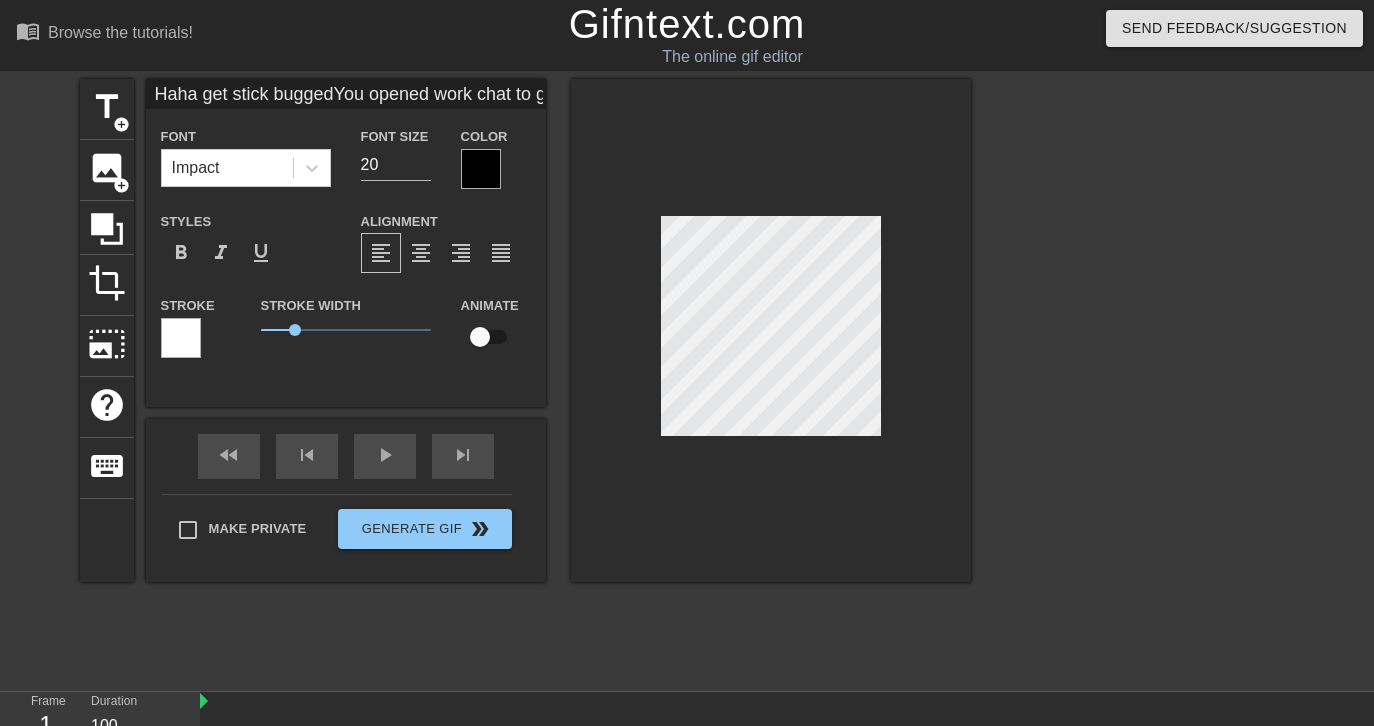 type on "Haha get stick buggedYou opened work chat to ge" 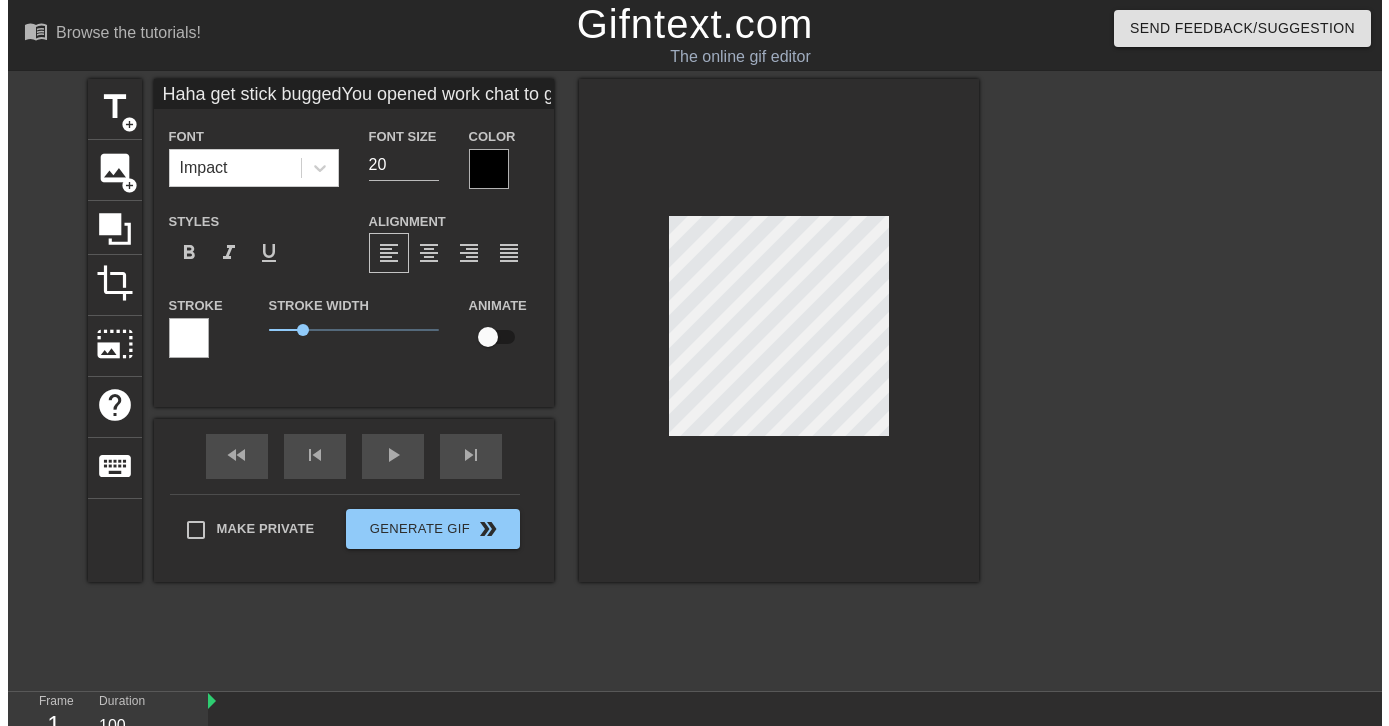 scroll, scrollTop: 4, scrollLeft: 9, axis: both 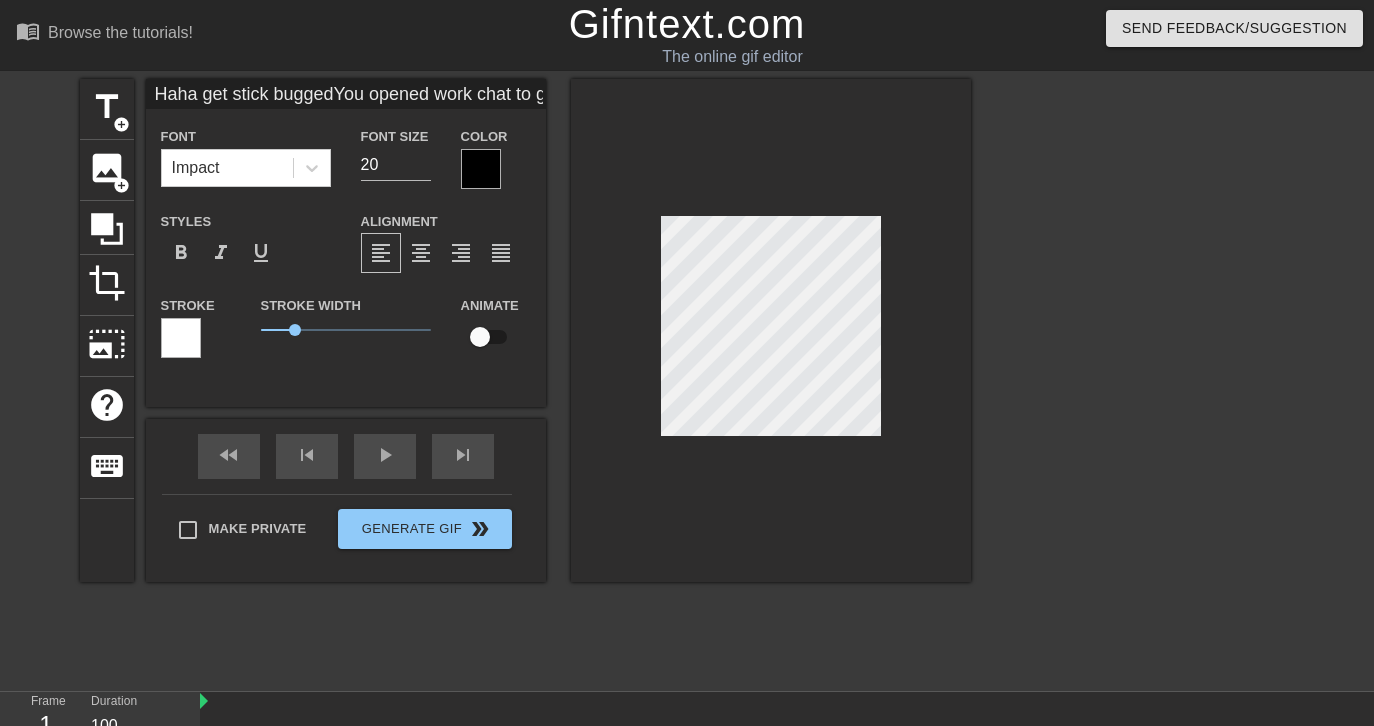 type on "Haha get stick buggedYou opened work chat to get stick bugged" 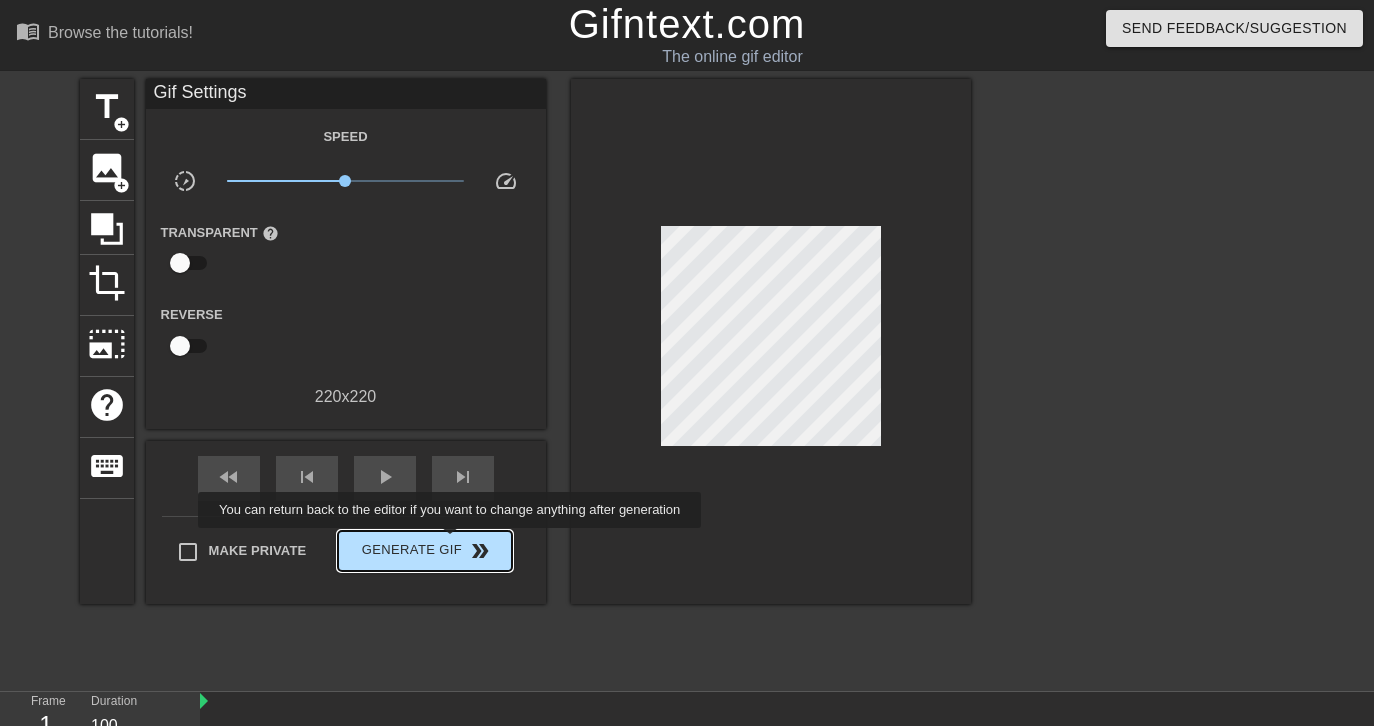 click on "Generate Gif double_arrow" at bounding box center (424, 551) 